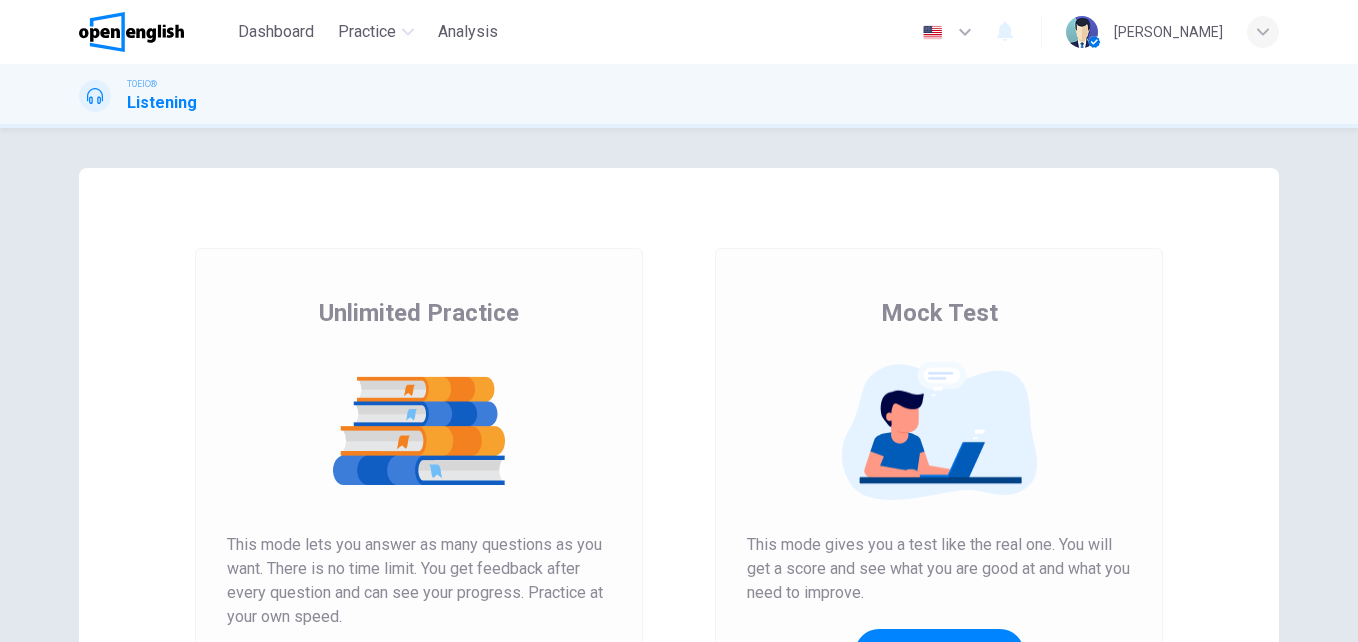 scroll, scrollTop: 0, scrollLeft: 0, axis: both 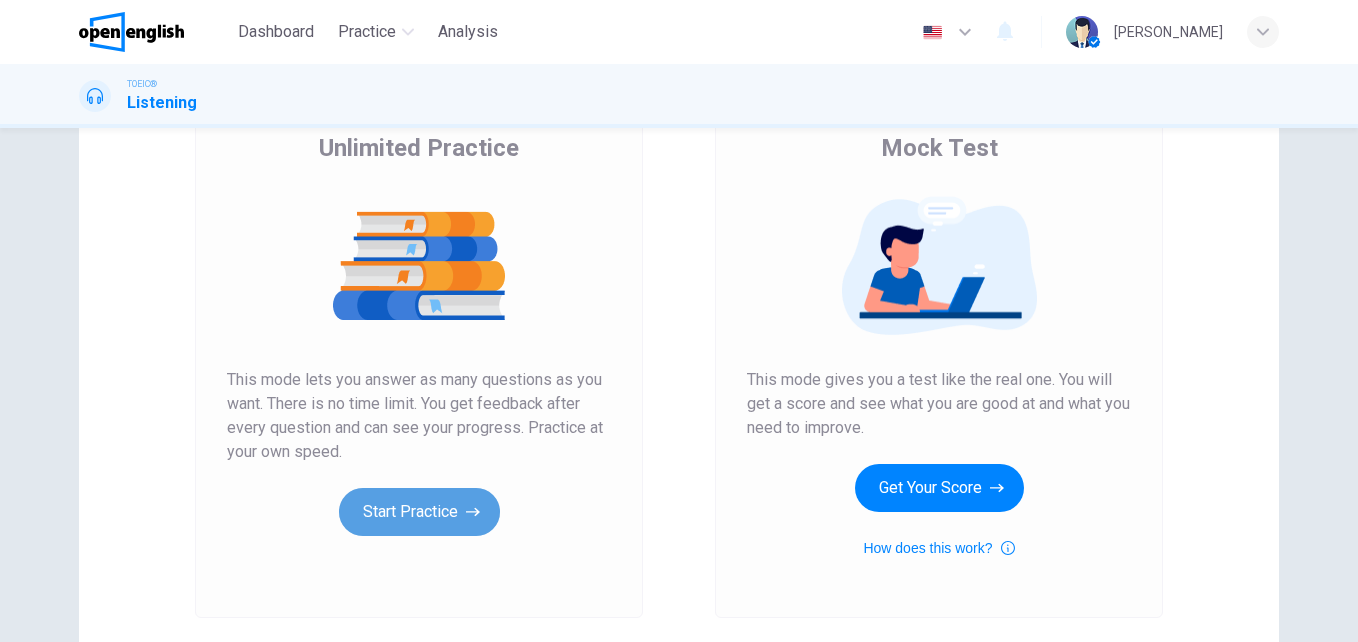 click on "Start Practice" at bounding box center (419, 512) 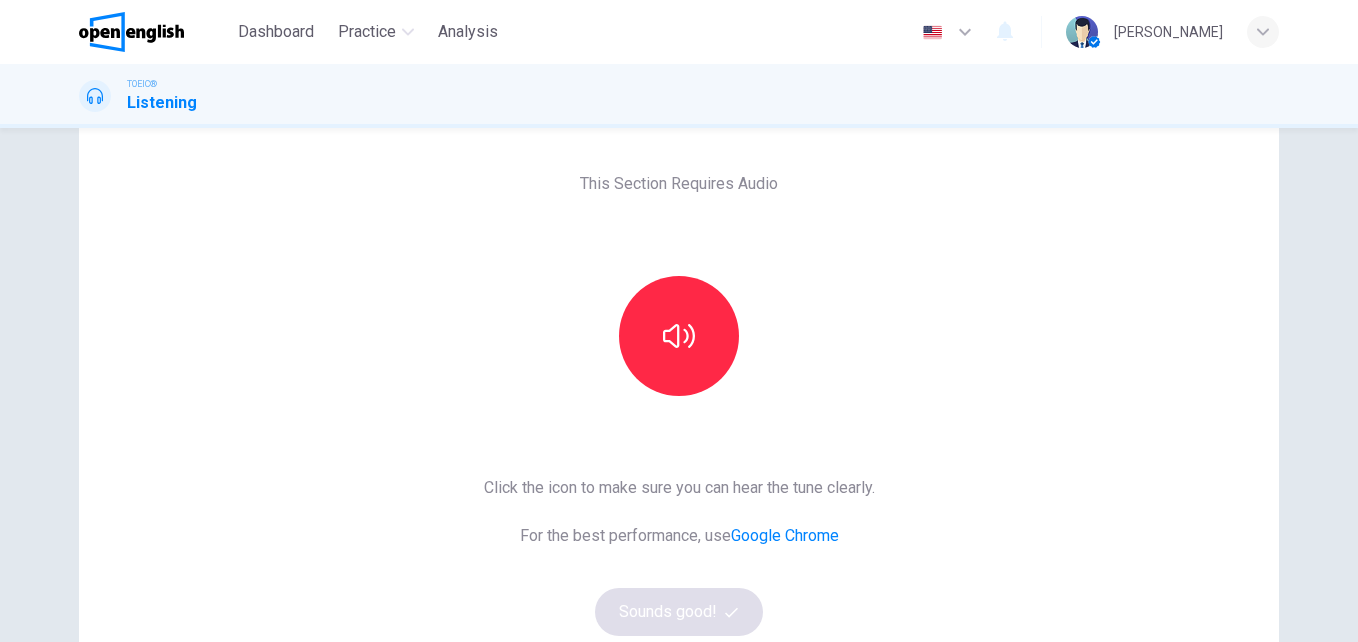scroll, scrollTop: 80, scrollLeft: 0, axis: vertical 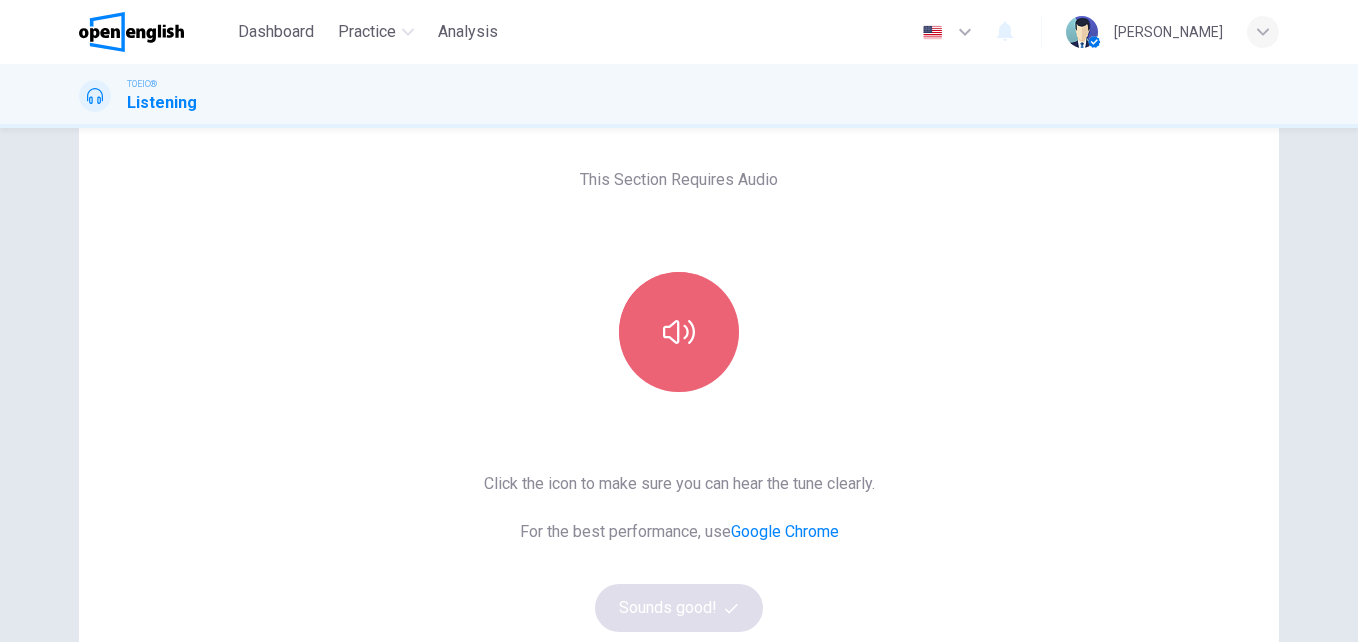 click 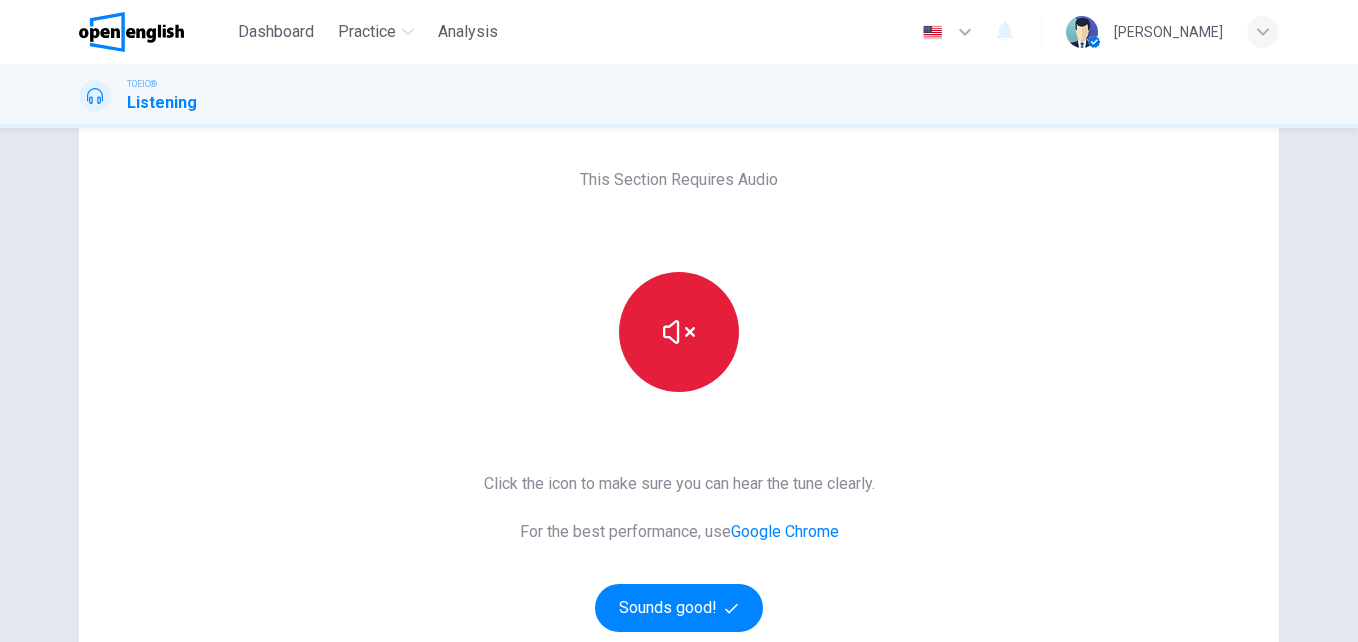 click 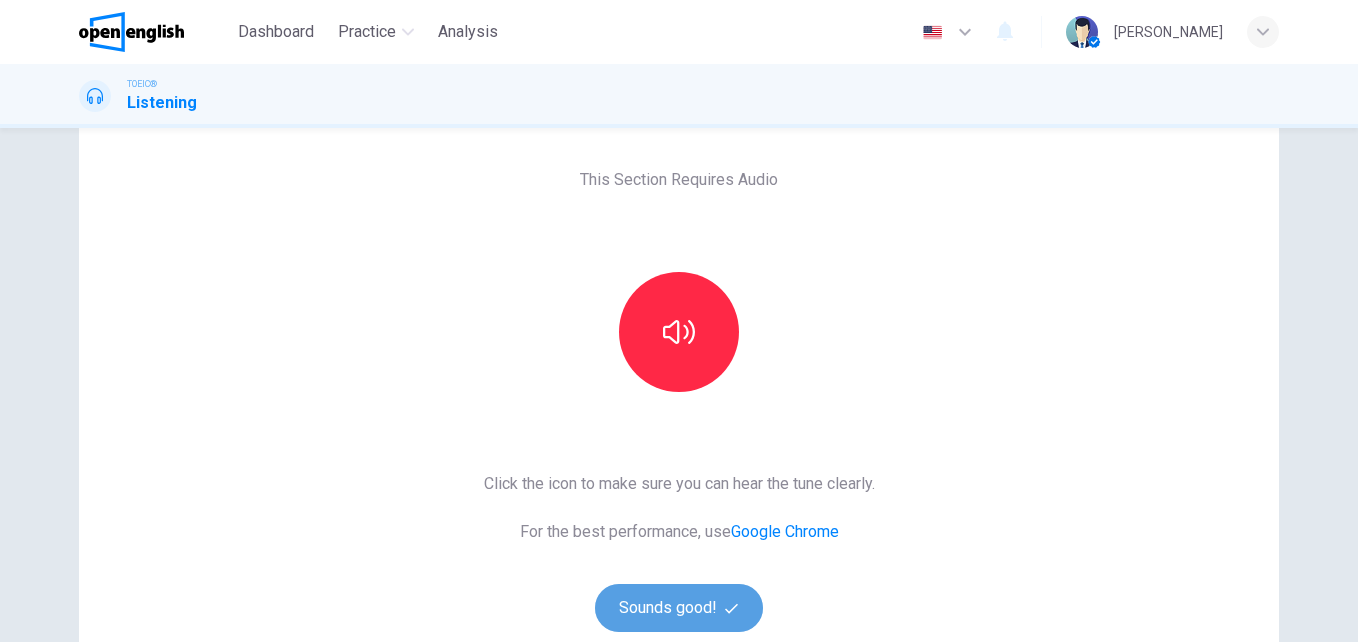click on "Sounds good!" at bounding box center [679, 608] 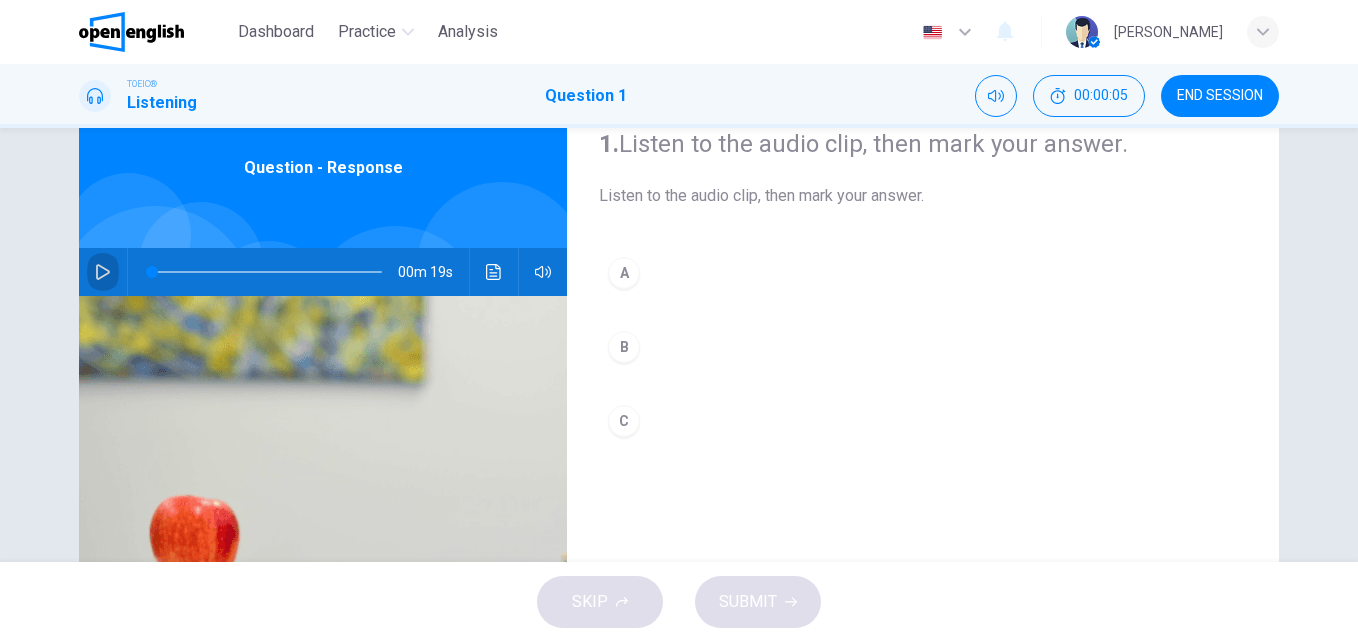 click 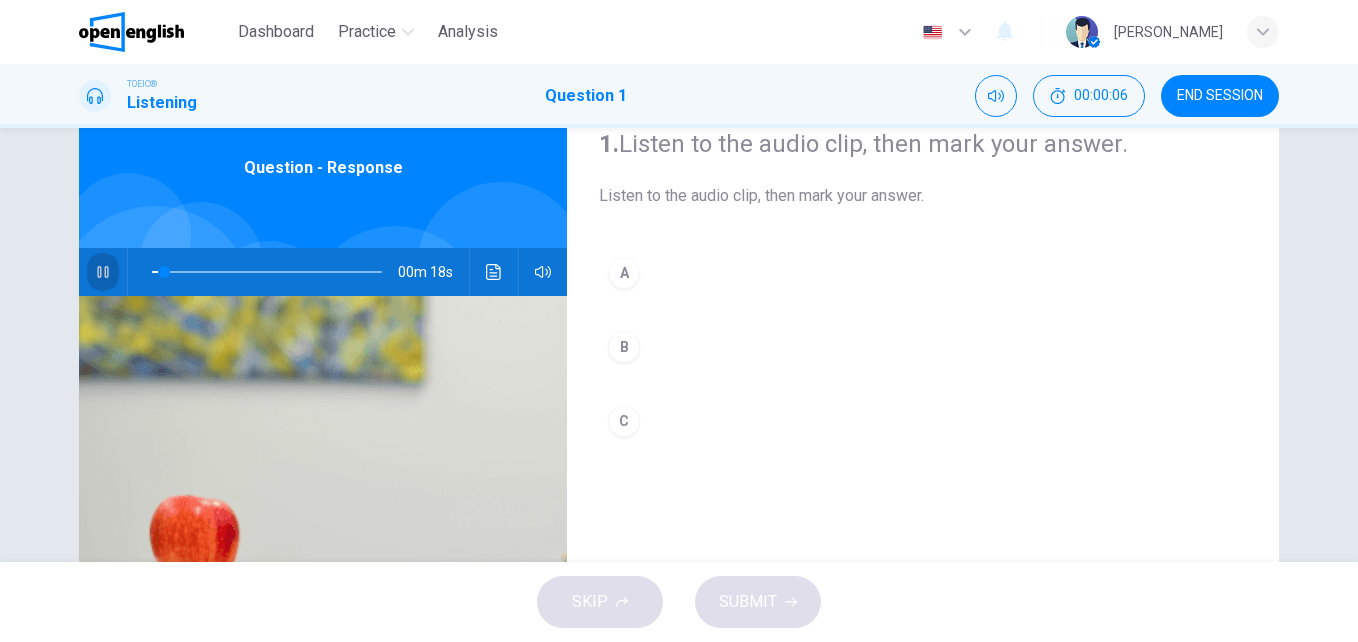 click 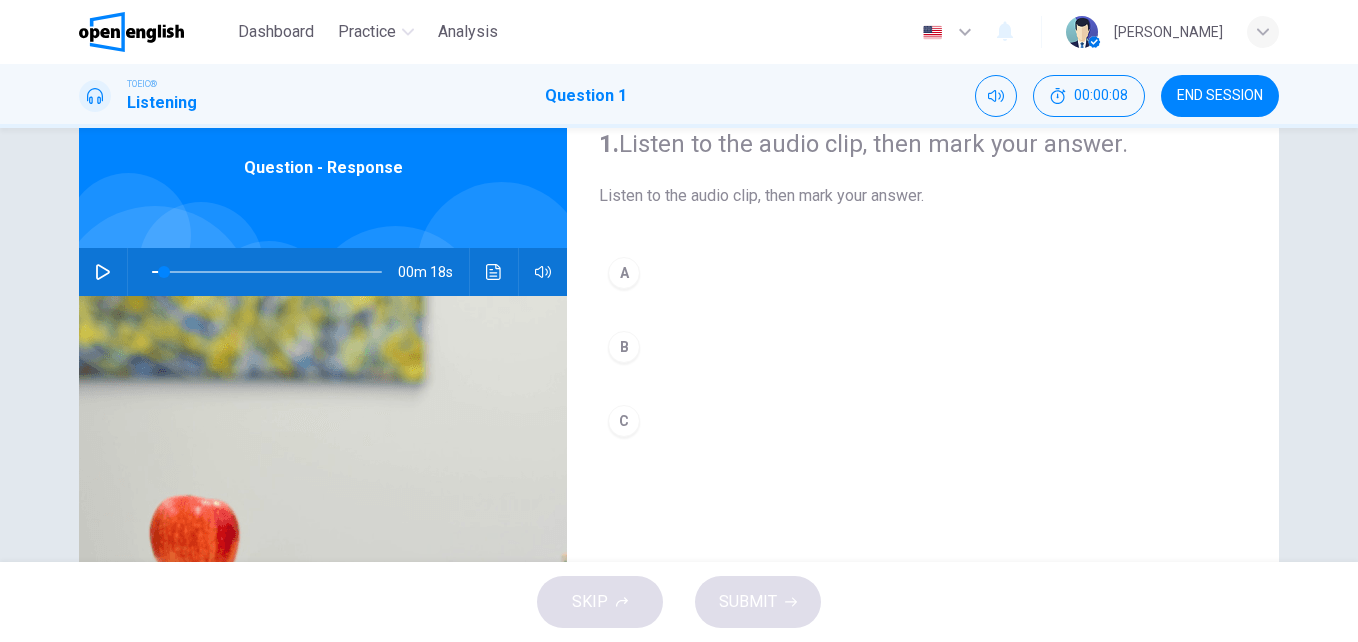 type 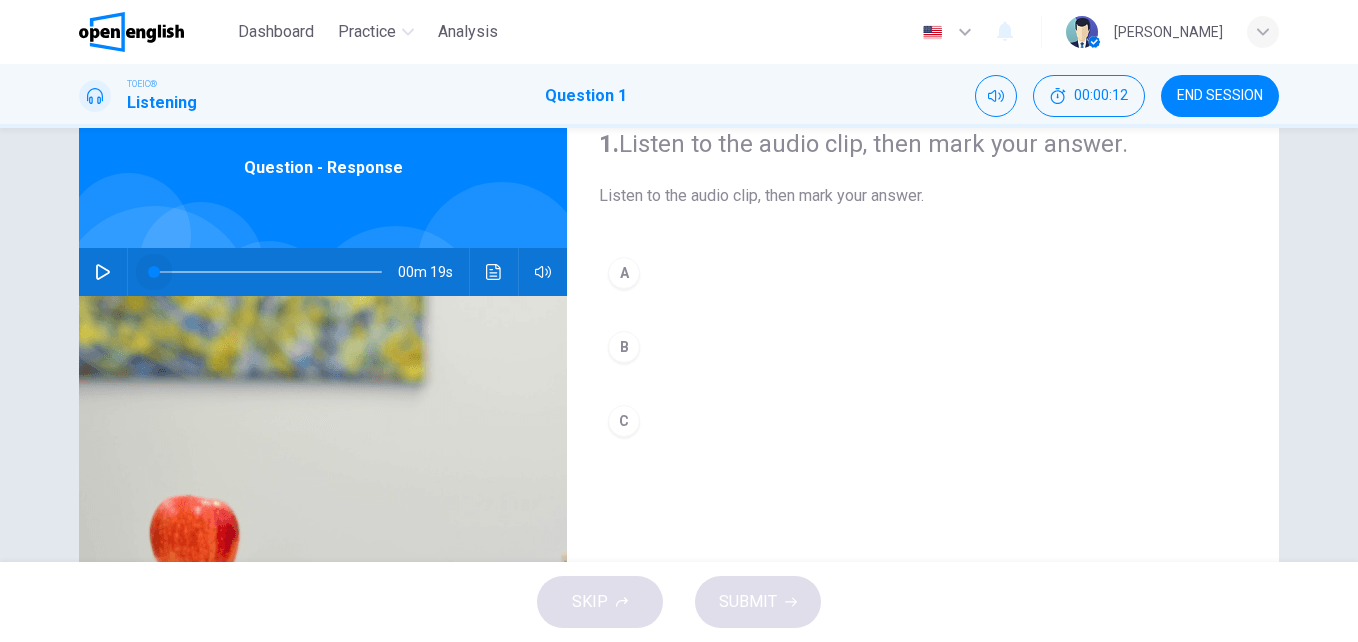 click at bounding box center [154, 272] 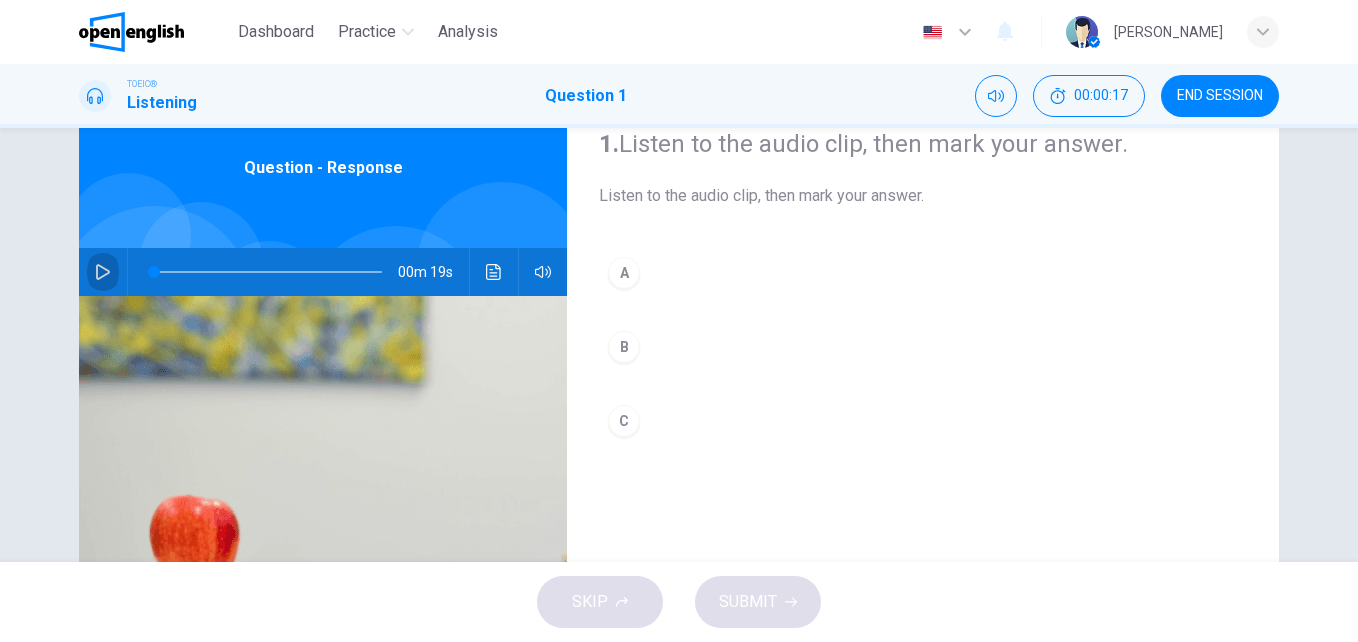 click 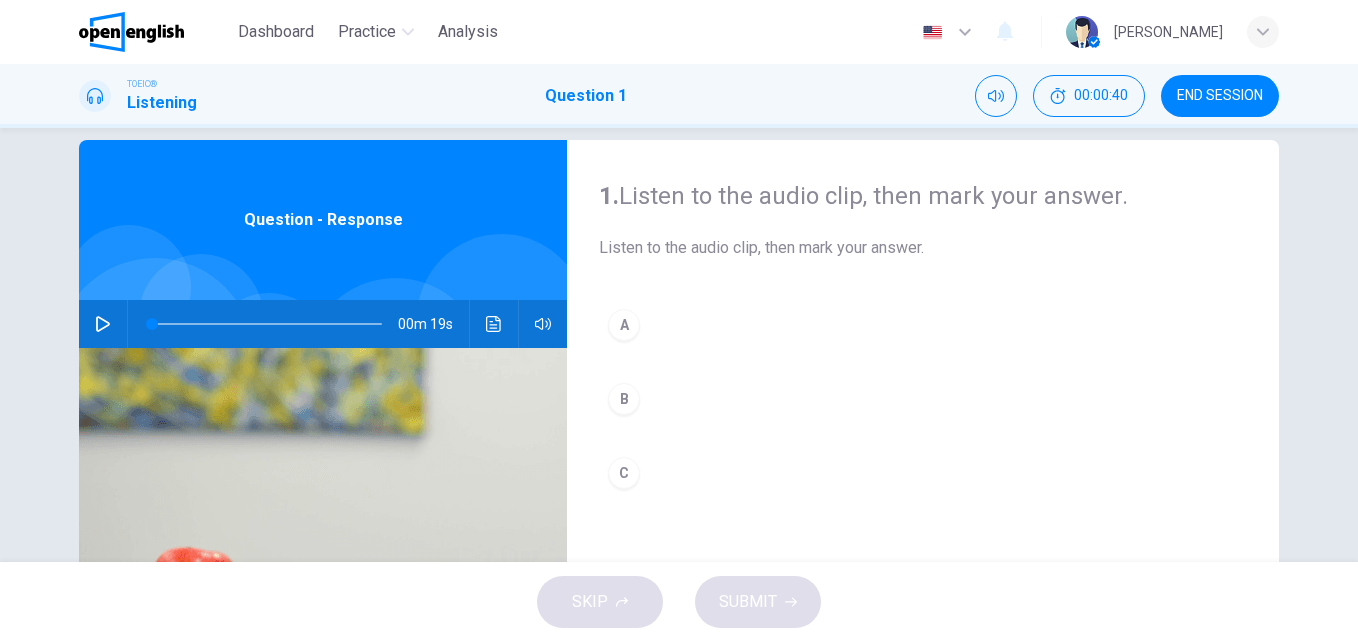 scroll, scrollTop: 0, scrollLeft: 0, axis: both 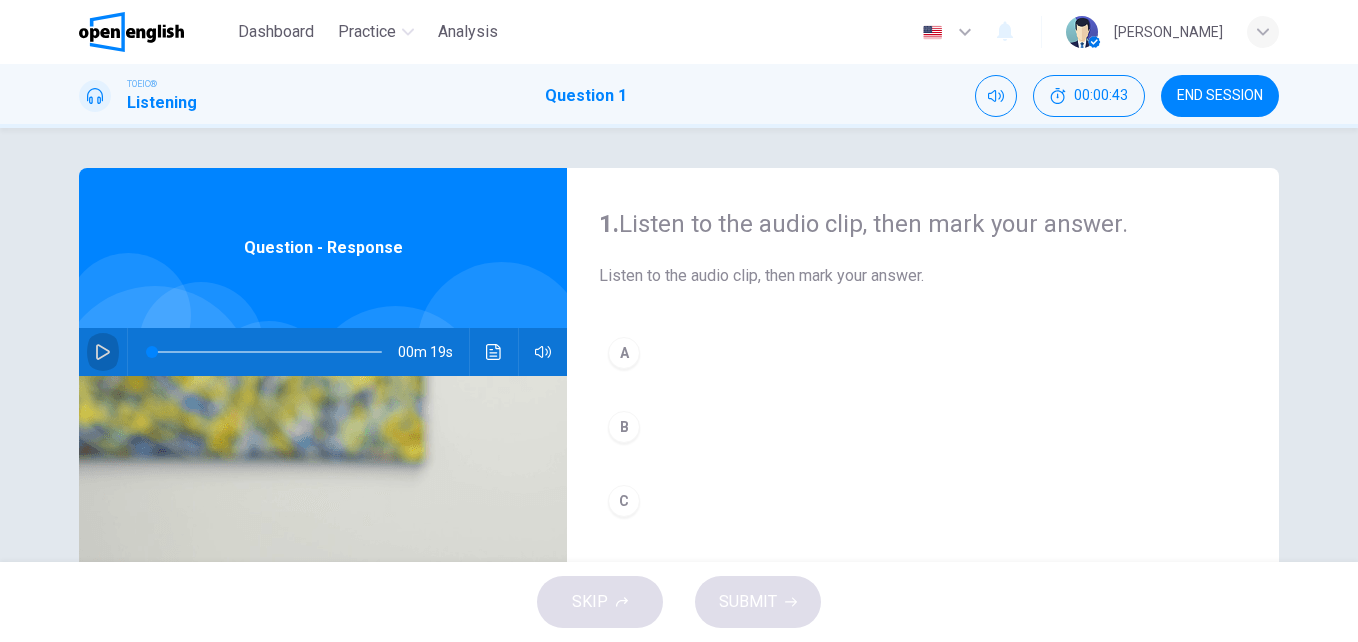 click 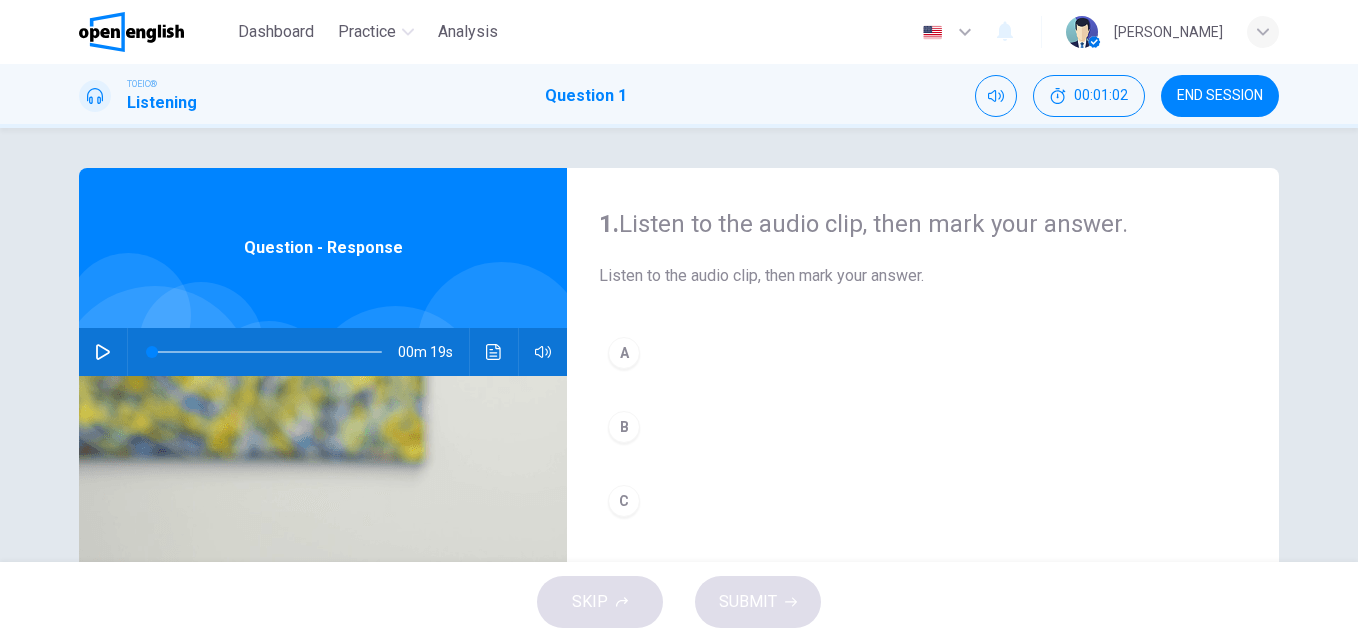 type on "*" 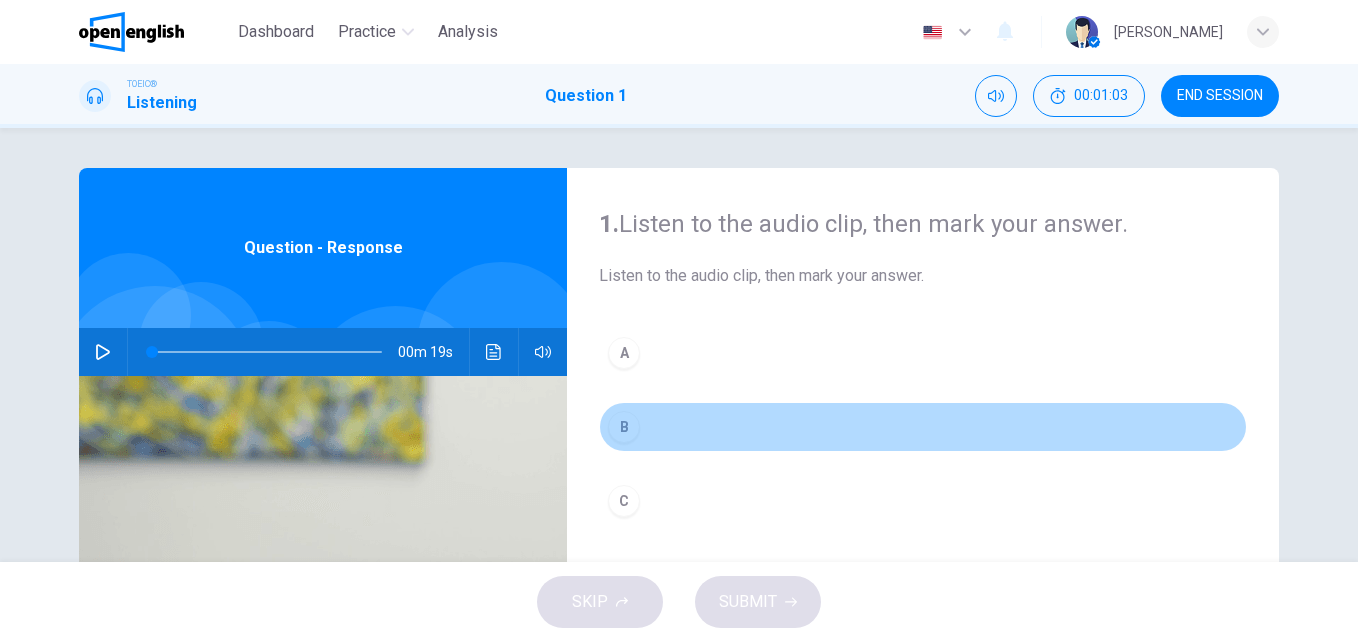 click on "B" at bounding box center (624, 427) 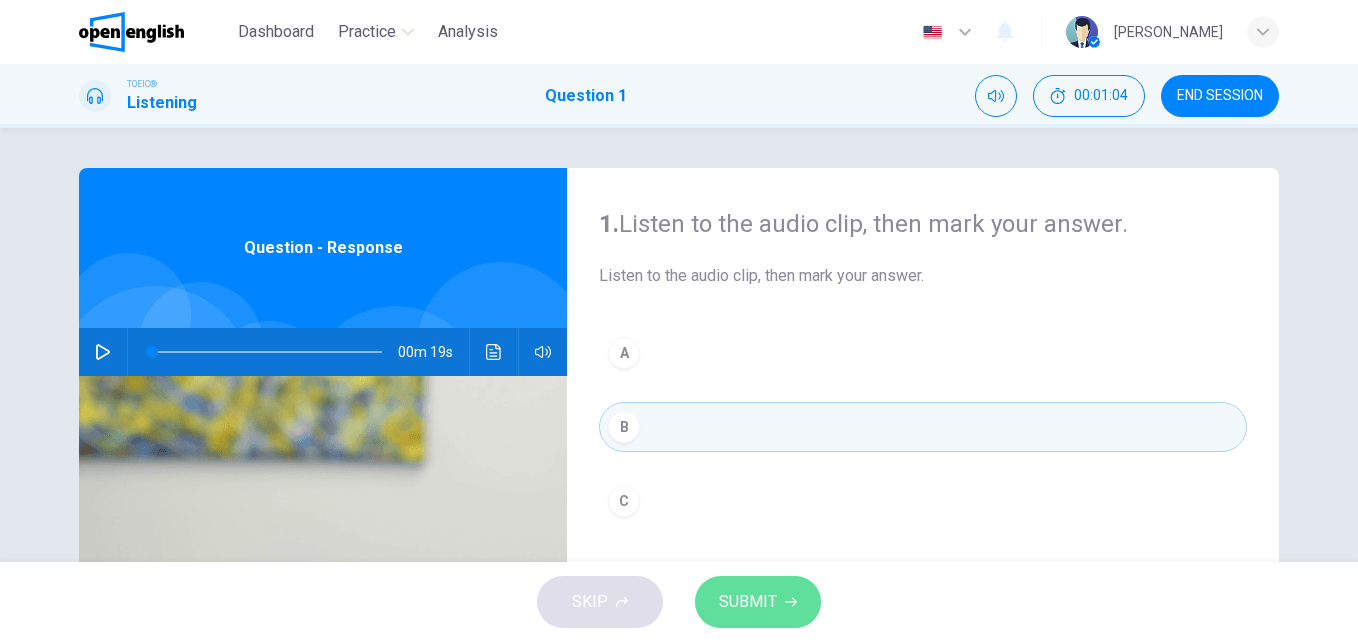 click on "SUBMIT" at bounding box center (748, 602) 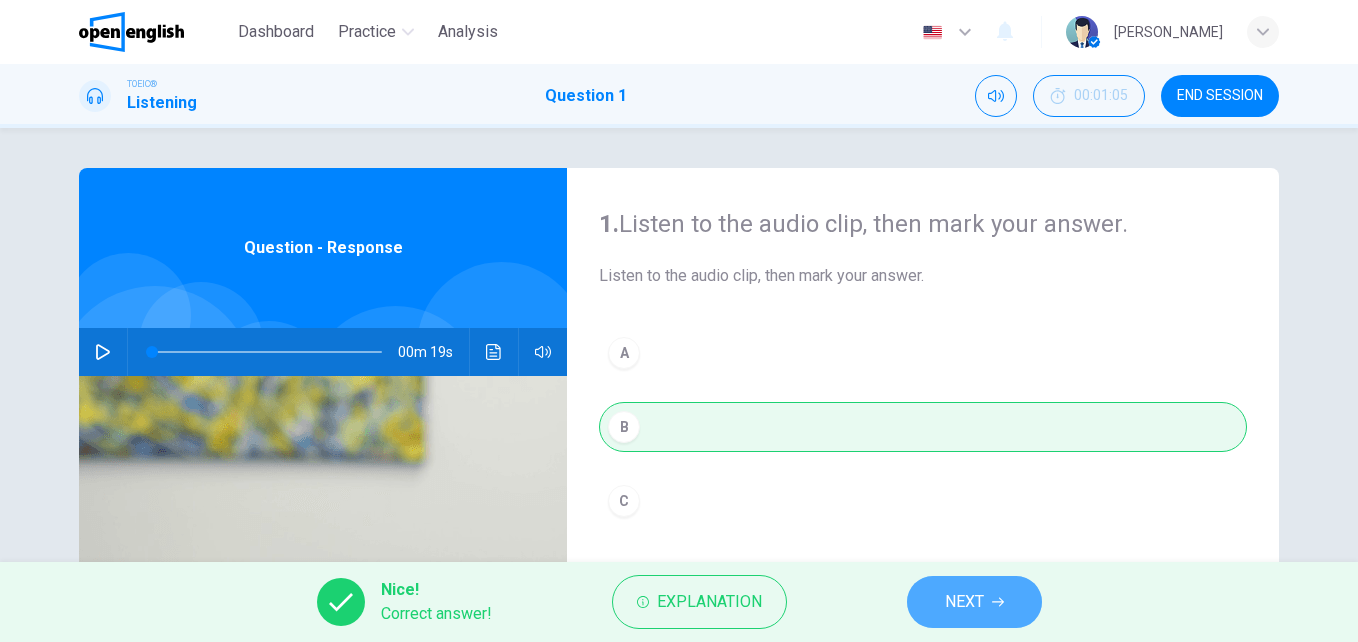 click on "NEXT" at bounding box center [964, 602] 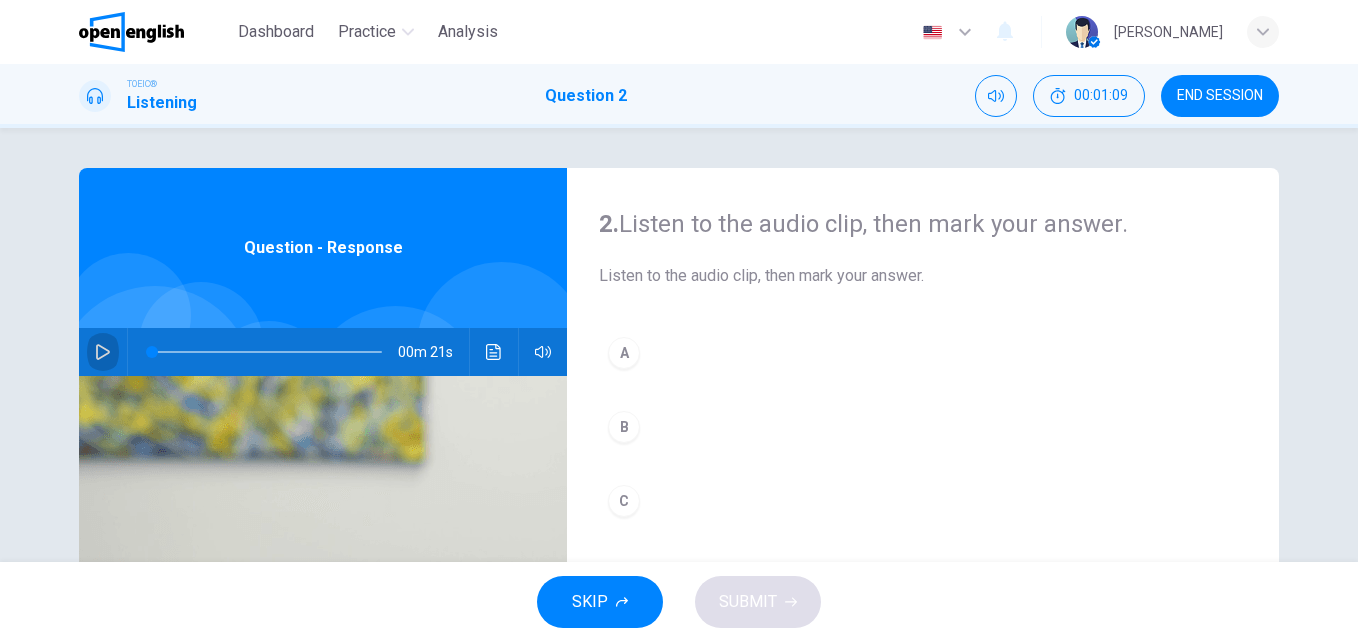 click at bounding box center (103, 352) 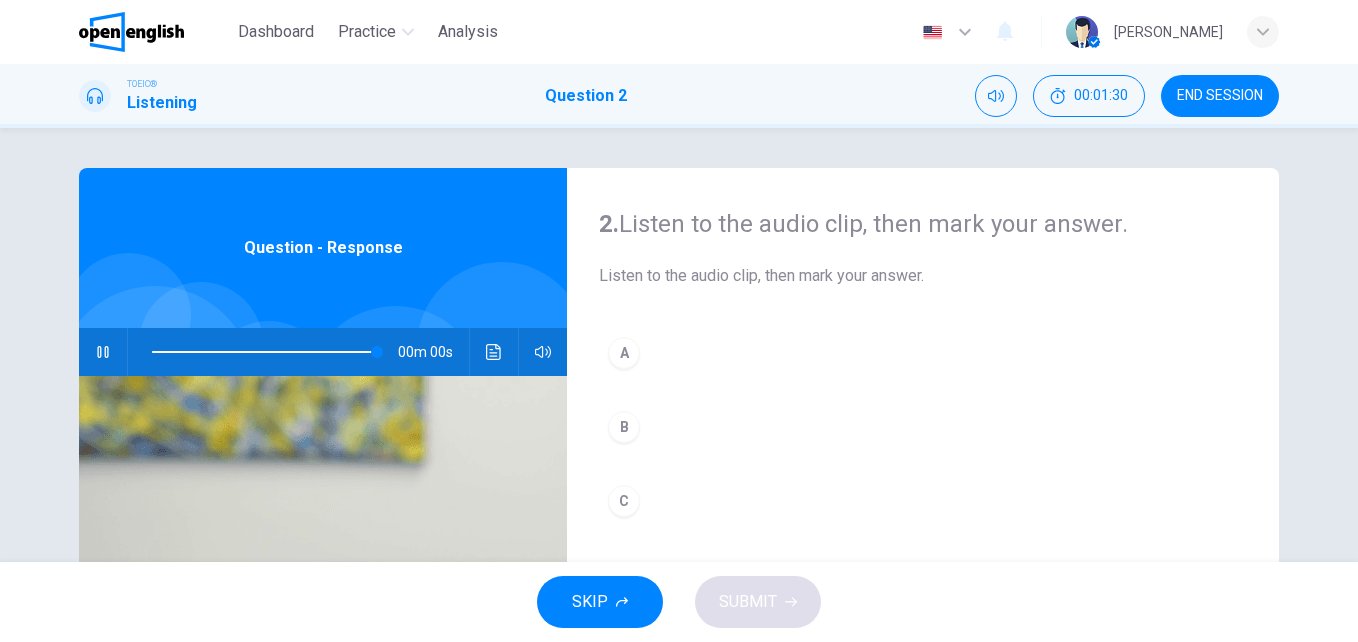 type on "*" 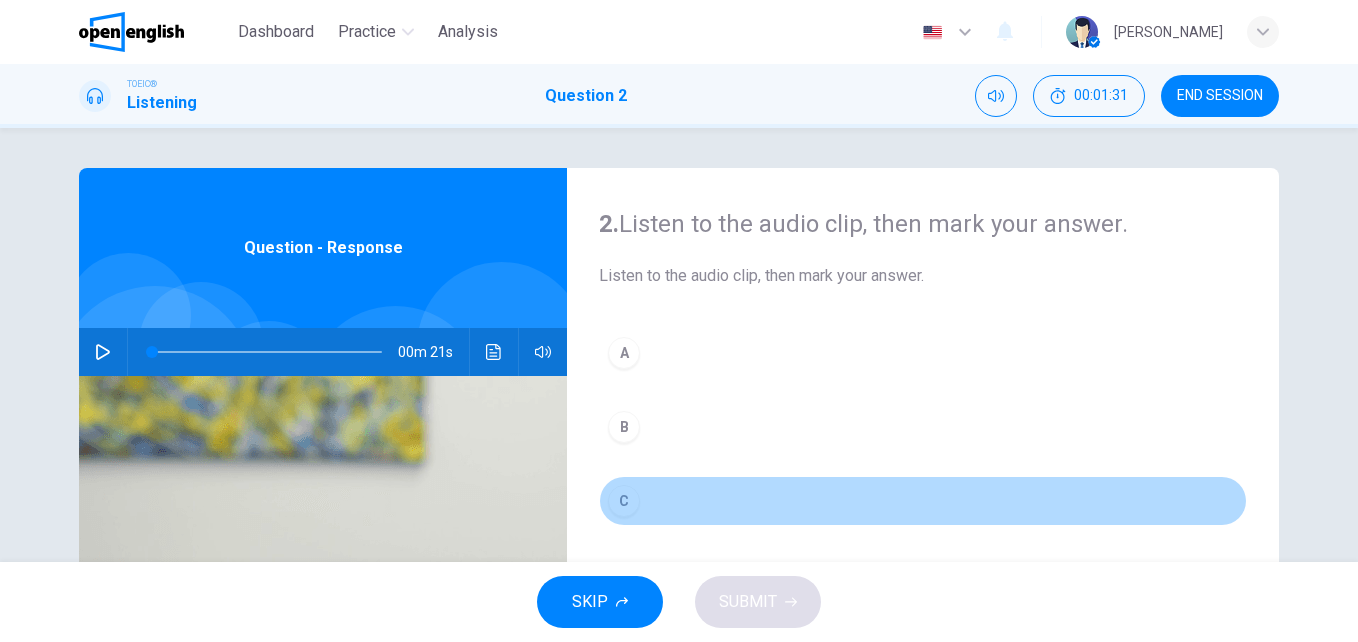click on "C" at bounding box center [624, 501] 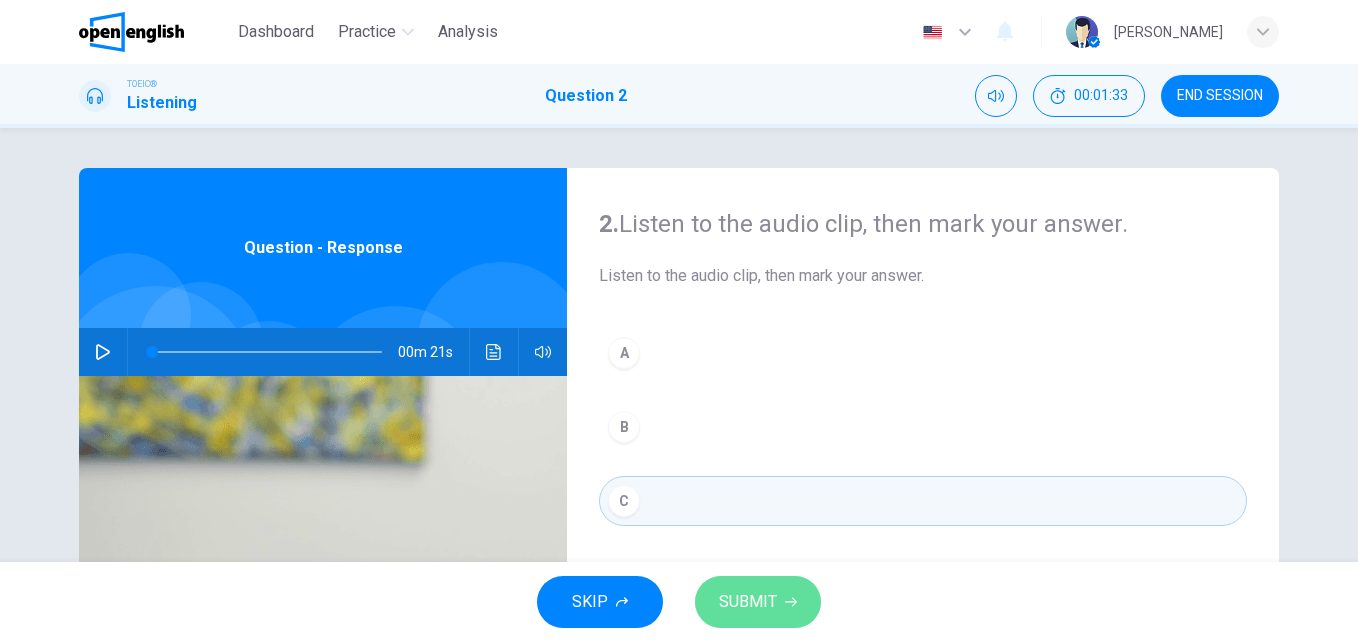 click on "SUBMIT" at bounding box center [748, 602] 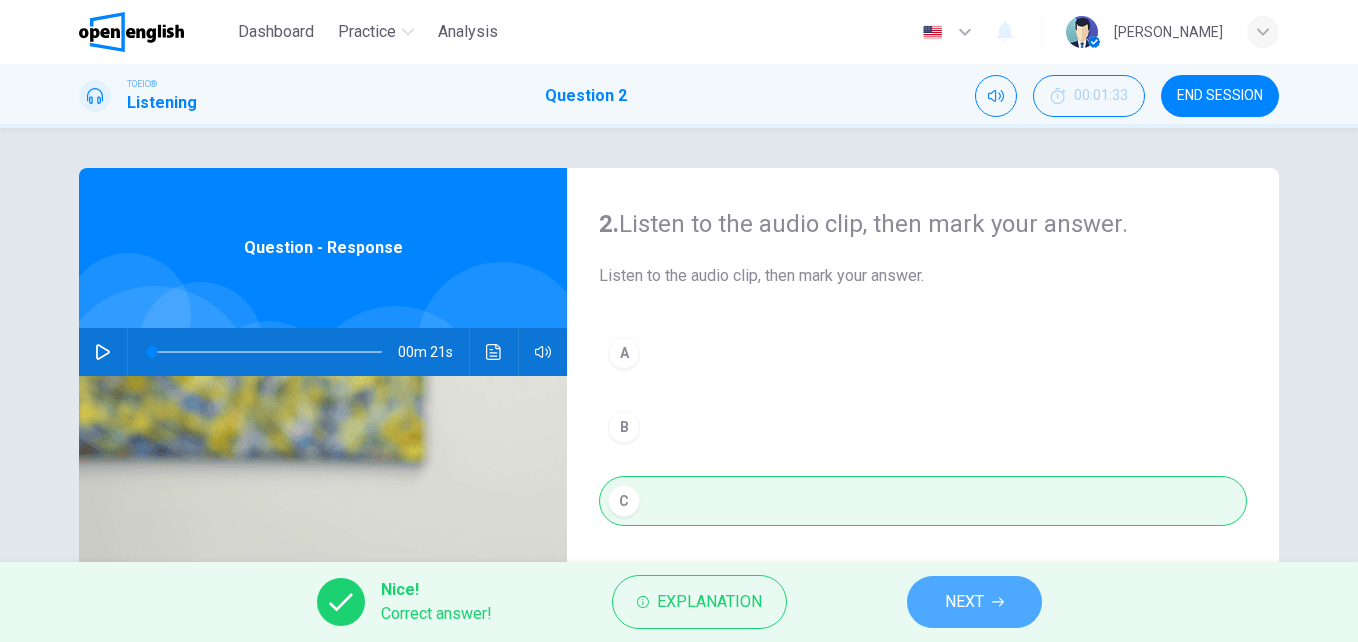 click on "NEXT" at bounding box center (964, 602) 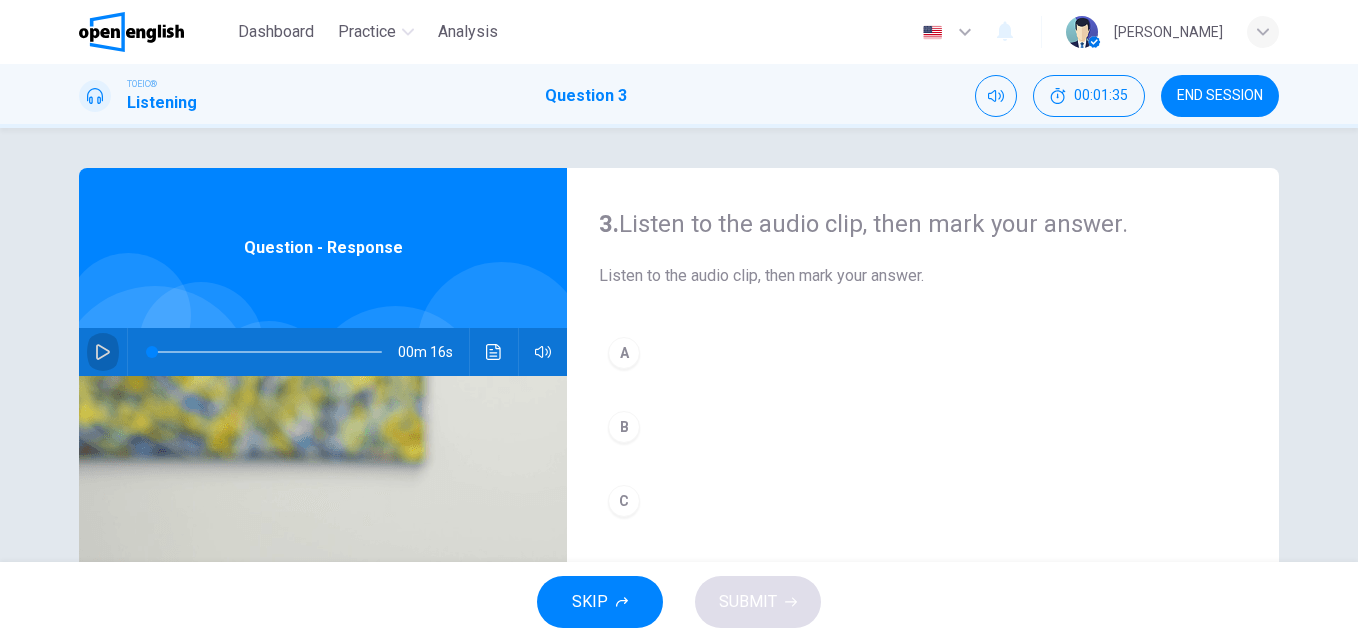 click 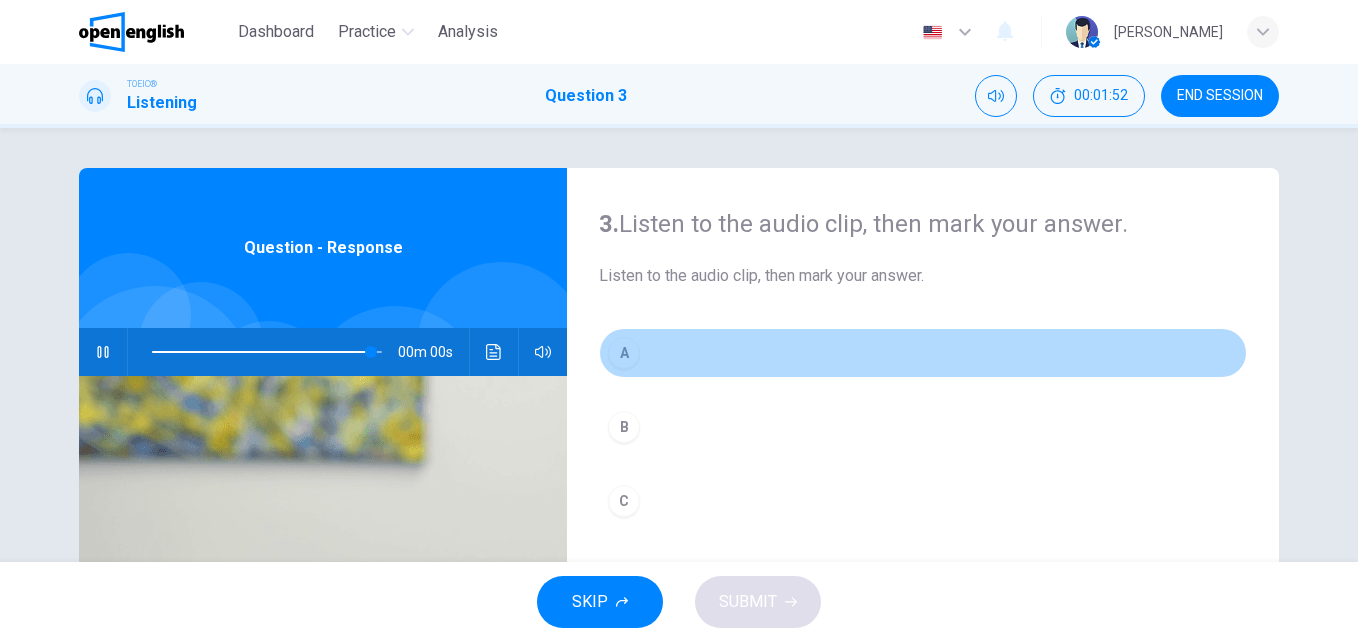 click on "A" at bounding box center [624, 353] 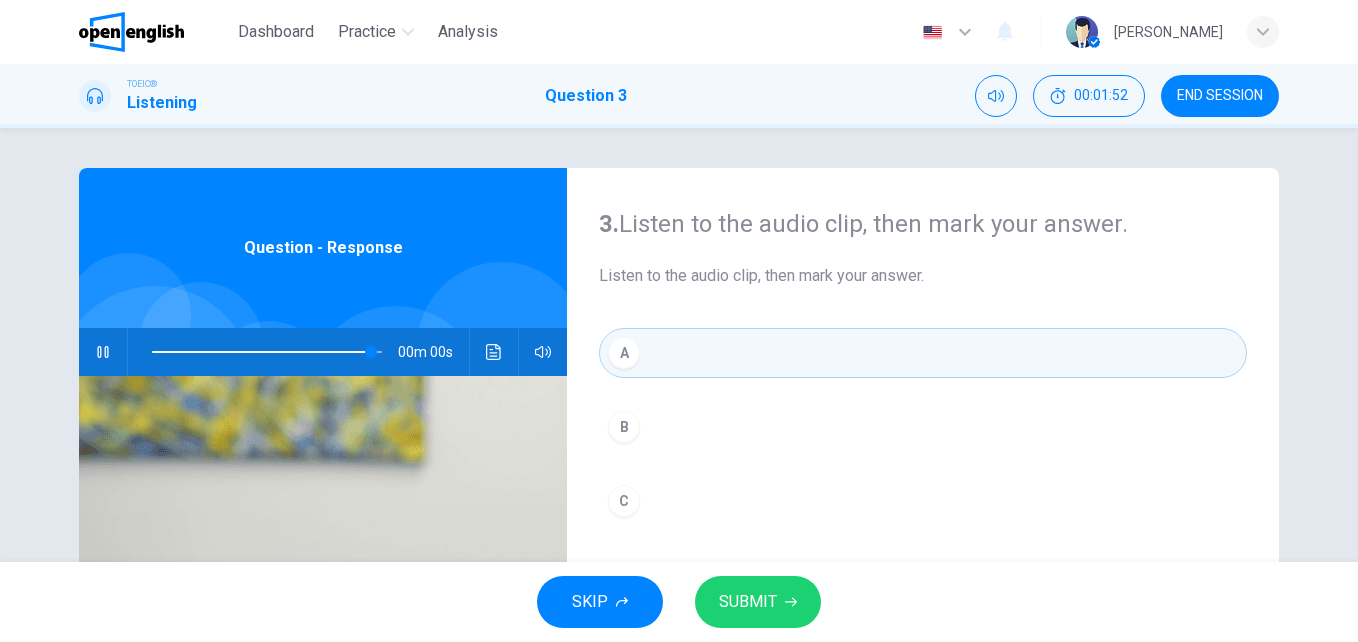 type on "*" 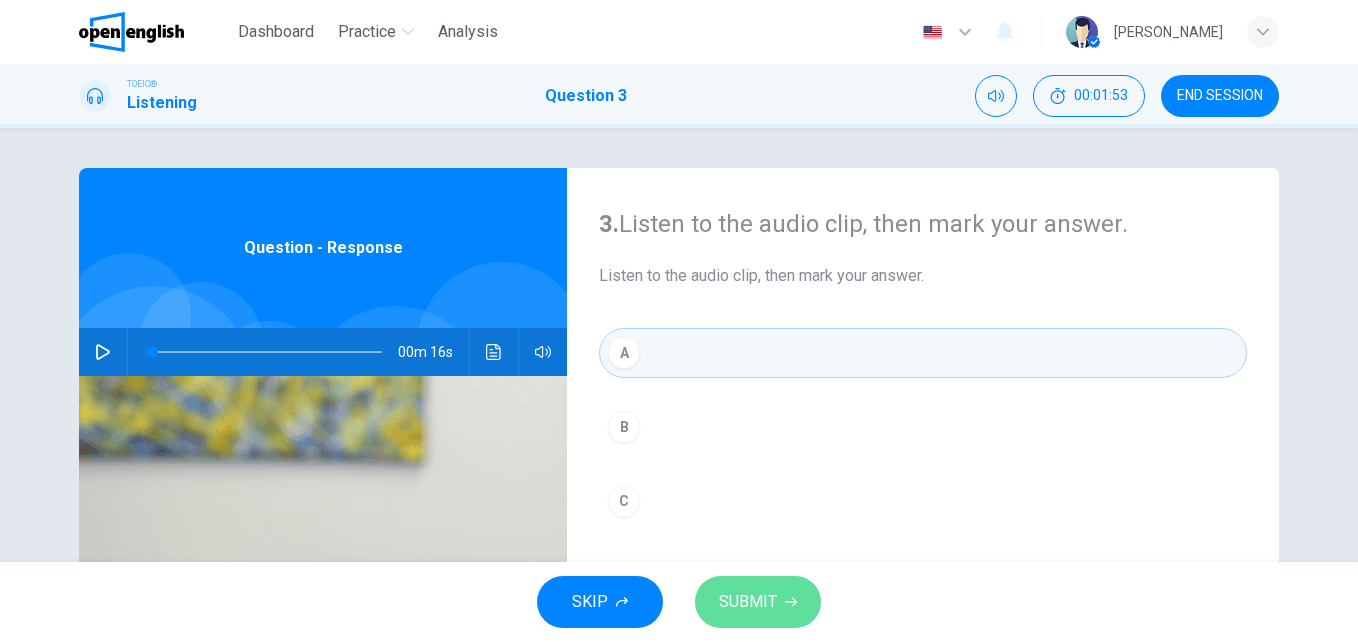 click on "SUBMIT" at bounding box center [758, 602] 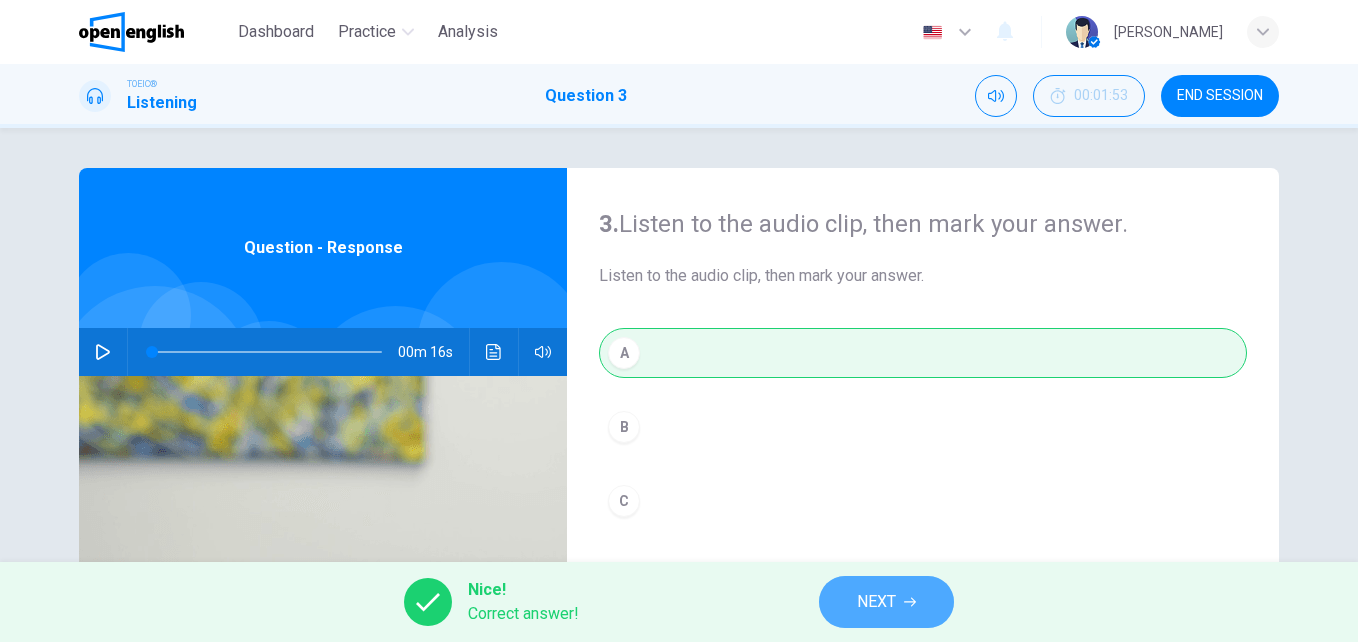click on "NEXT" at bounding box center (876, 602) 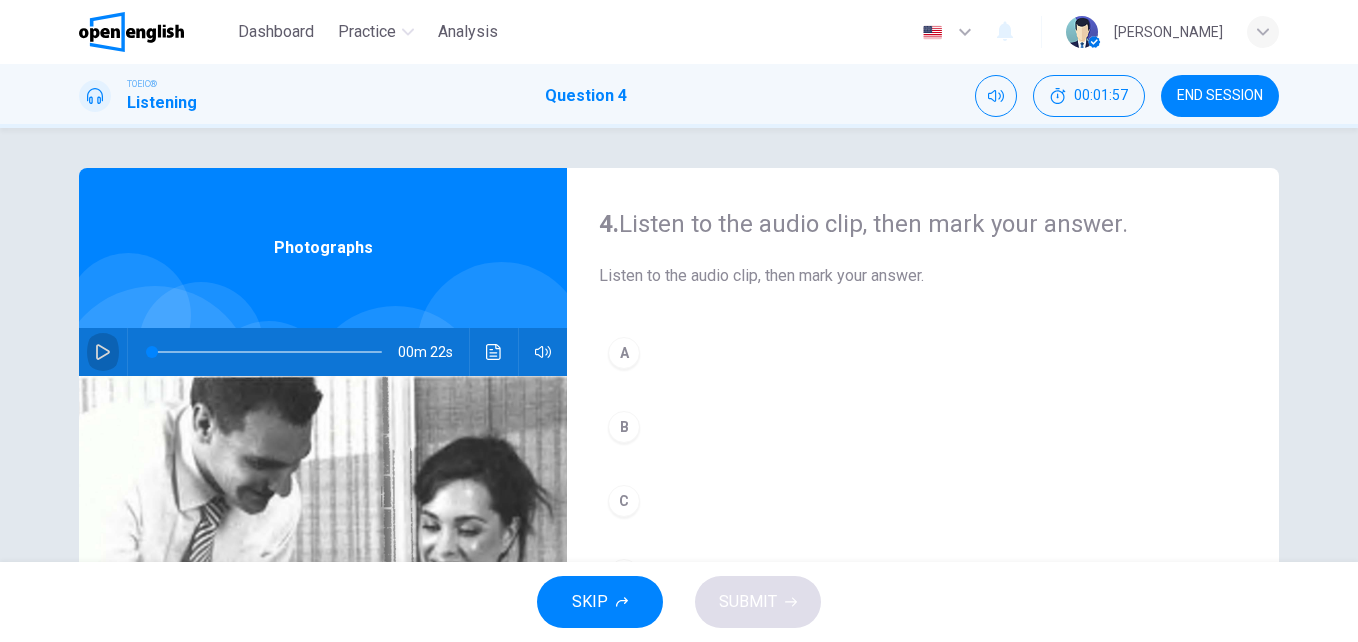 click 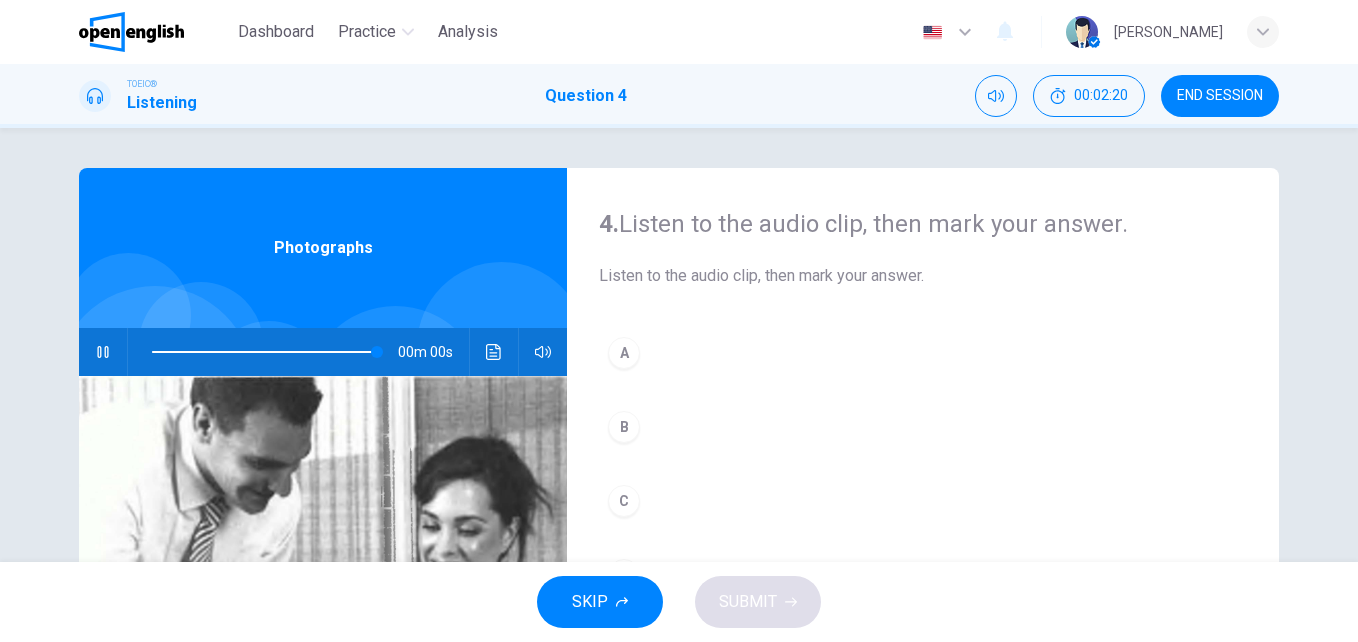 type on "*" 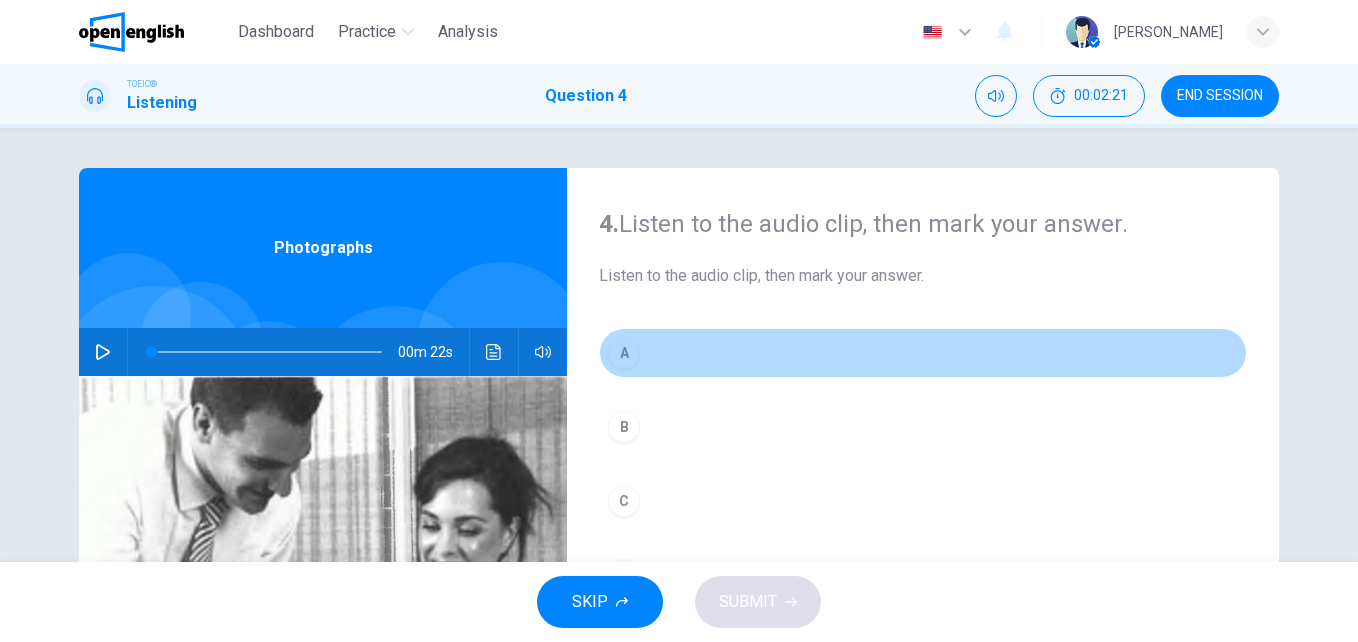 click on "A" at bounding box center (624, 353) 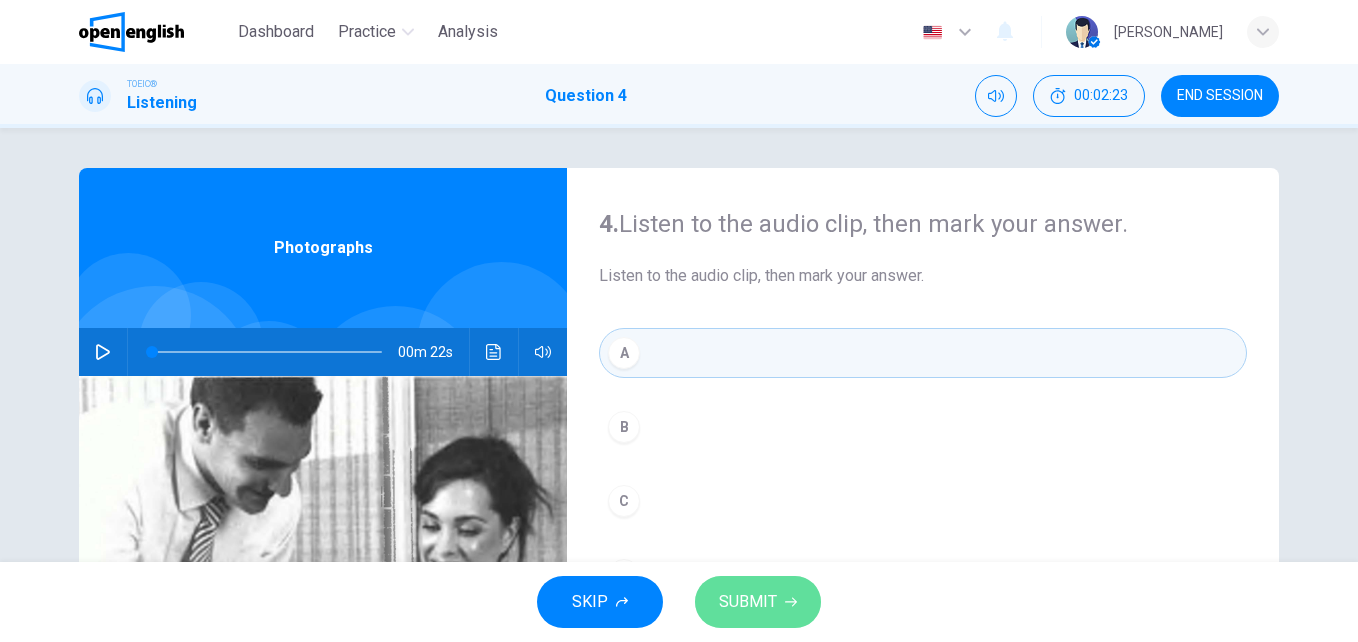click on "SUBMIT" at bounding box center (758, 602) 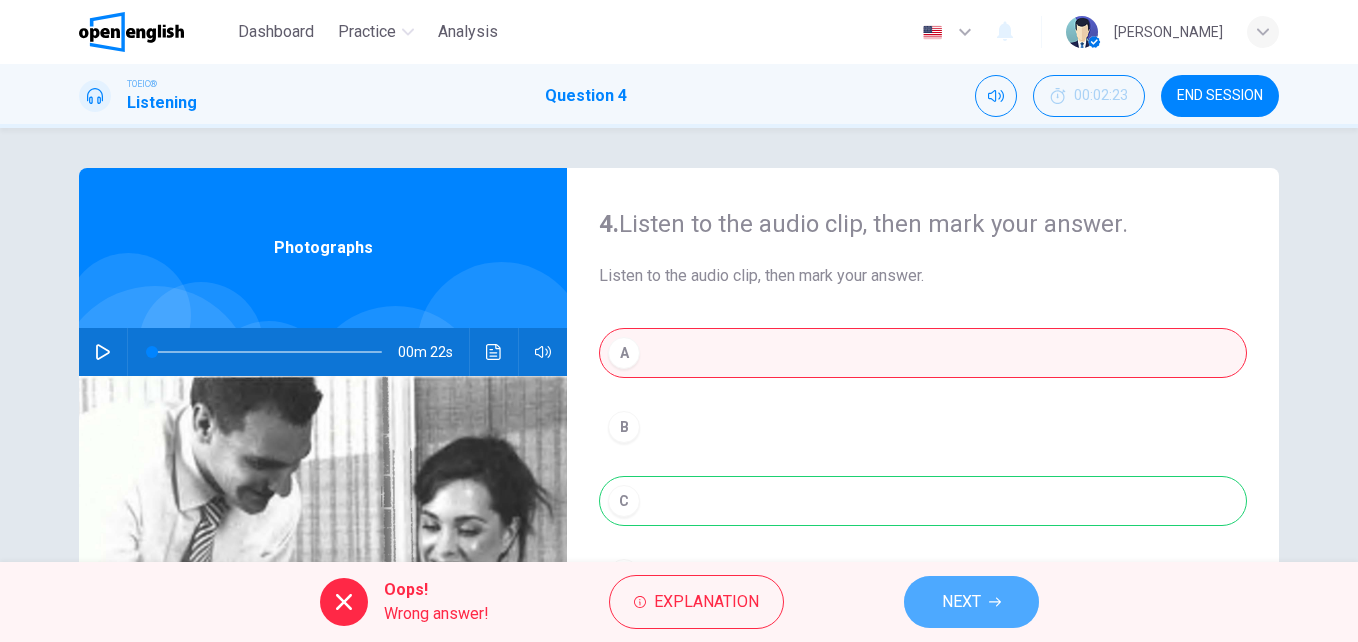 click on "NEXT" at bounding box center (961, 602) 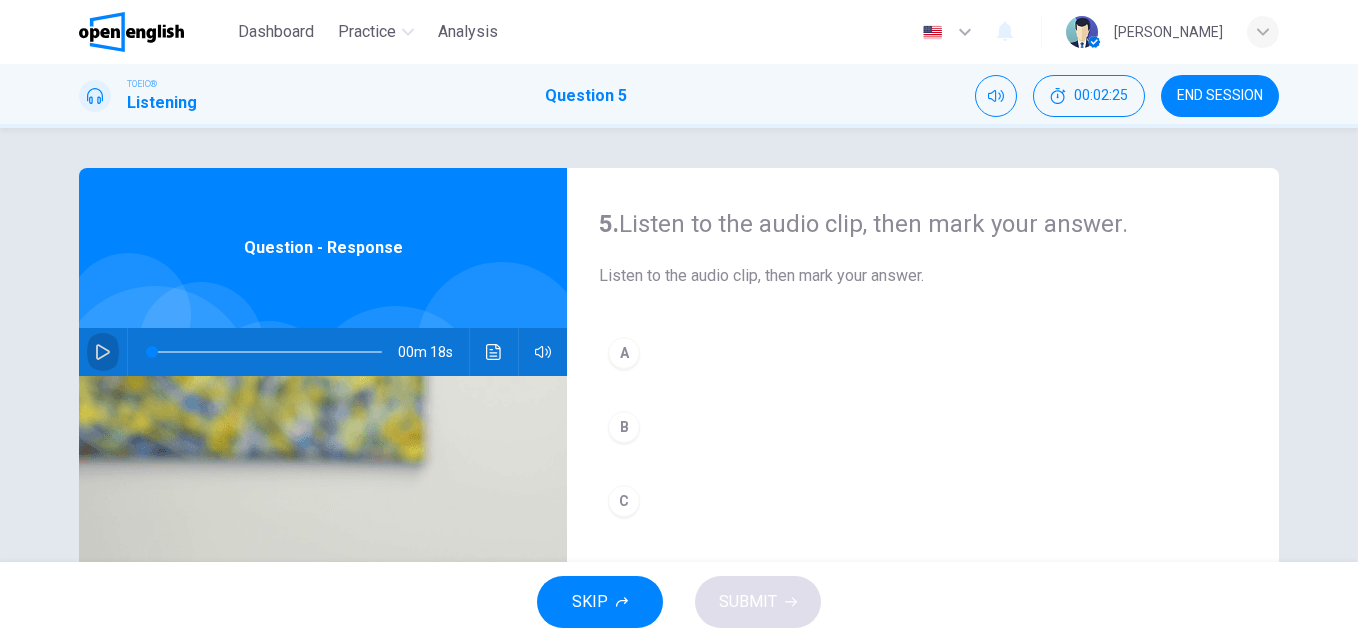 click 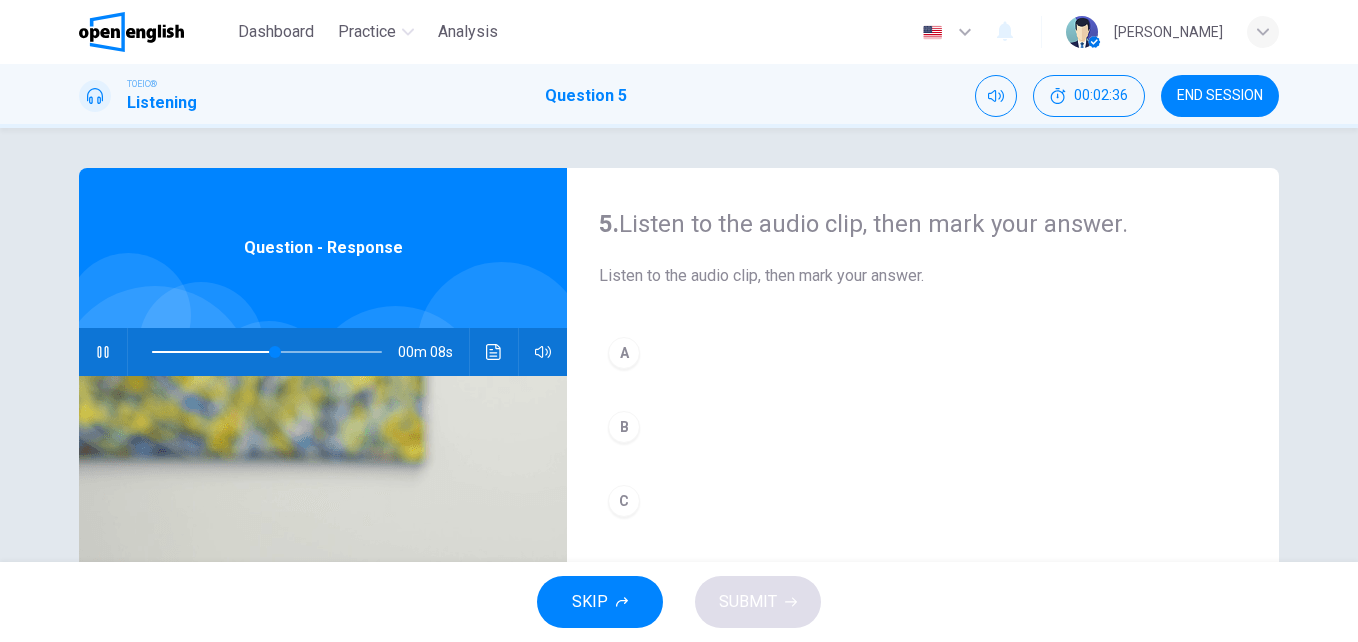 scroll, scrollTop: 341, scrollLeft: 0, axis: vertical 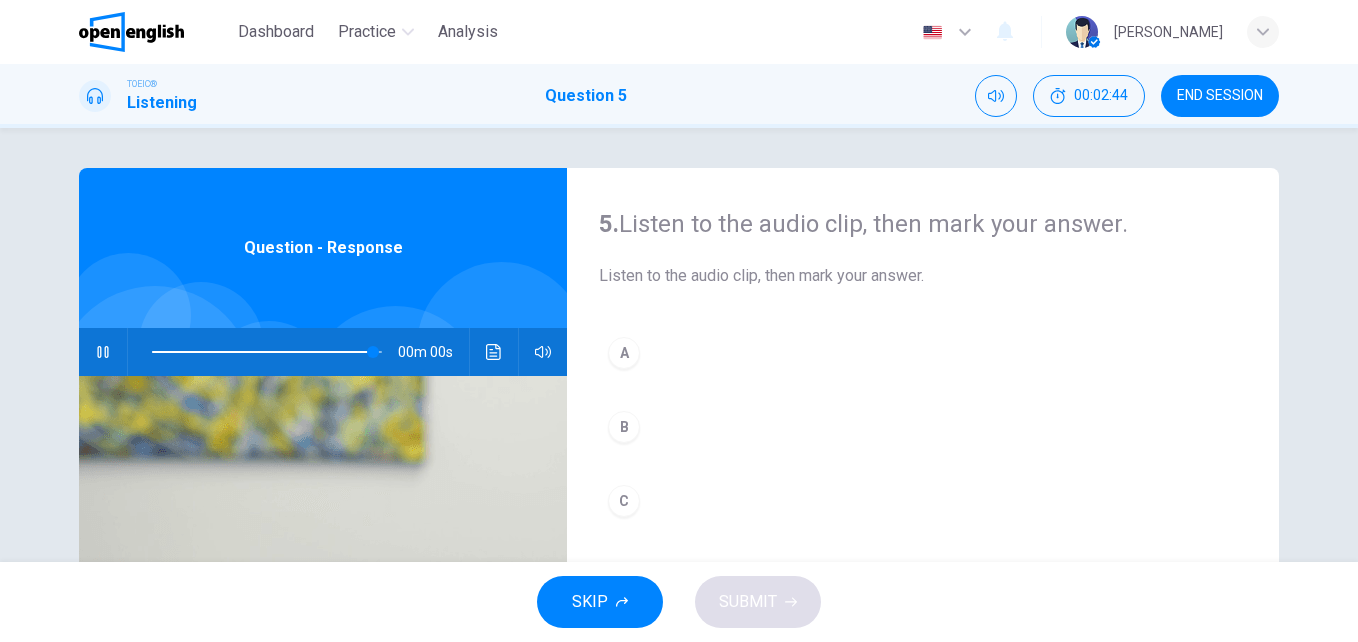 type on "*" 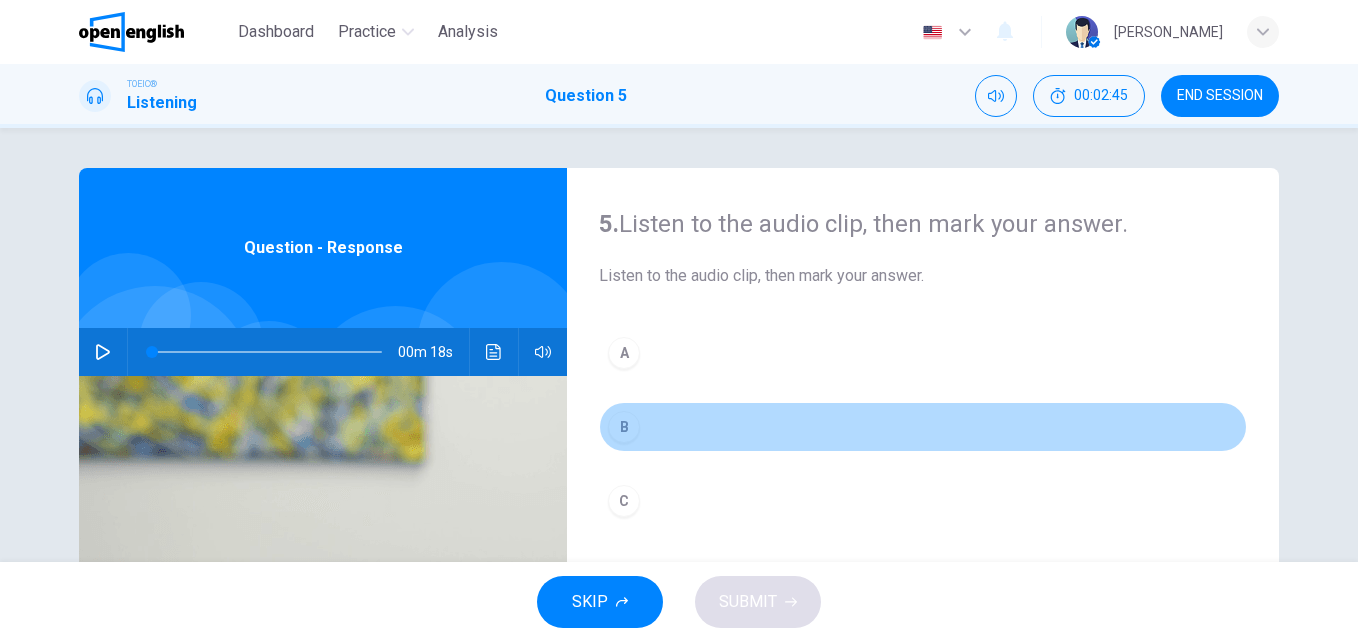 click on "B" at bounding box center [624, 427] 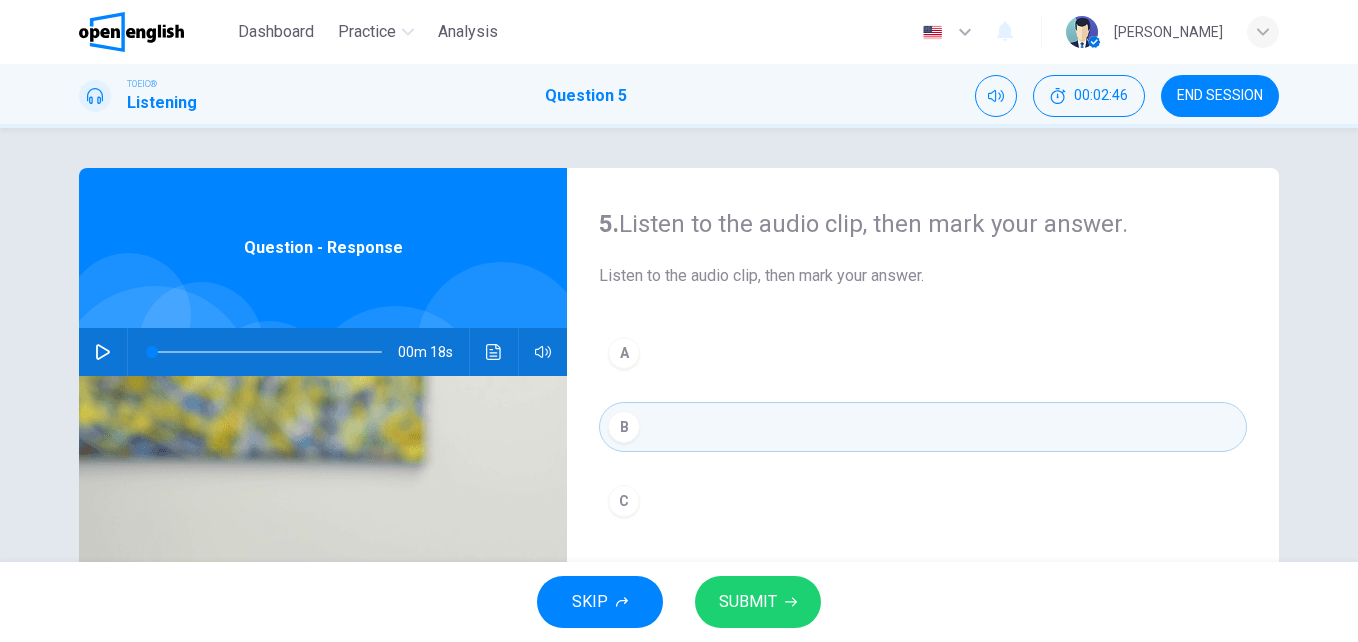 click on "SUBMIT" at bounding box center (748, 602) 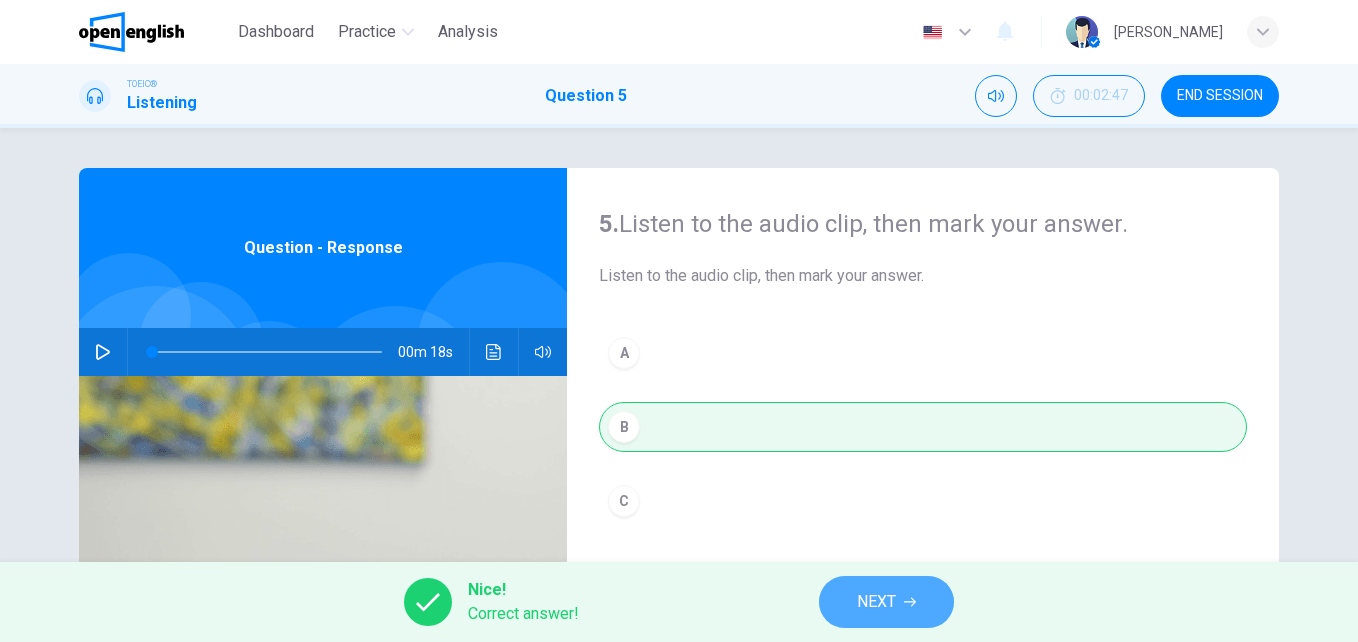click on "NEXT" at bounding box center (886, 602) 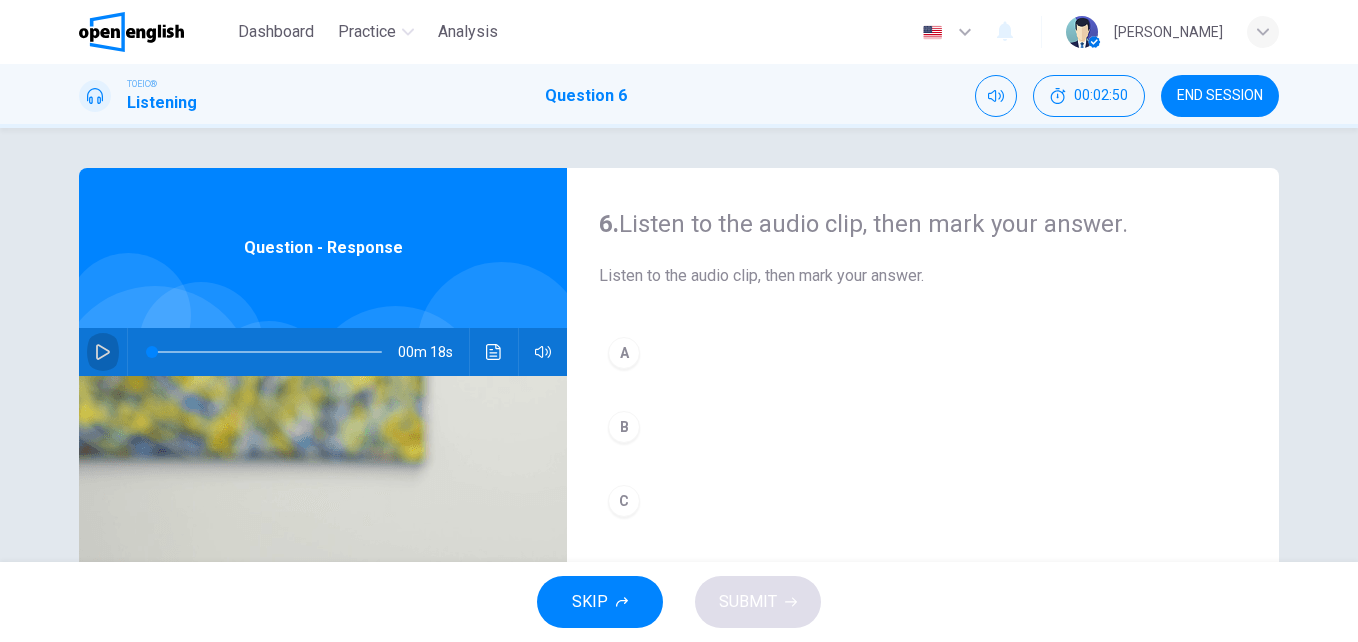 click 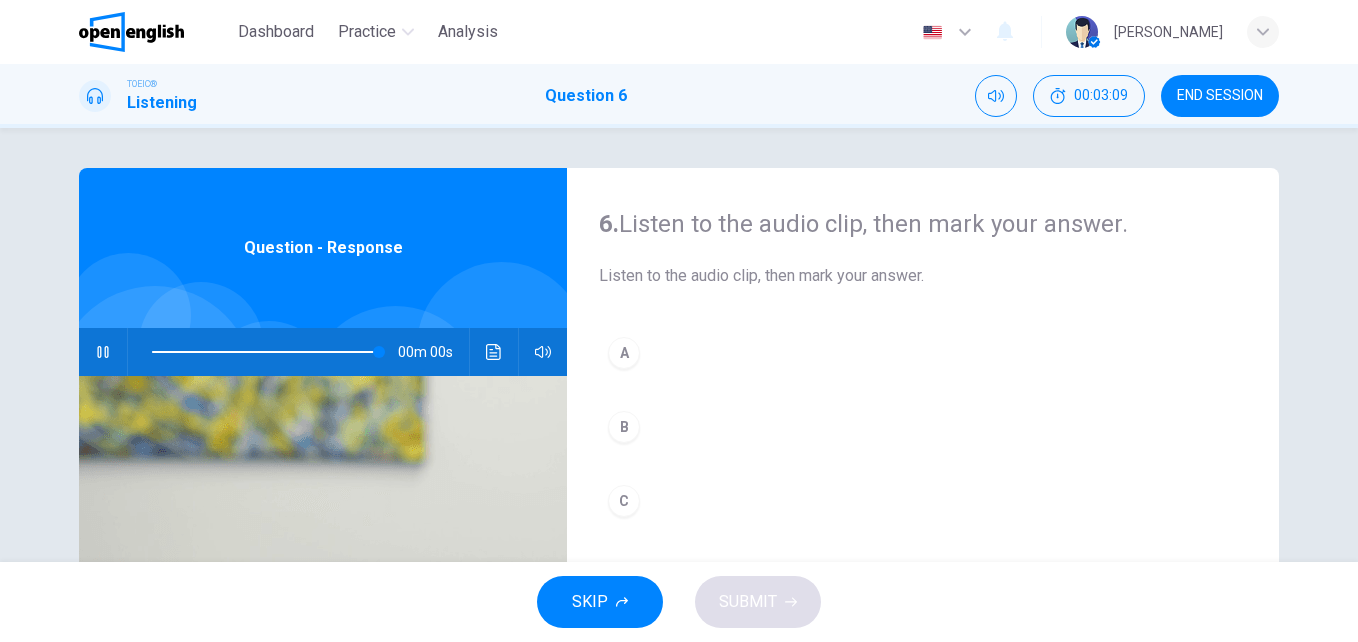 type on "*" 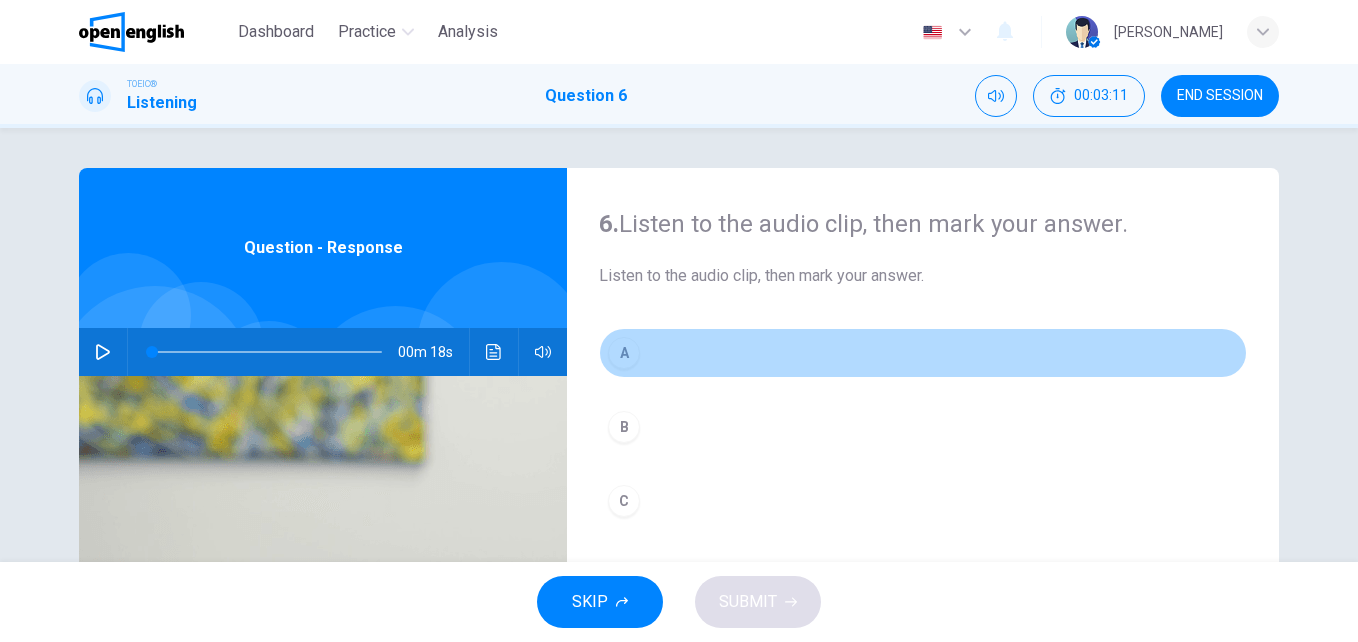 click on "A" at bounding box center (624, 353) 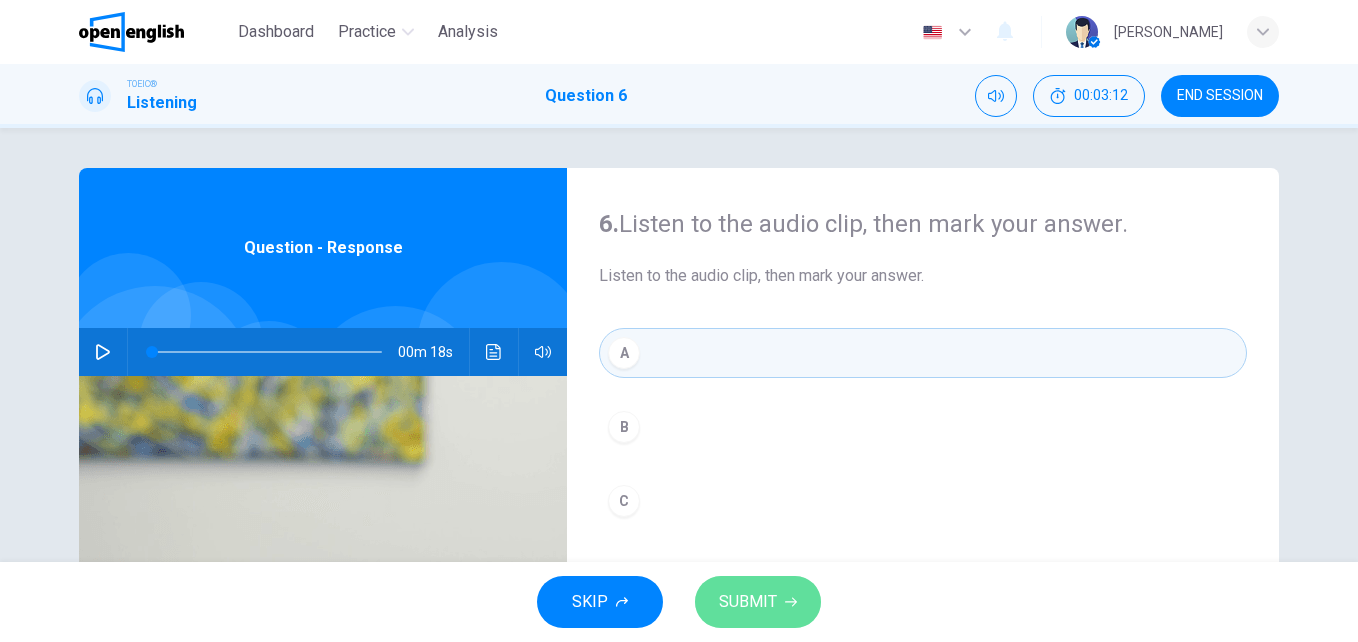 click on "SUBMIT" at bounding box center (758, 602) 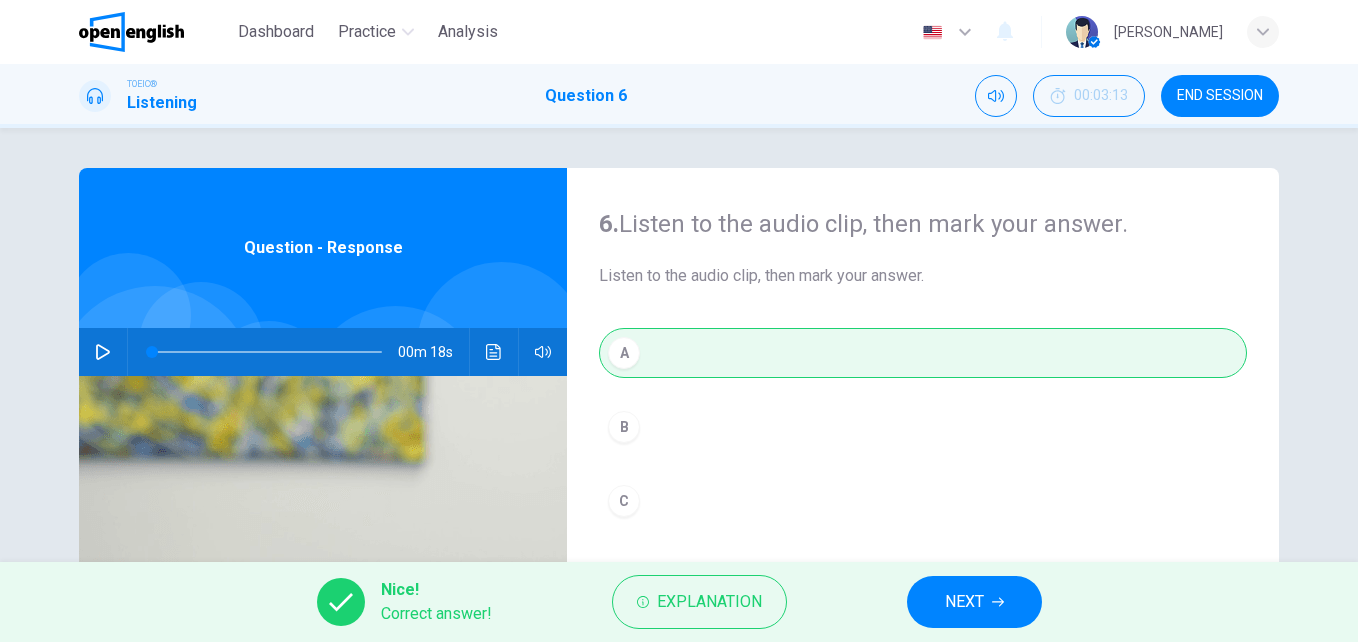 click on "NEXT" at bounding box center (964, 602) 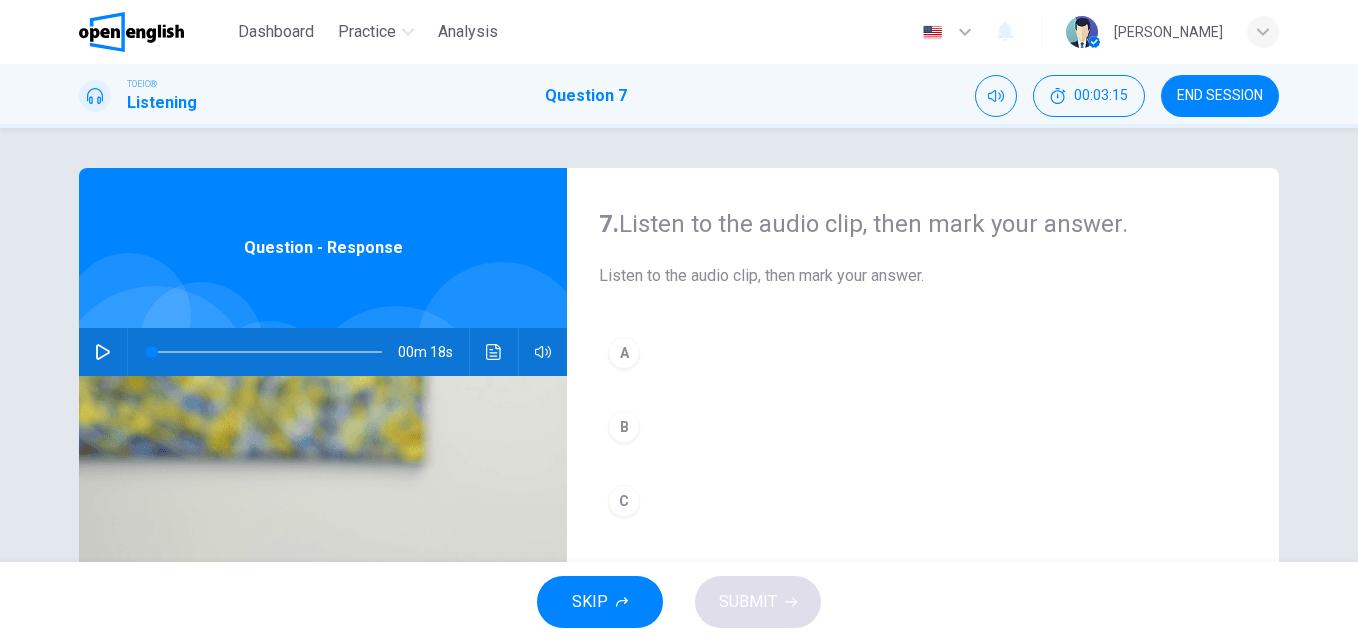 click at bounding box center (103, 352) 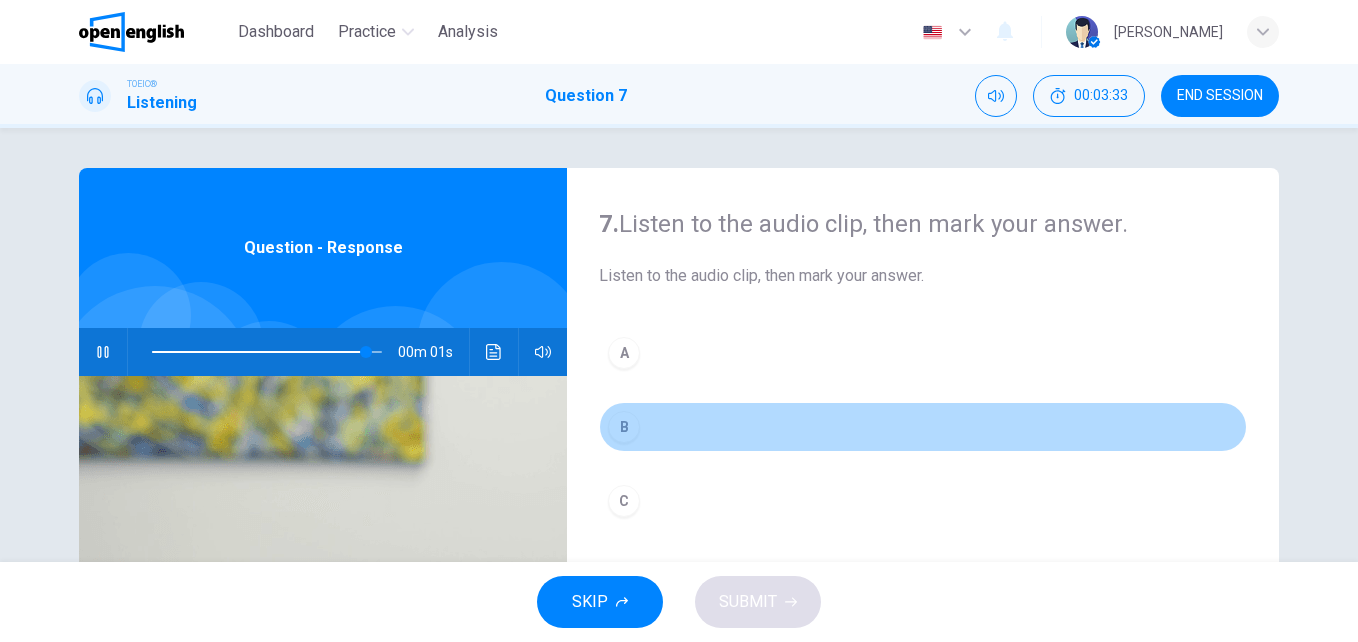 click on "B" at bounding box center (624, 427) 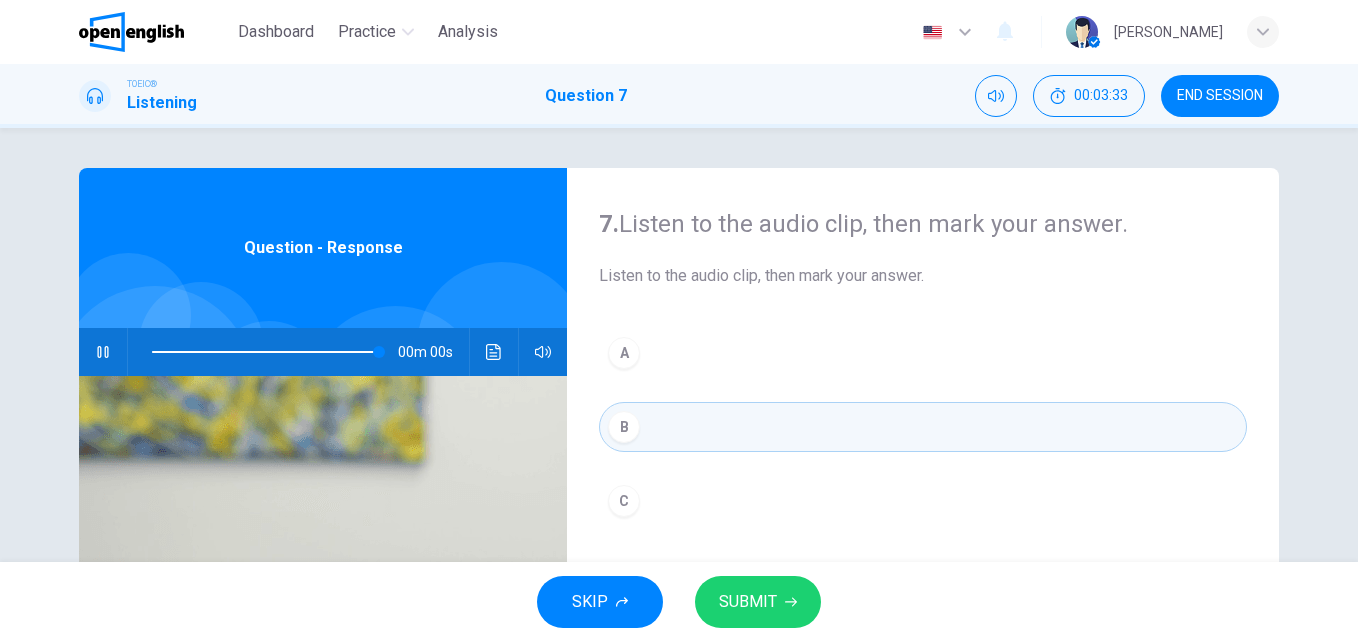type on "*" 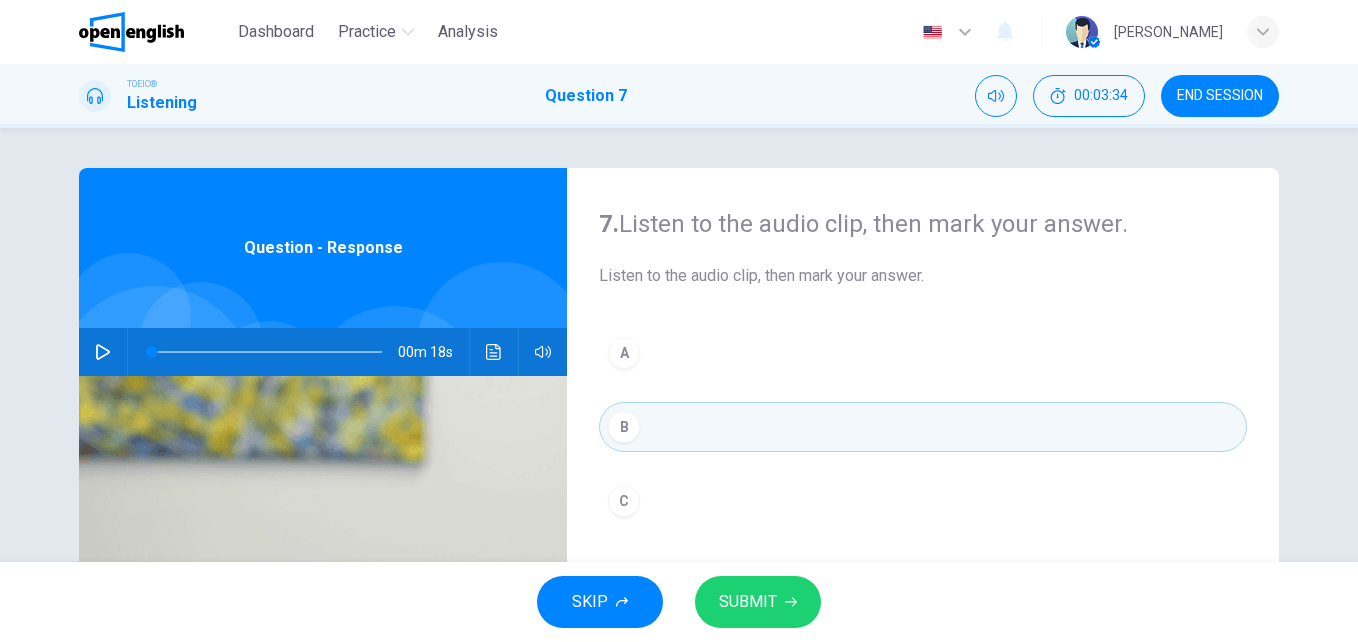 click on "SUBMIT" at bounding box center [748, 602] 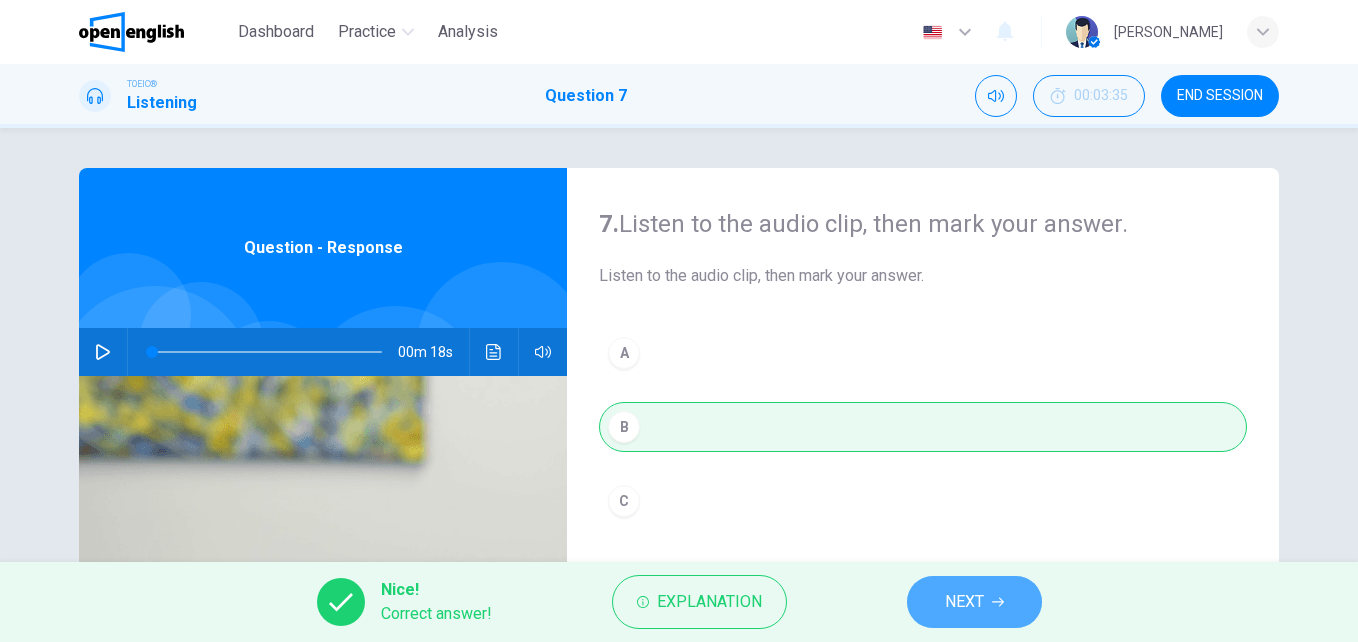 click on "NEXT" at bounding box center (964, 602) 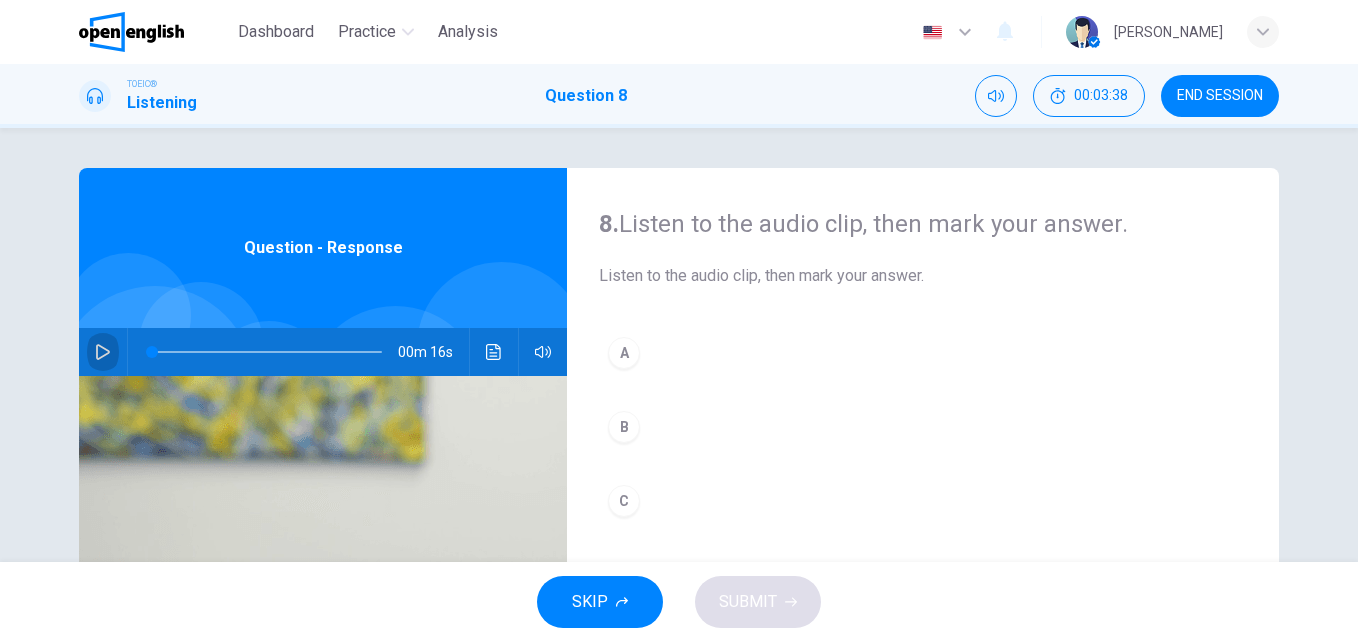 click at bounding box center (103, 352) 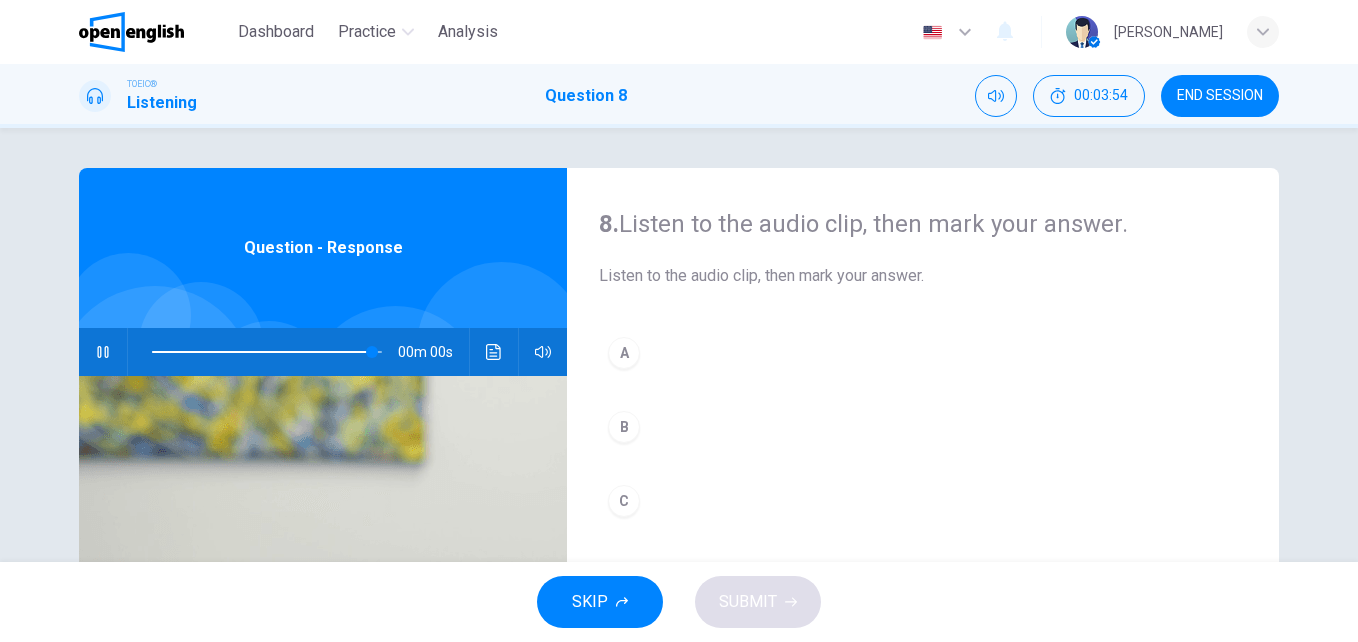 type on "*" 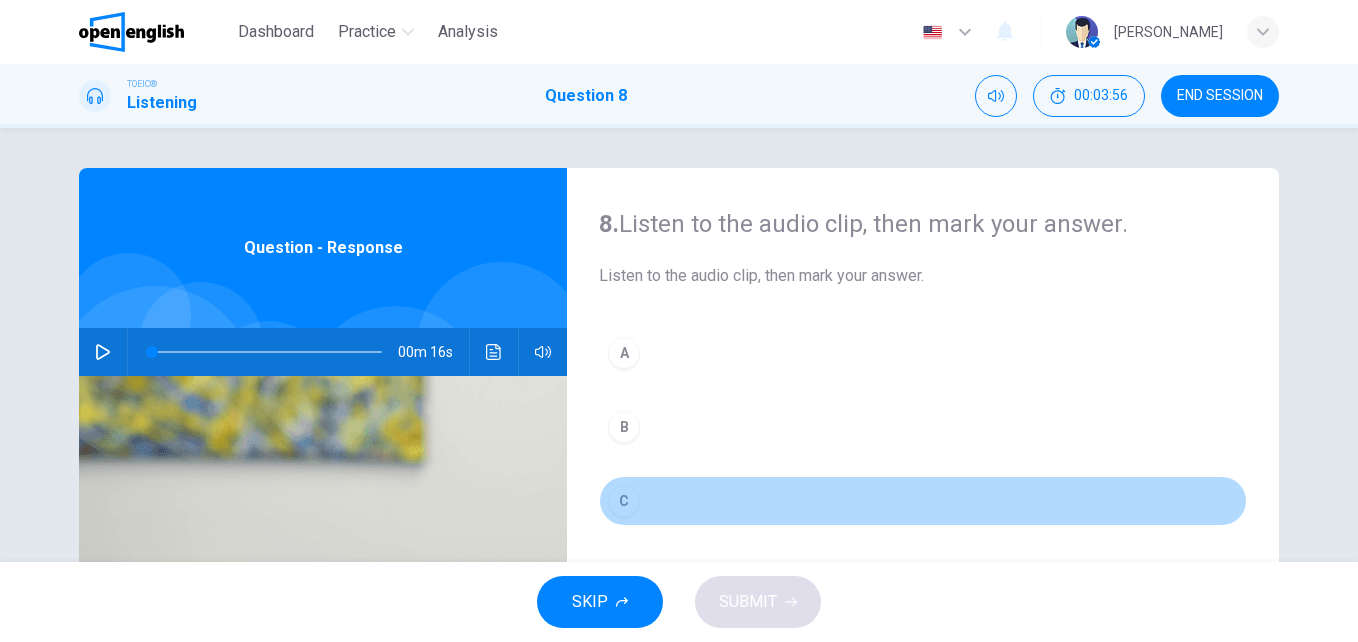 click on "C" at bounding box center (624, 501) 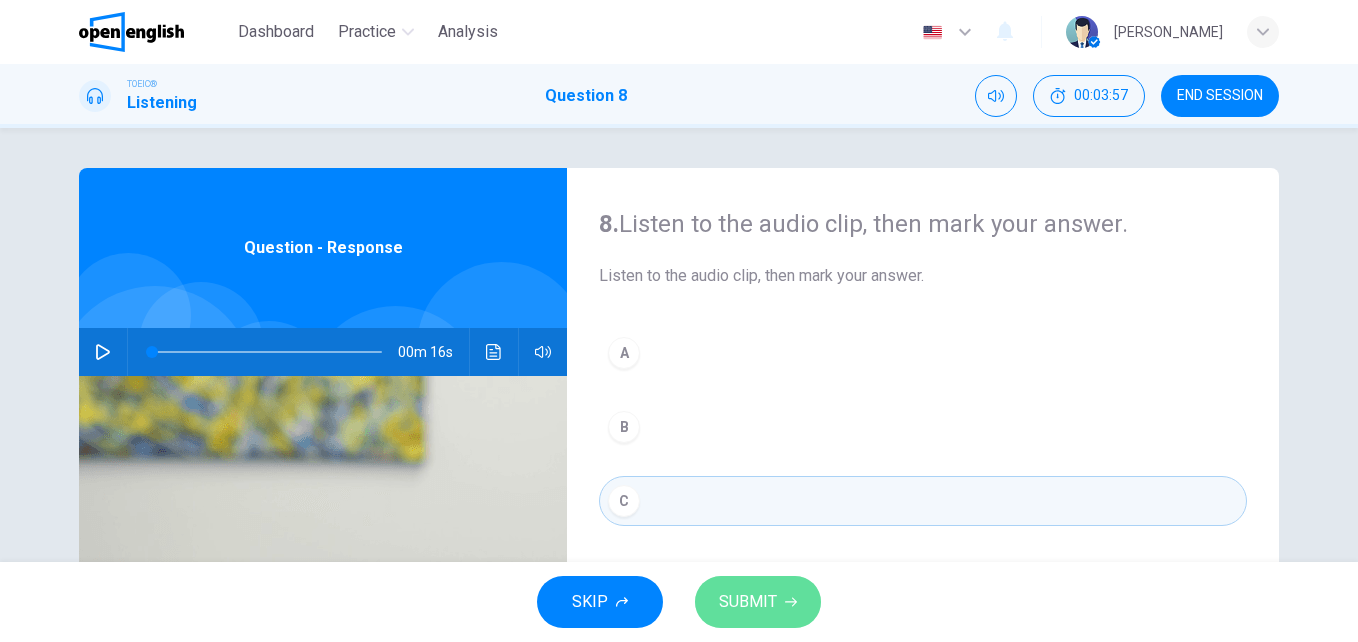 click on "SUBMIT" at bounding box center (748, 602) 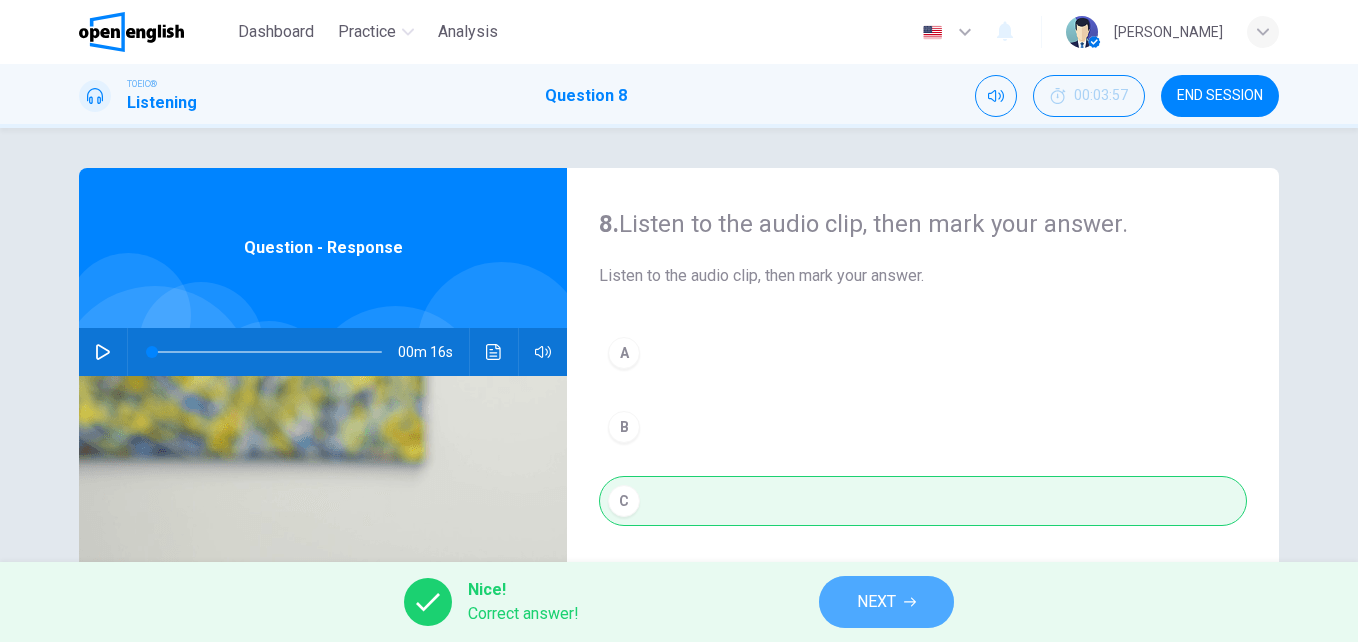click on "NEXT" at bounding box center (876, 602) 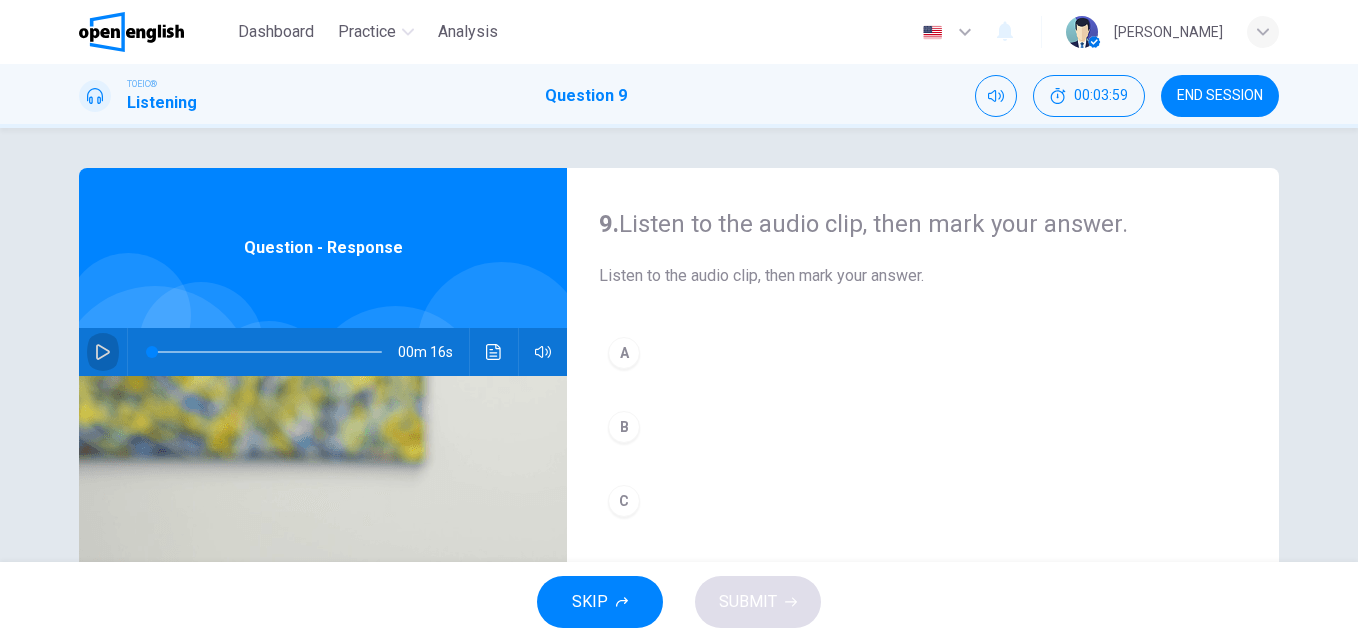 click 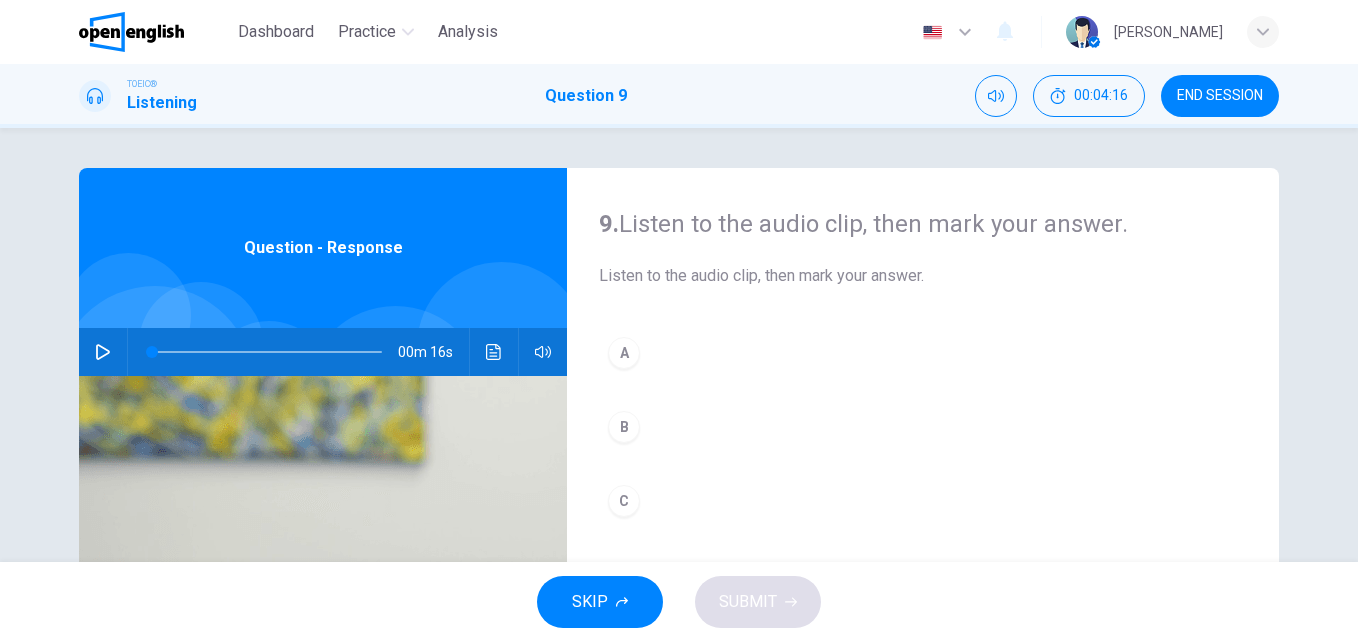 type on "*" 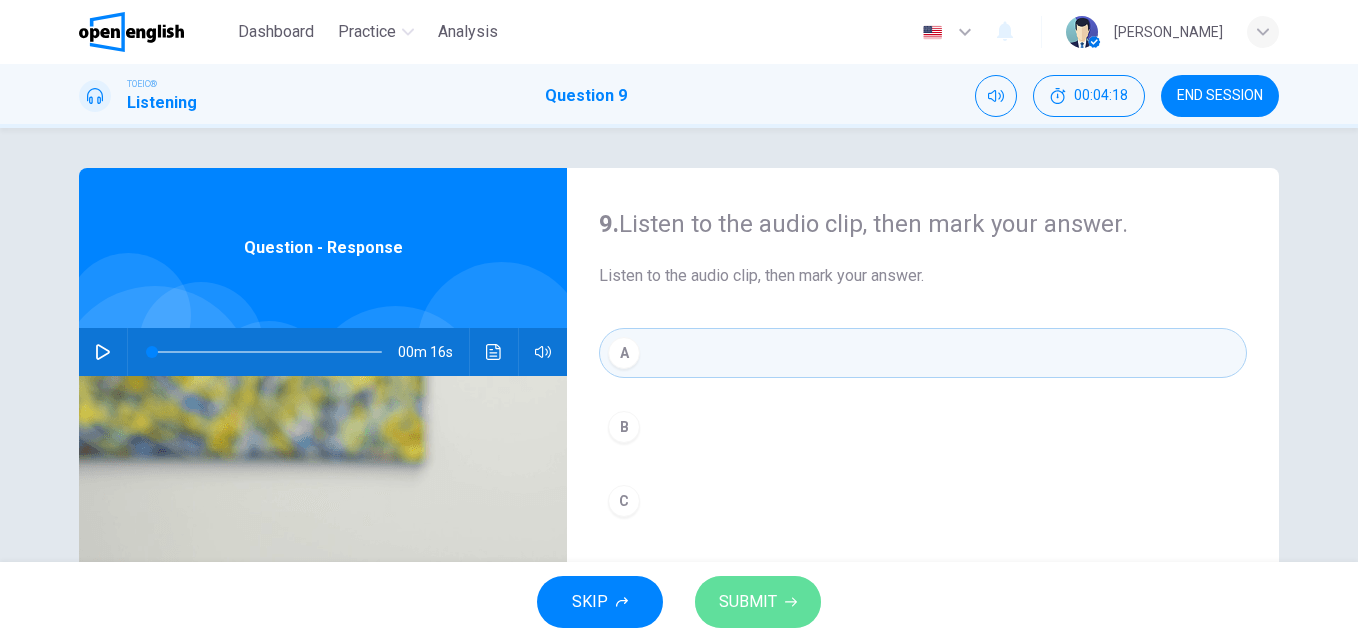 click on "SUBMIT" at bounding box center [748, 602] 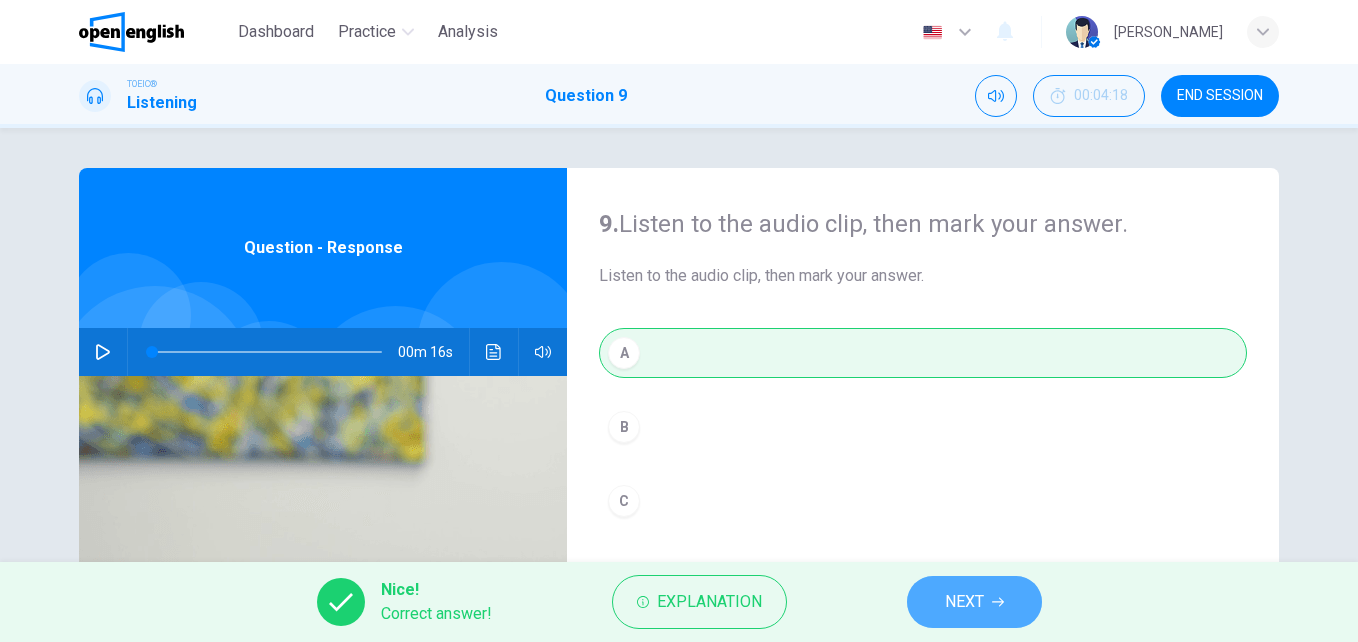 click on "NEXT" at bounding box center [964, 602] 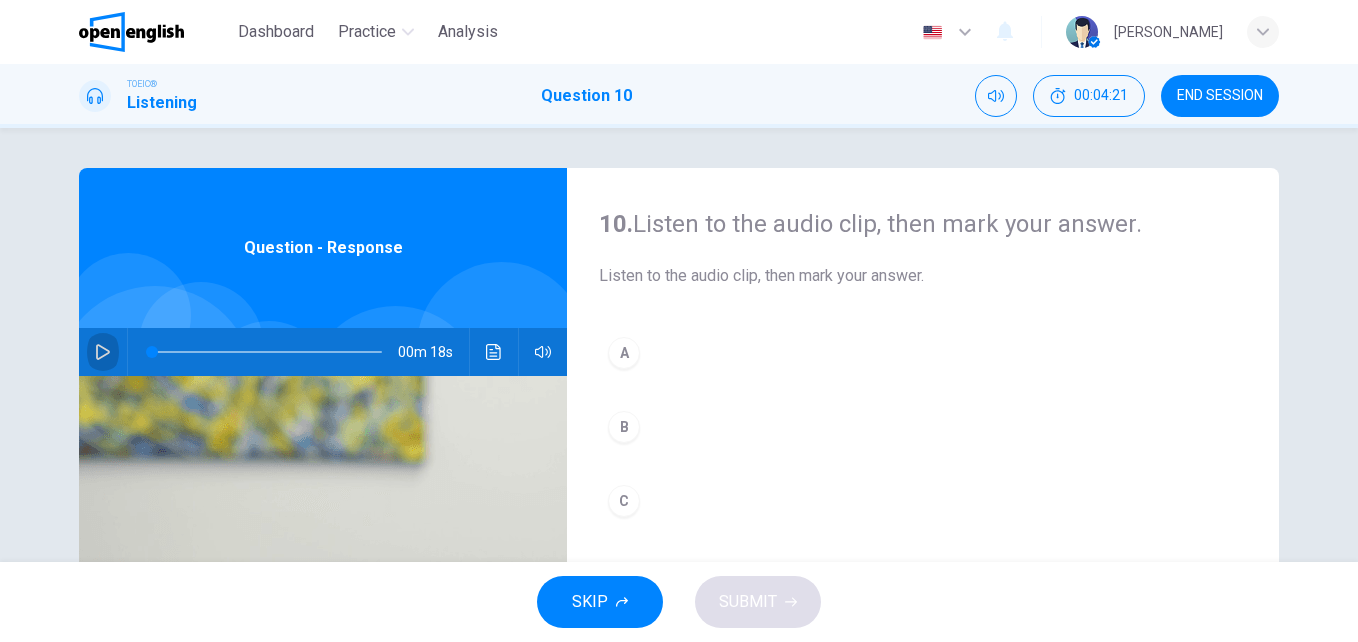 click 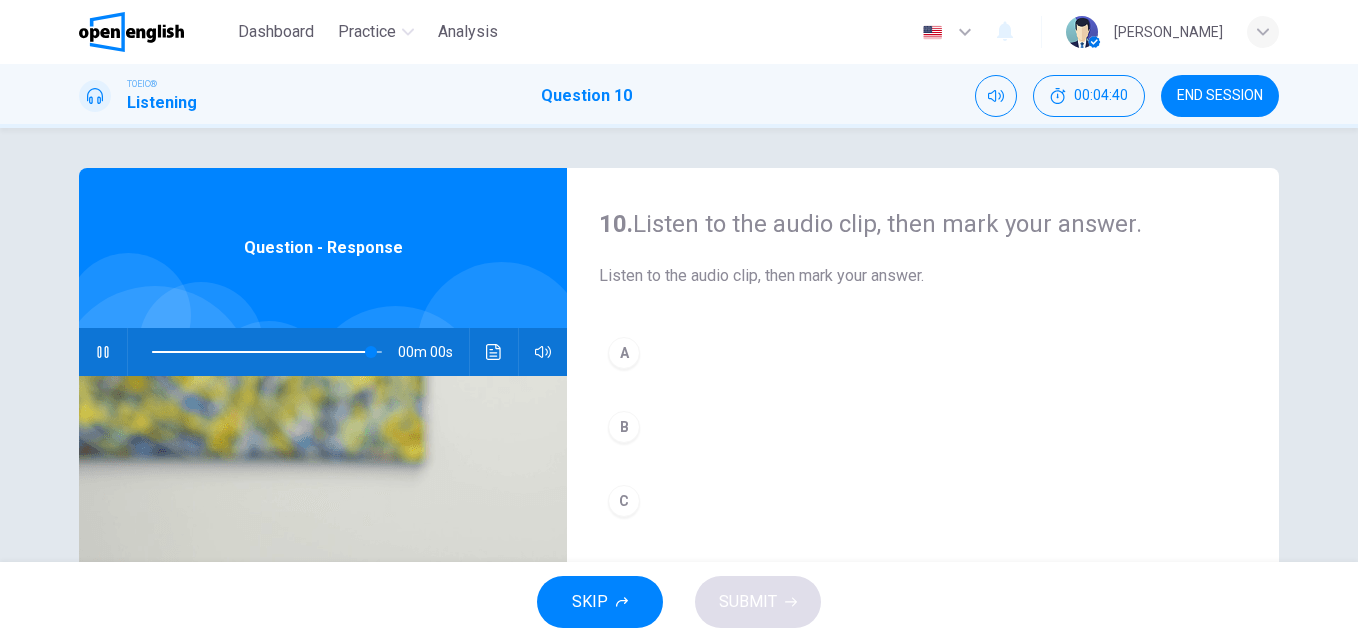 type on "*" 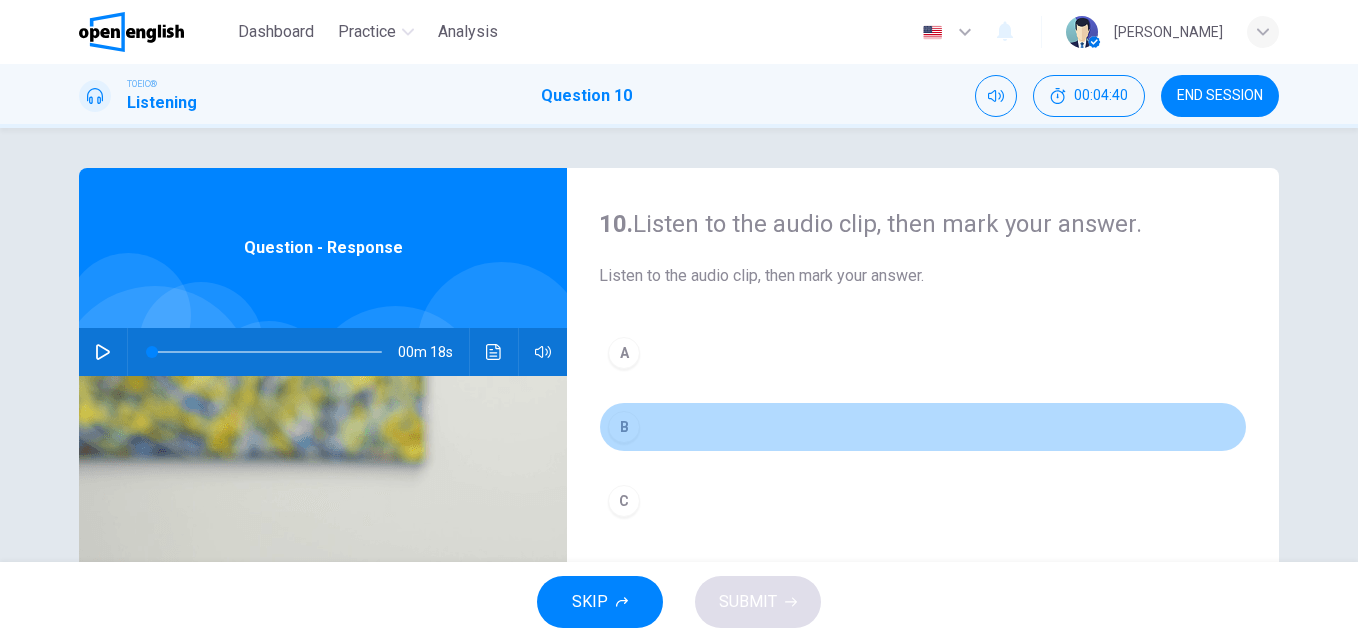 click on "B" at bounding box center [624, 427] 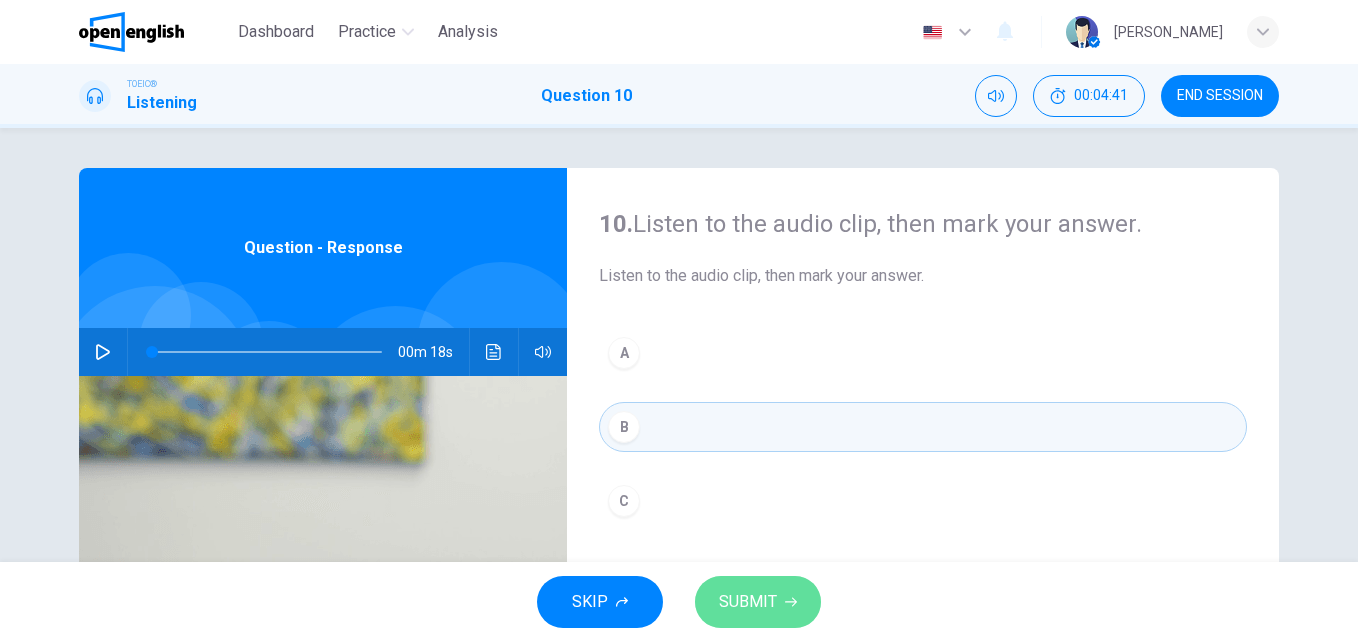 click on "SUBMIT" at bounding box center (758, 602) 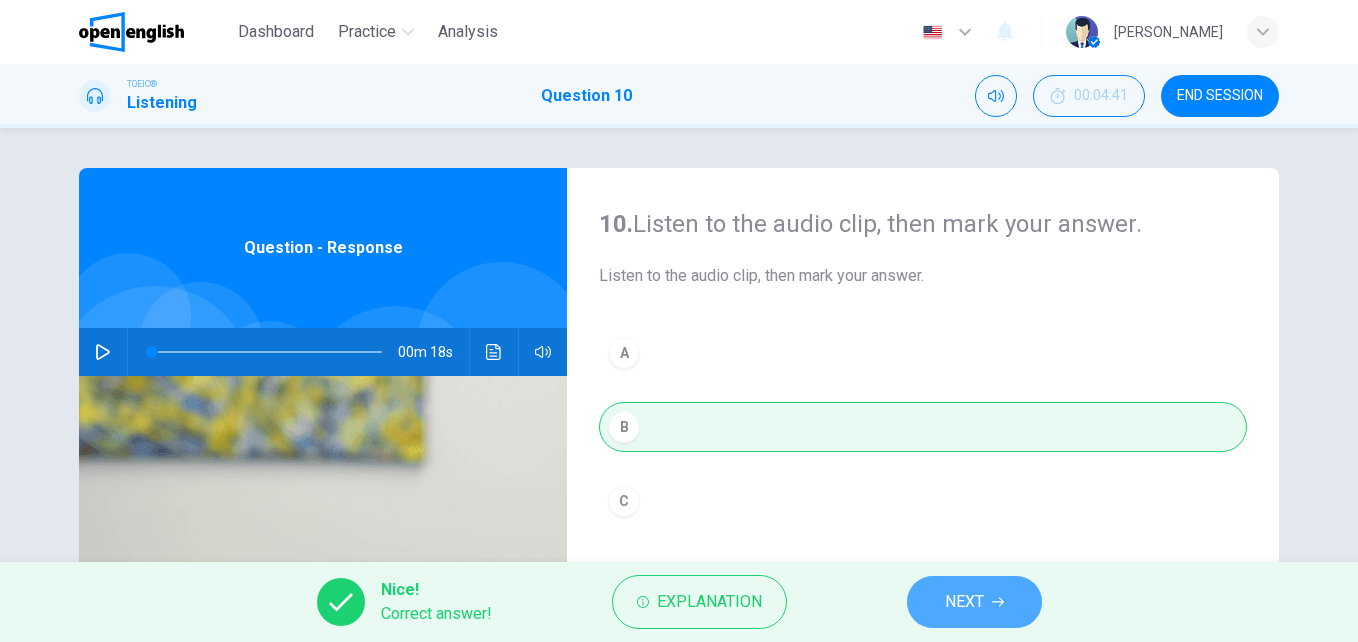 click on "NEXT" at bounding box center (974, 602) 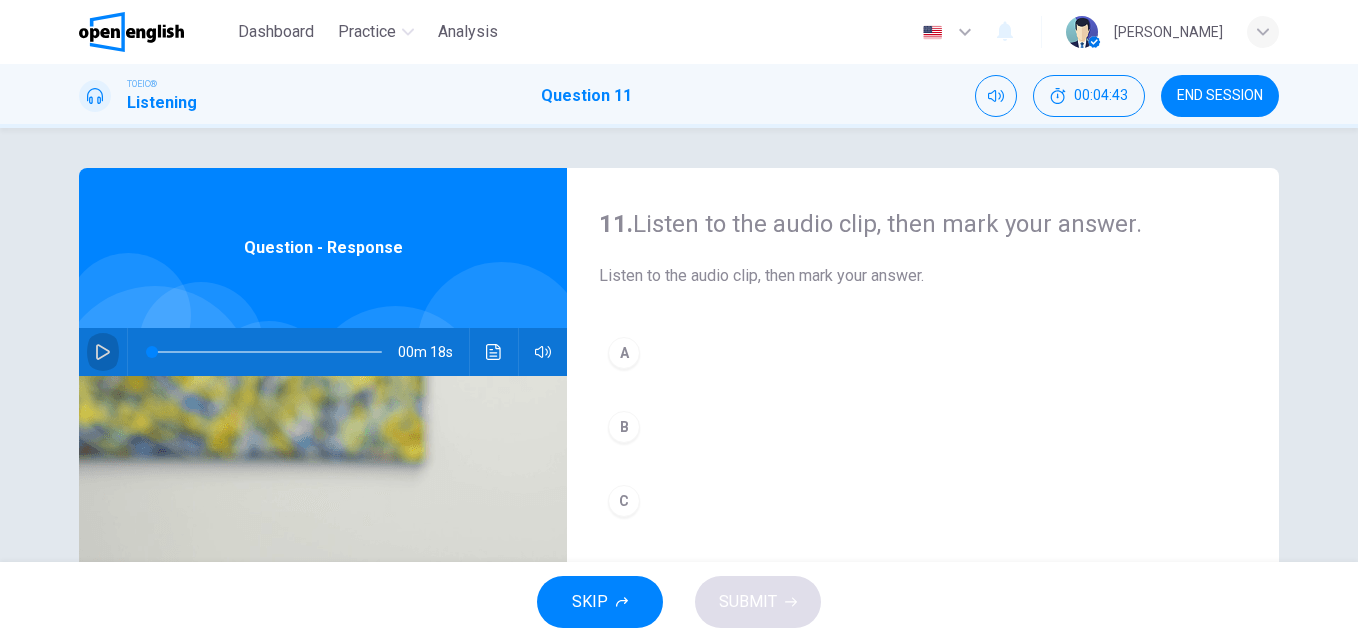 click 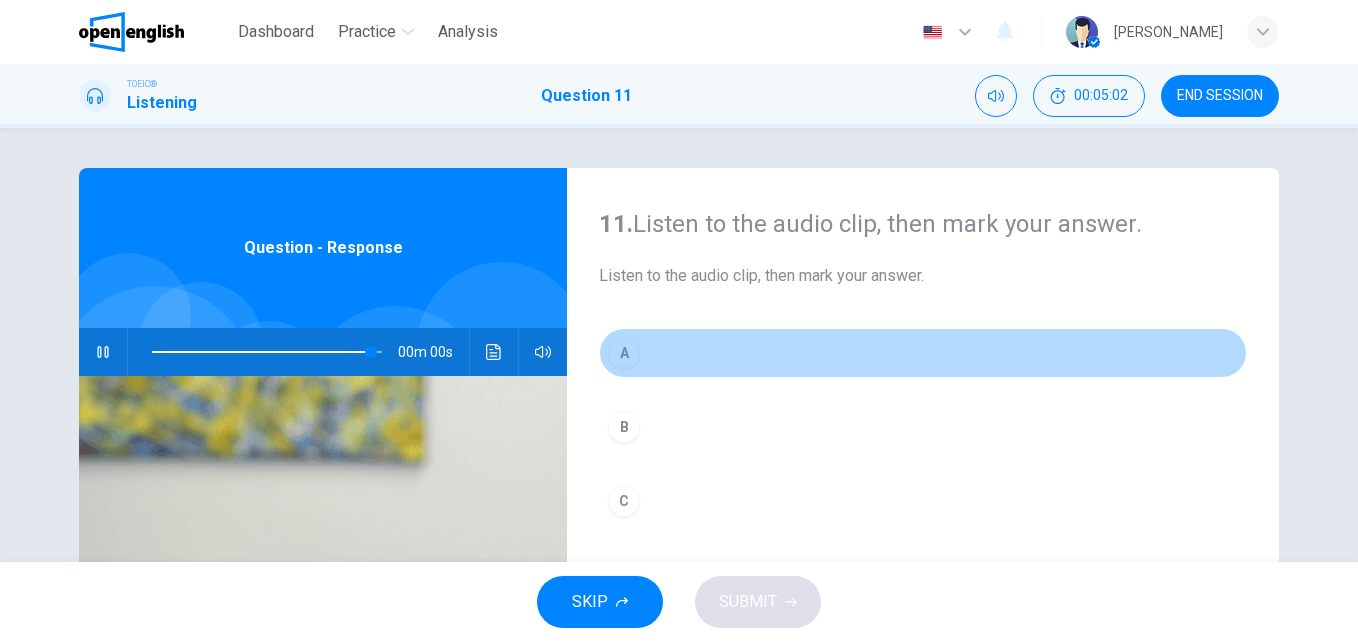 type on "*" 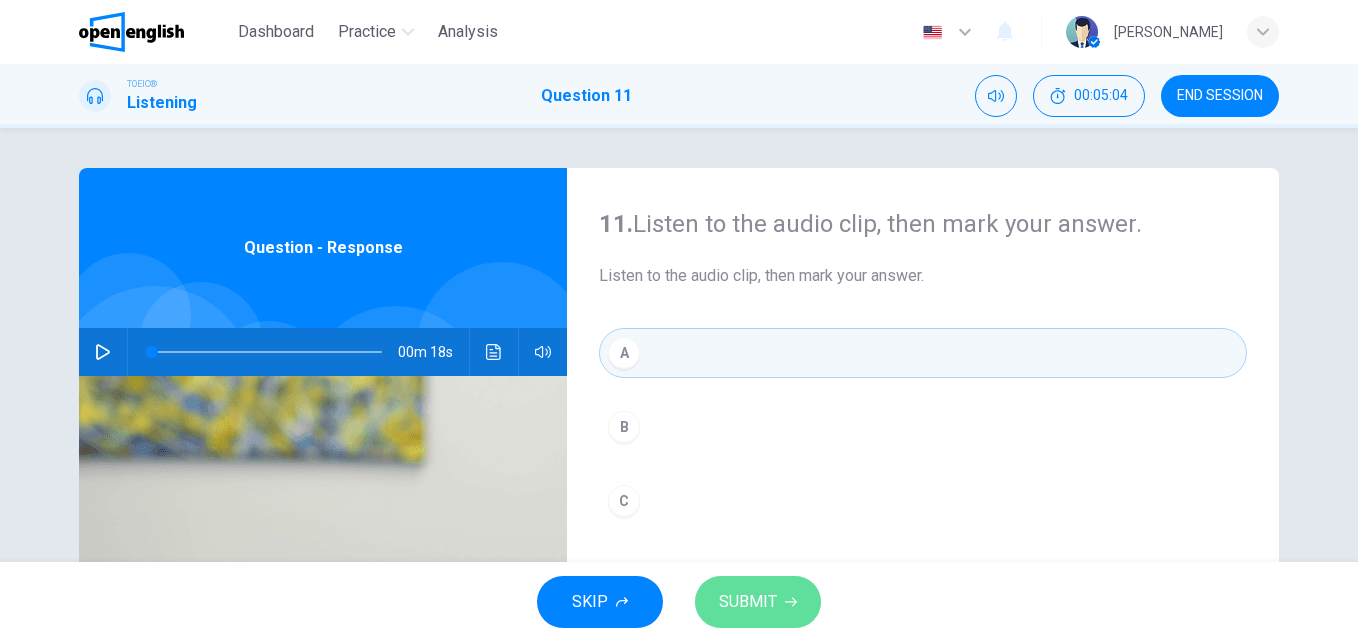click on "SUBMIT" at bounding box center (748, 602) 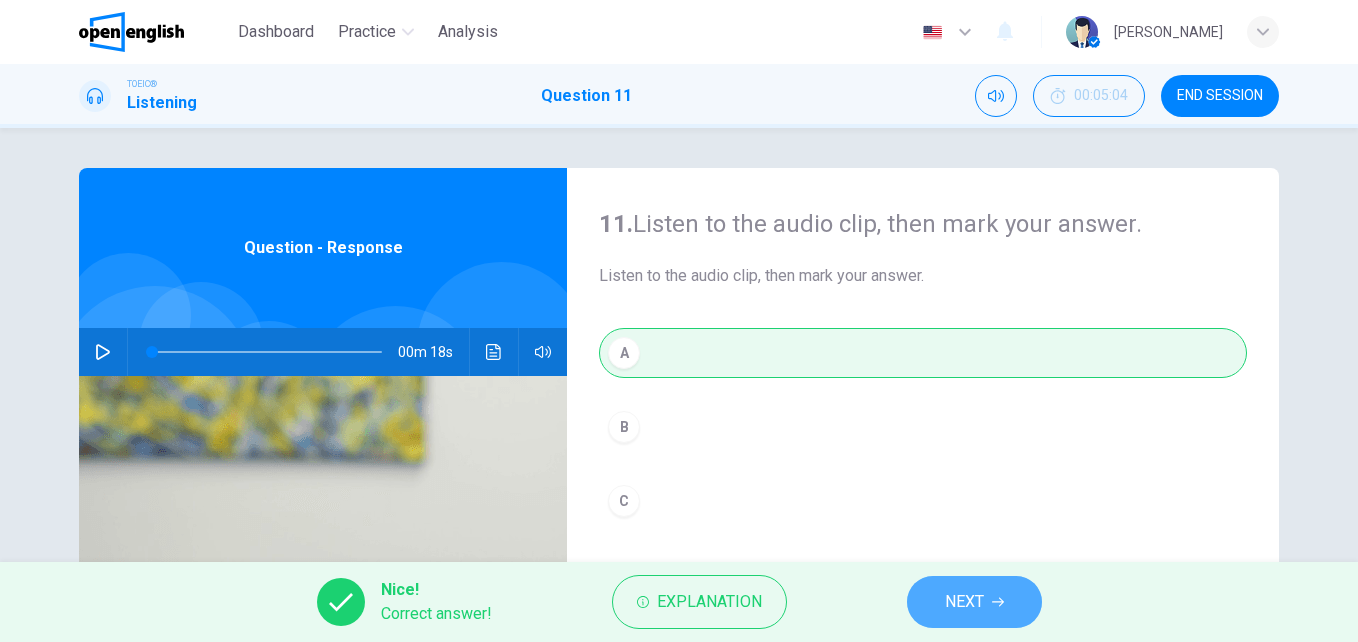 click on "NEXT" at bounding box center (964, 602) 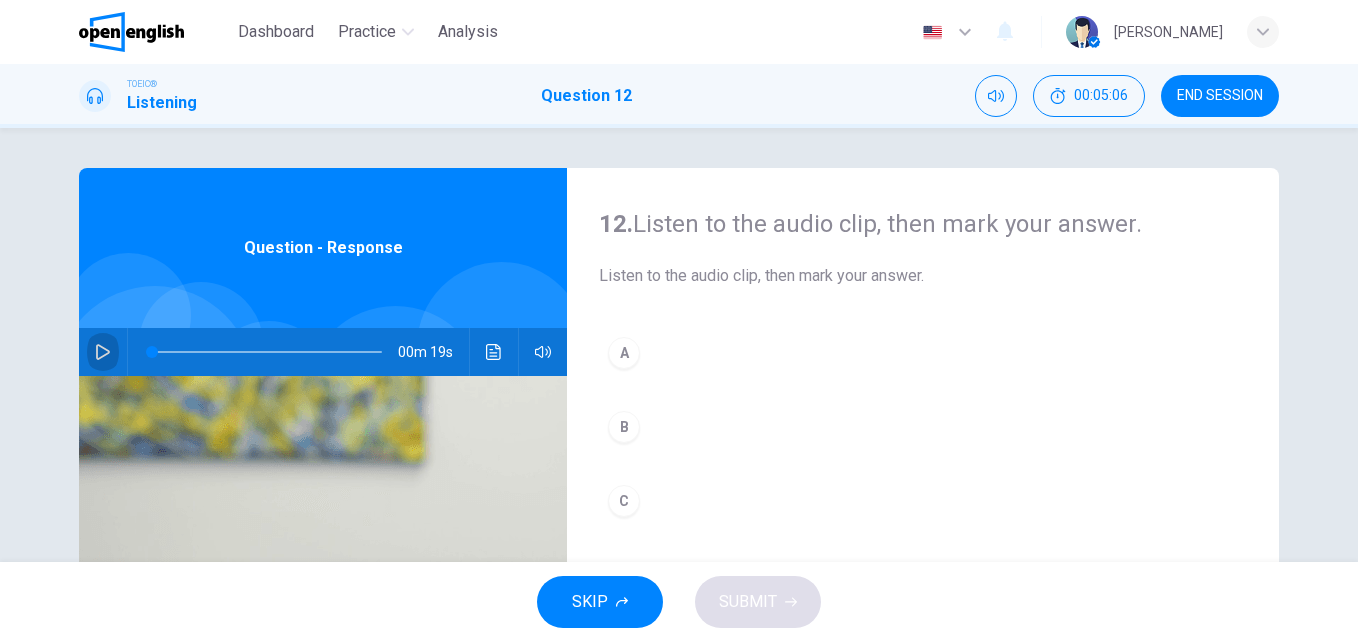 click 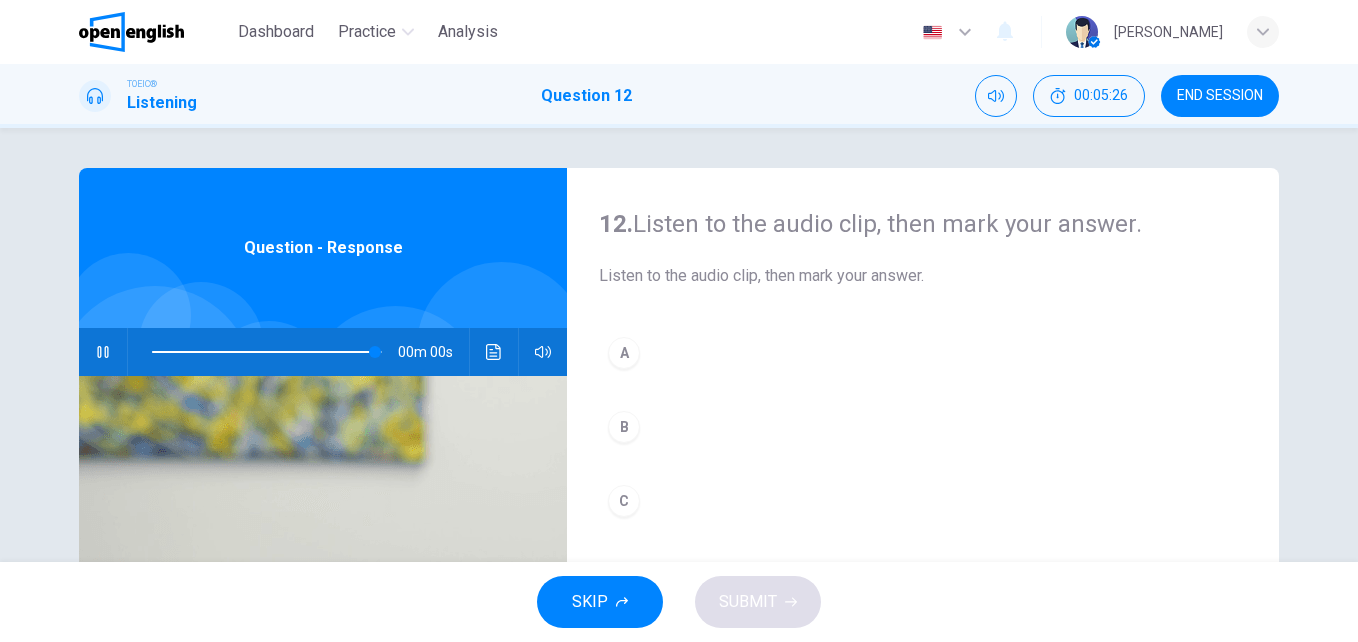 type on "*" 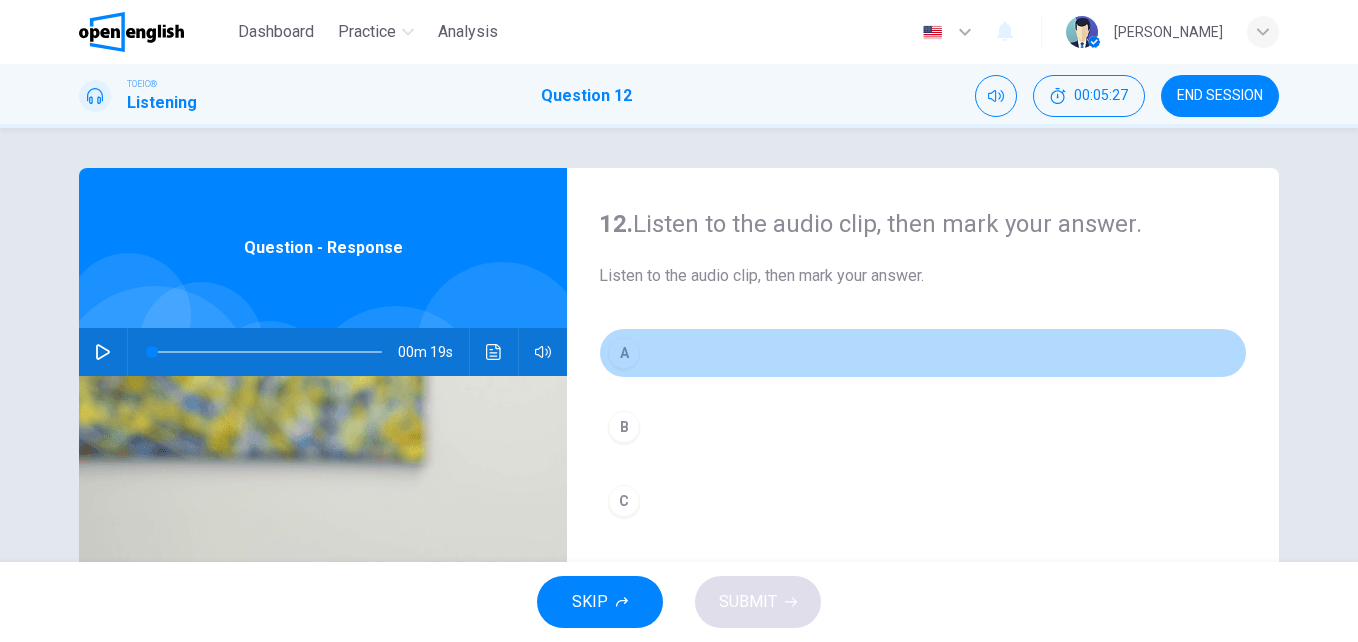 click on "A" at bounding box center [624, 353] 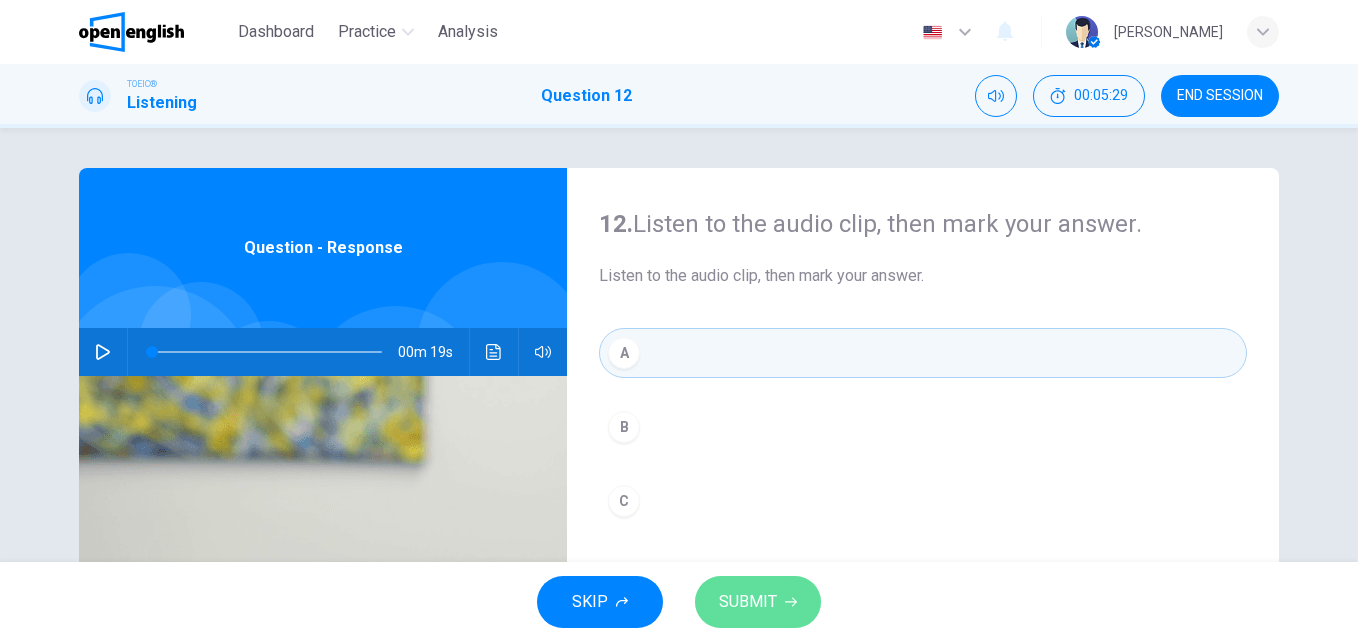 click on "SUBMIT" at bounding box center (748, 602) 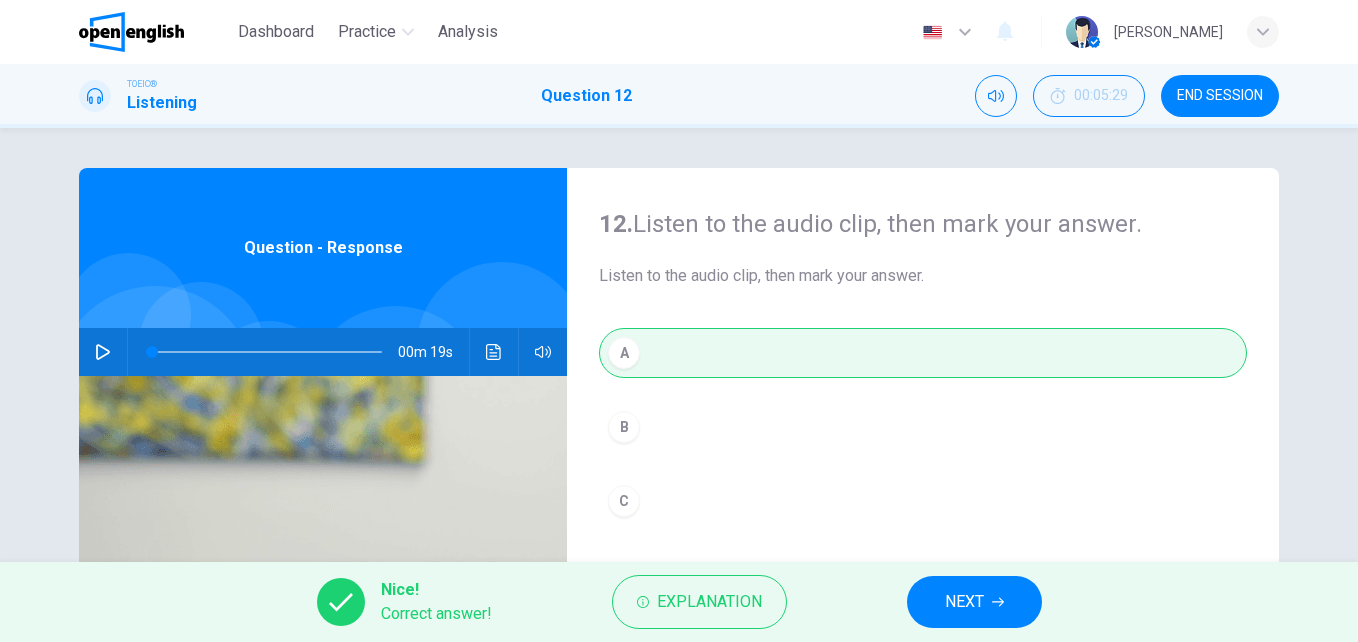 click on "NEXT" at bounding box center [974, 602] 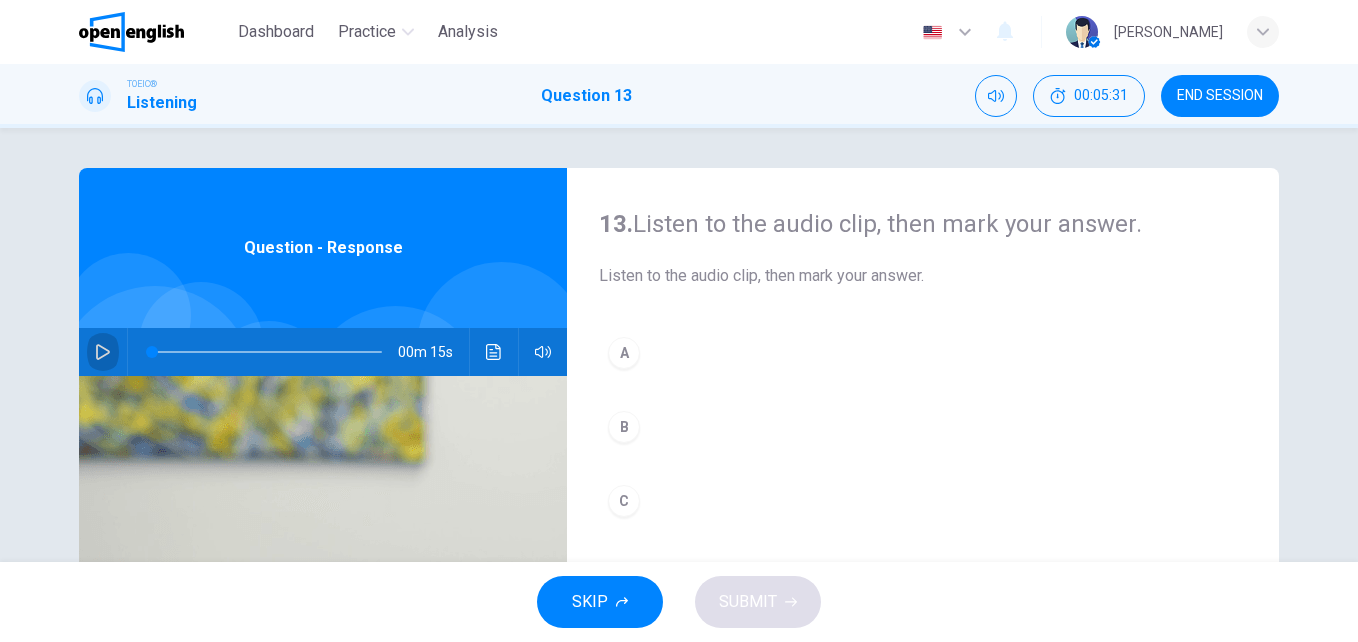 click 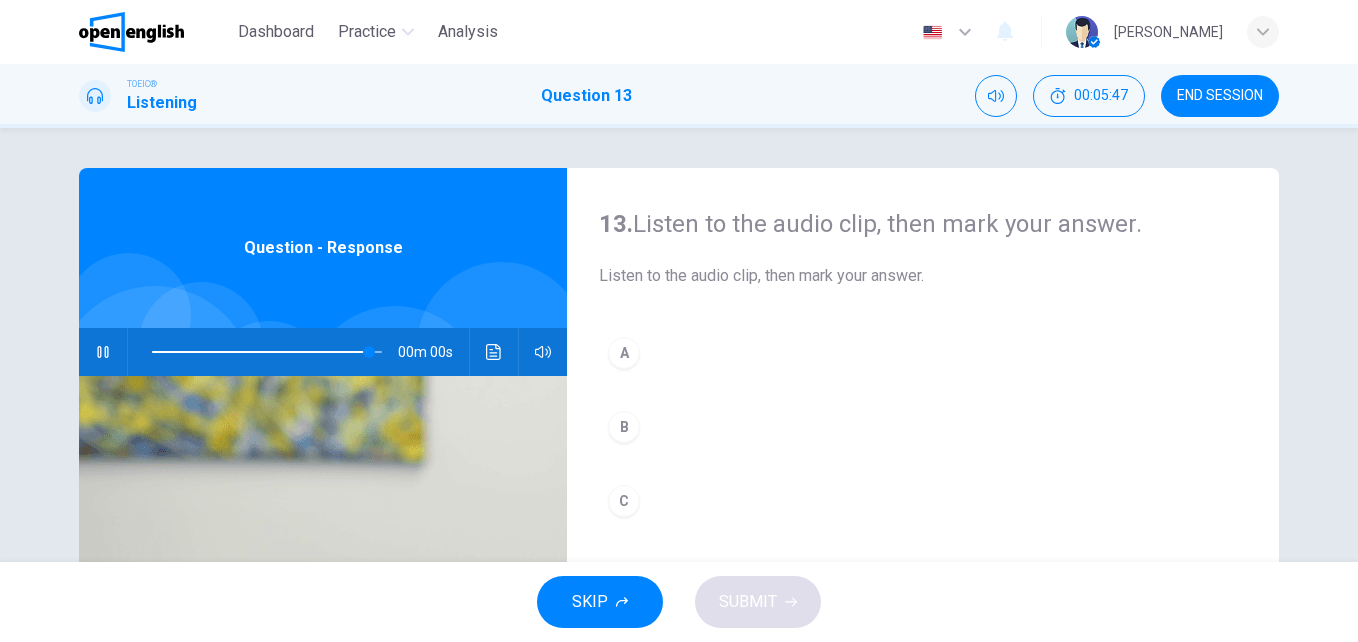 type on "*" 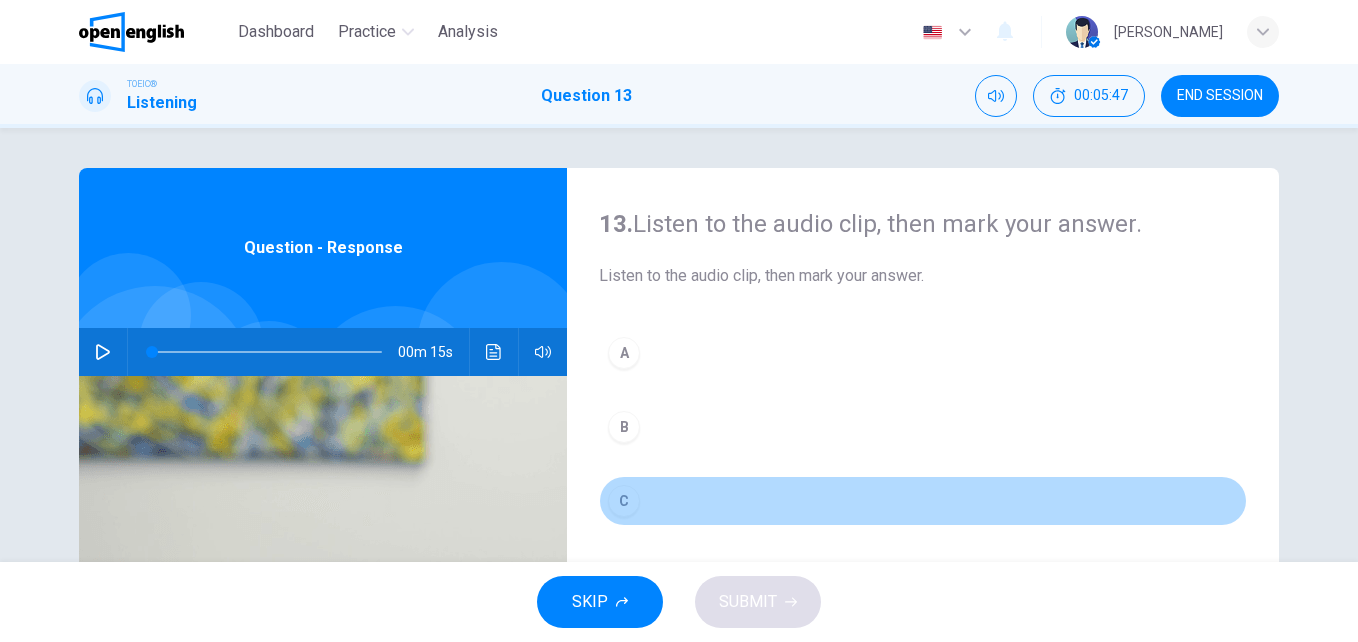 click on "C" at bounding box center (624, 501) 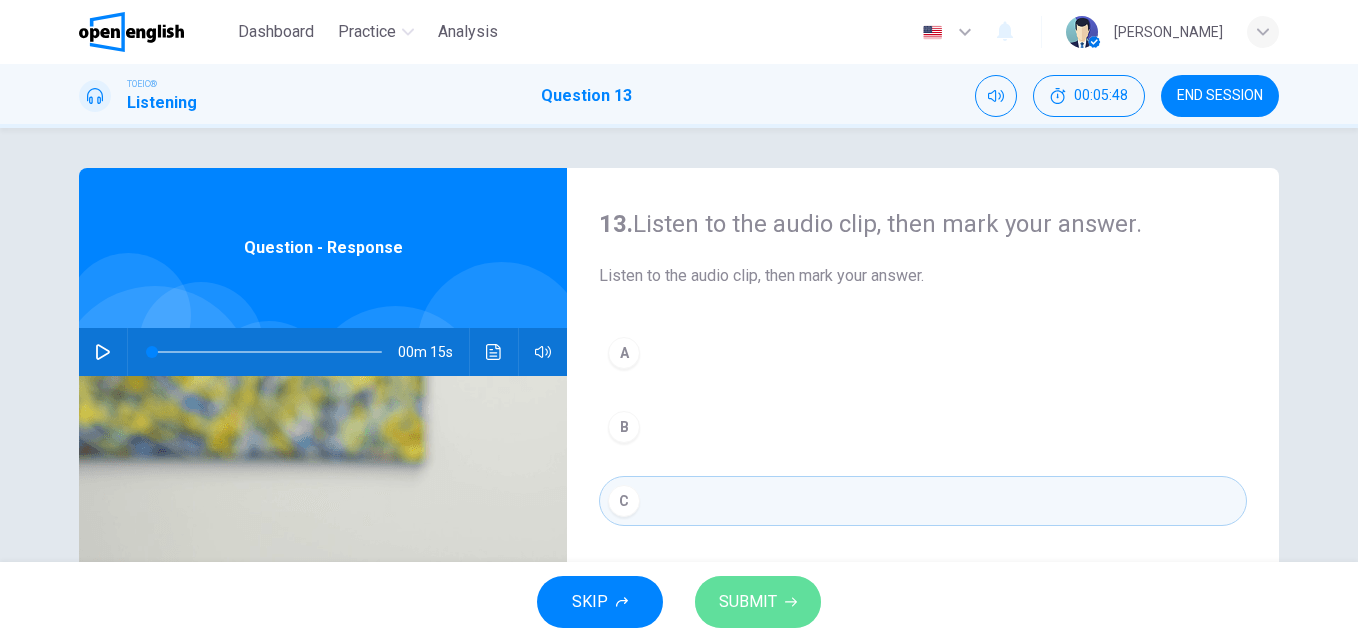 click on "SUBMIT" at bounding box center [758, 602] 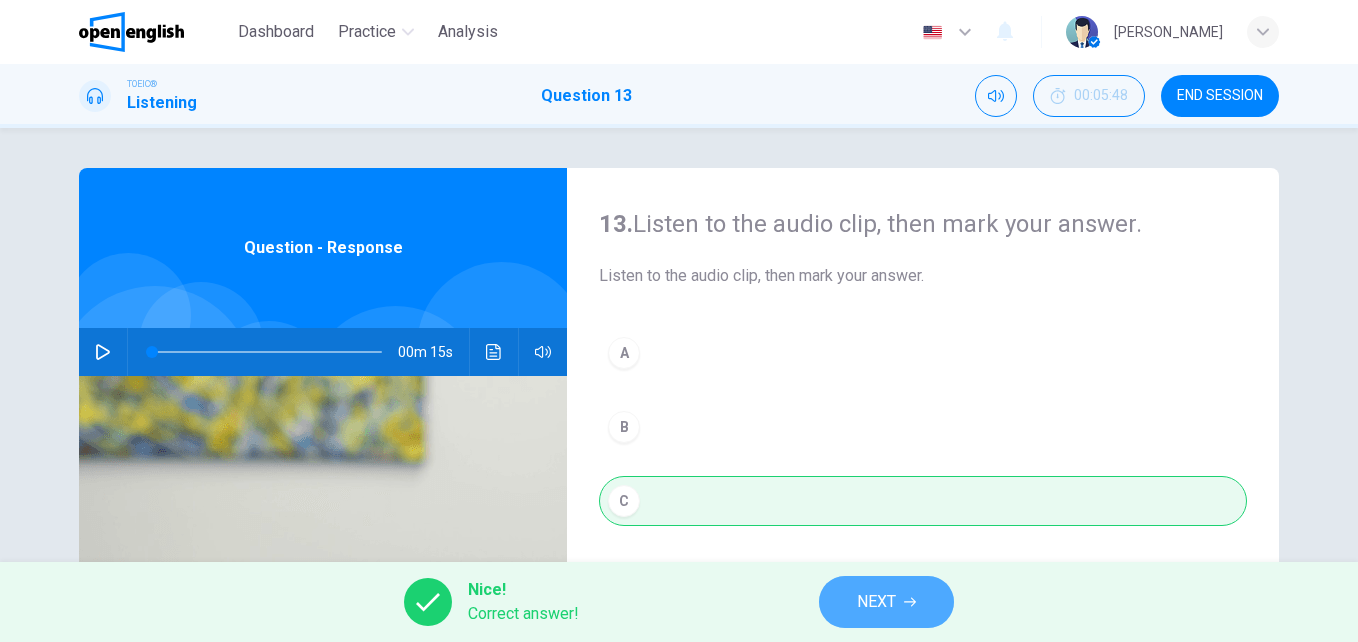 click on "NEXT" at bounding box center (876, 602) 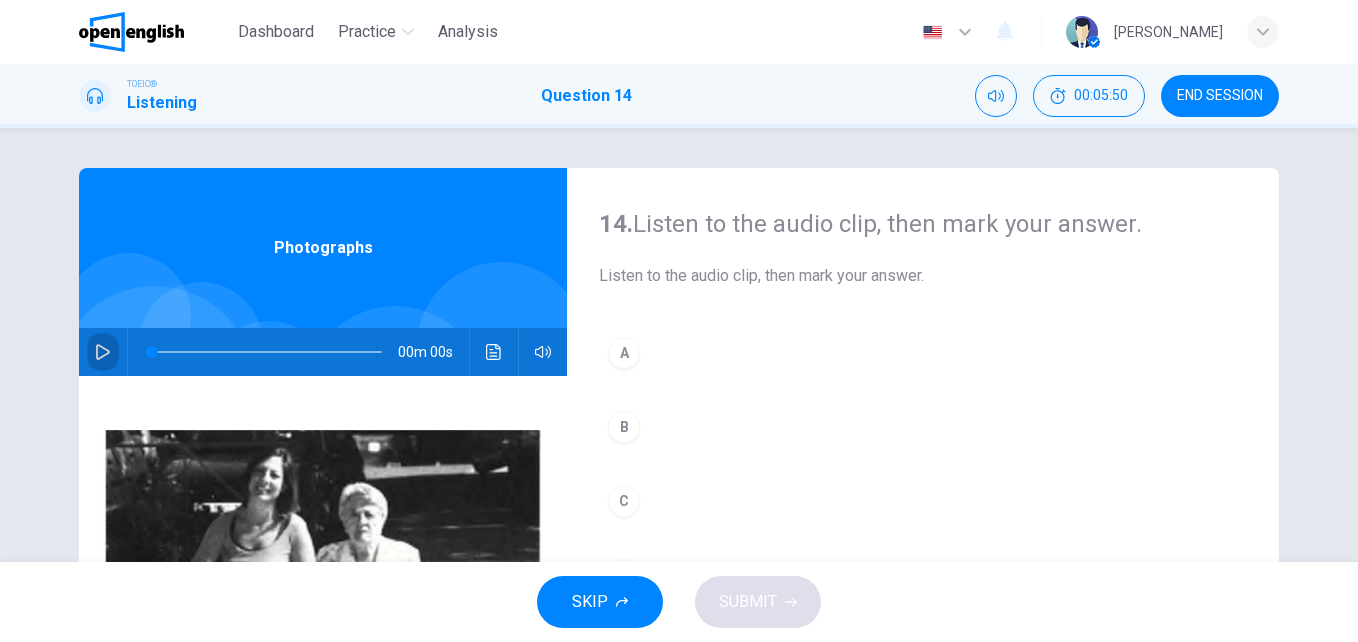 click at bounding box center [103, 352] 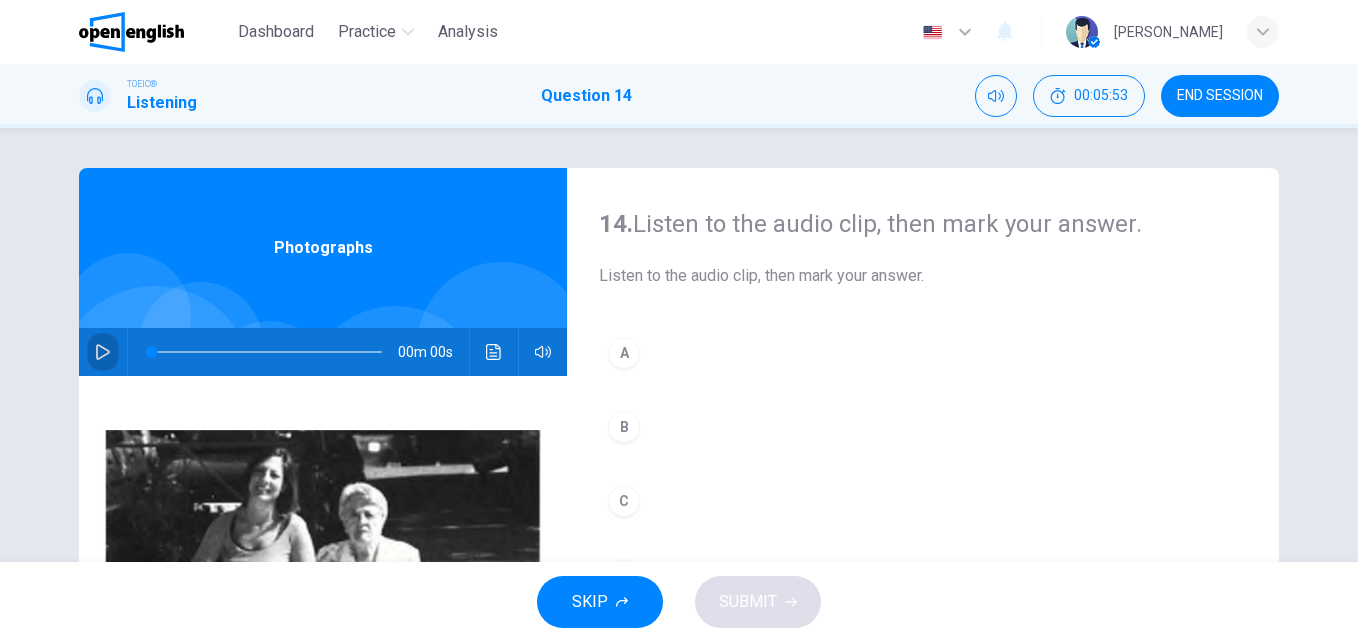 click at bounding box center [103, 352] 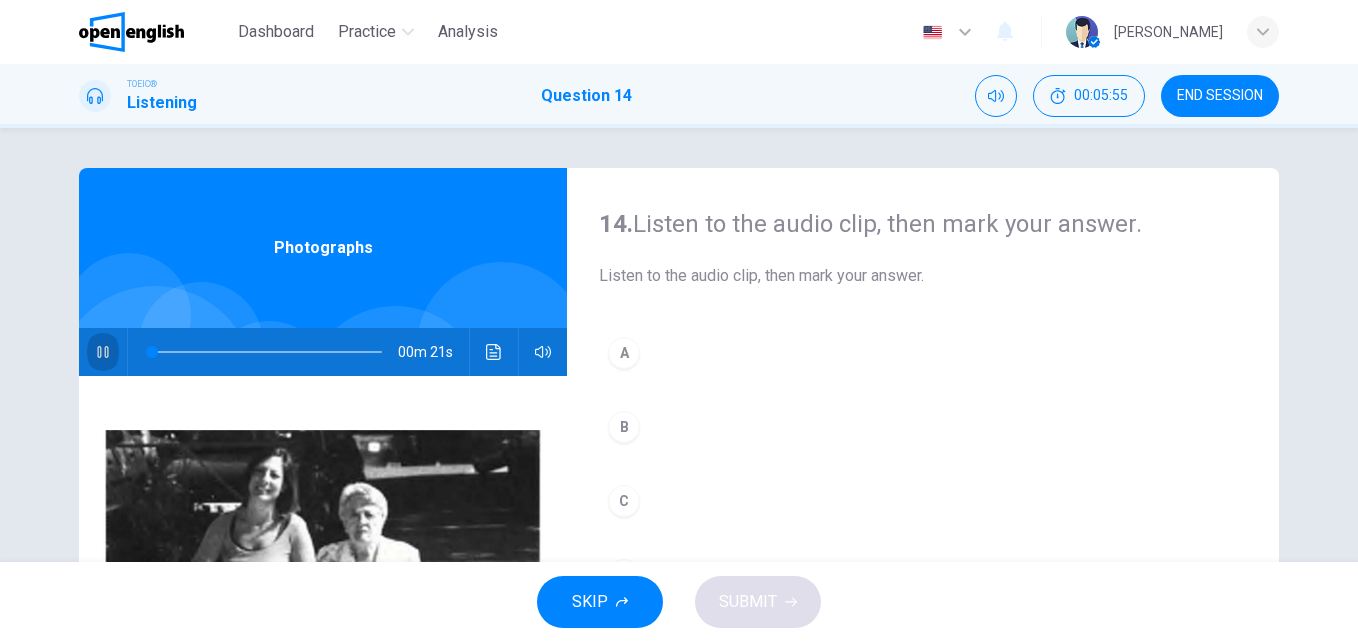 click 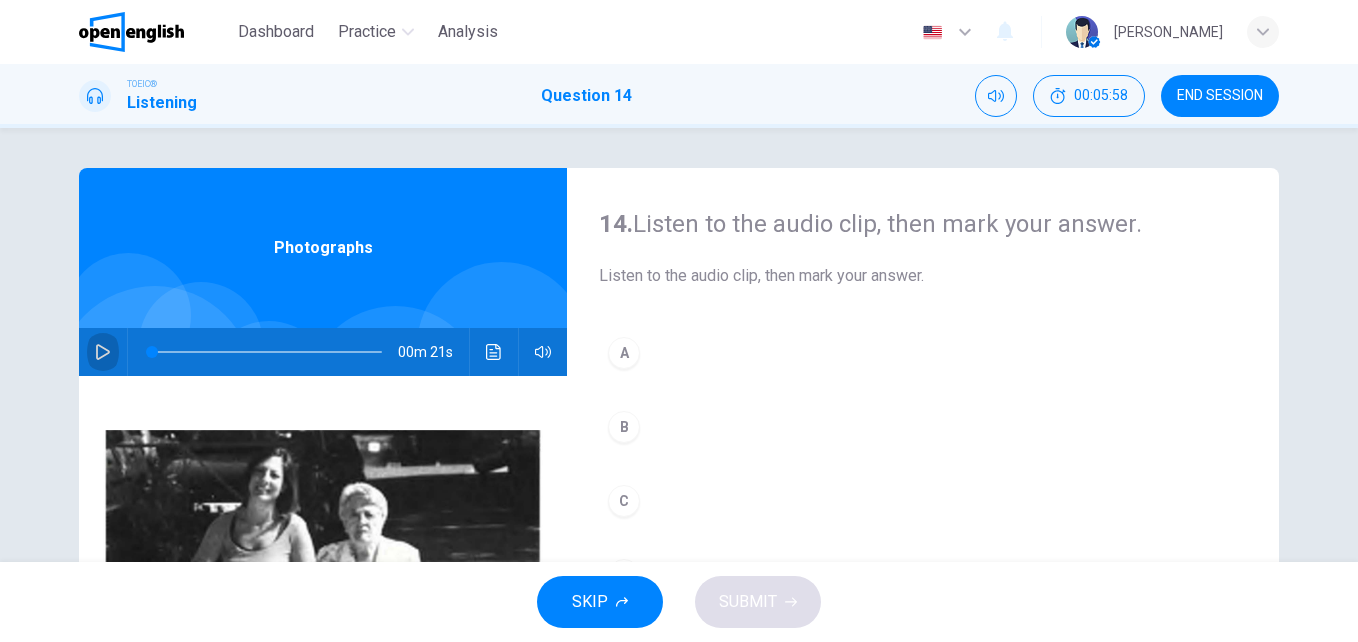 click 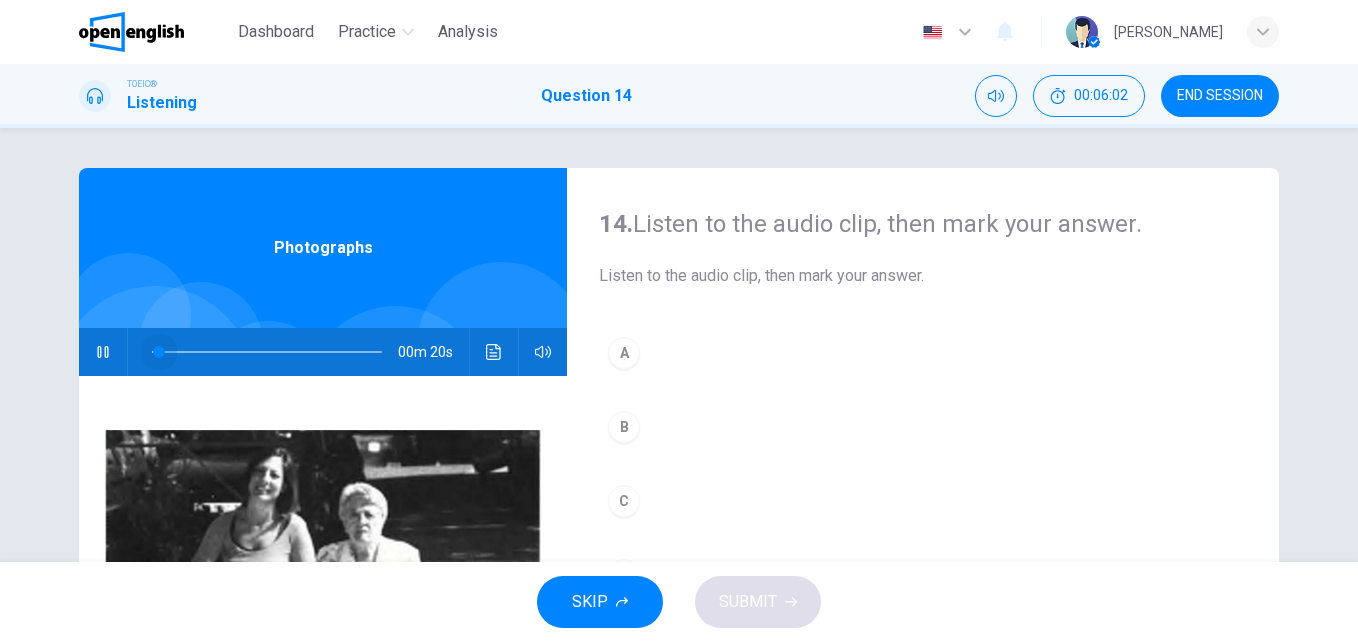 click at bounding box center [267, 352] 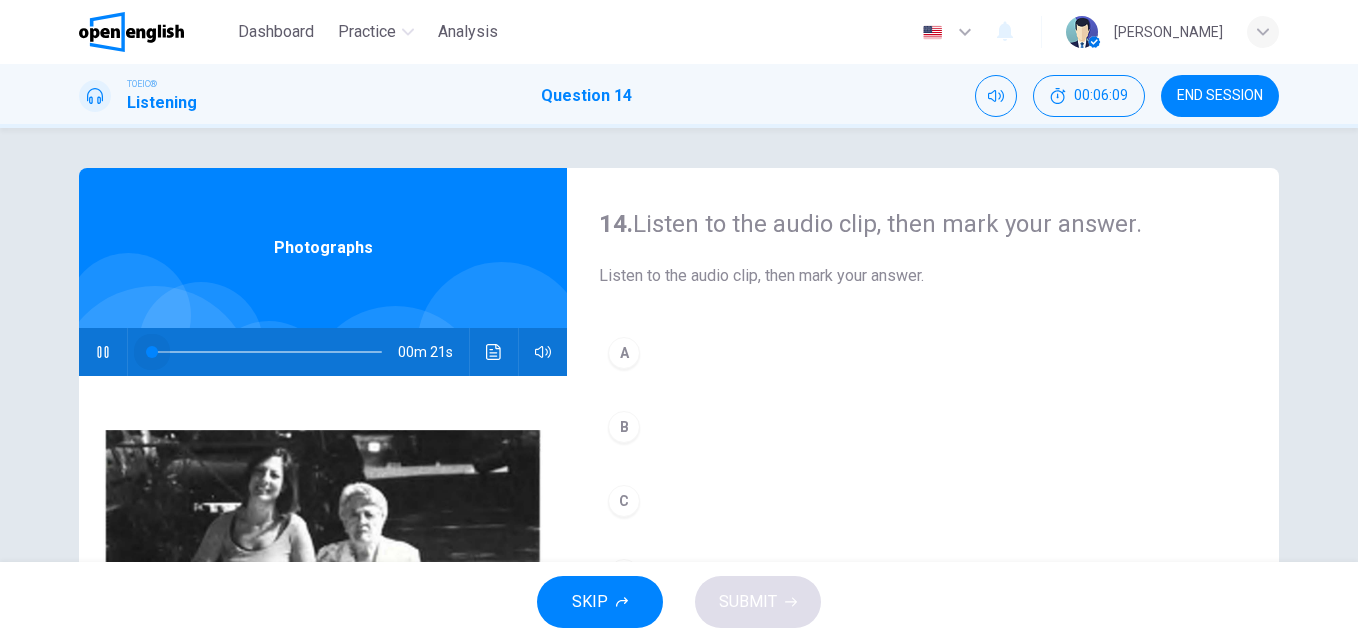 drag, startPoint x: 213, startPoint y: 349, endPoint x: 108, endPoint y: 342, distance: 105.23308 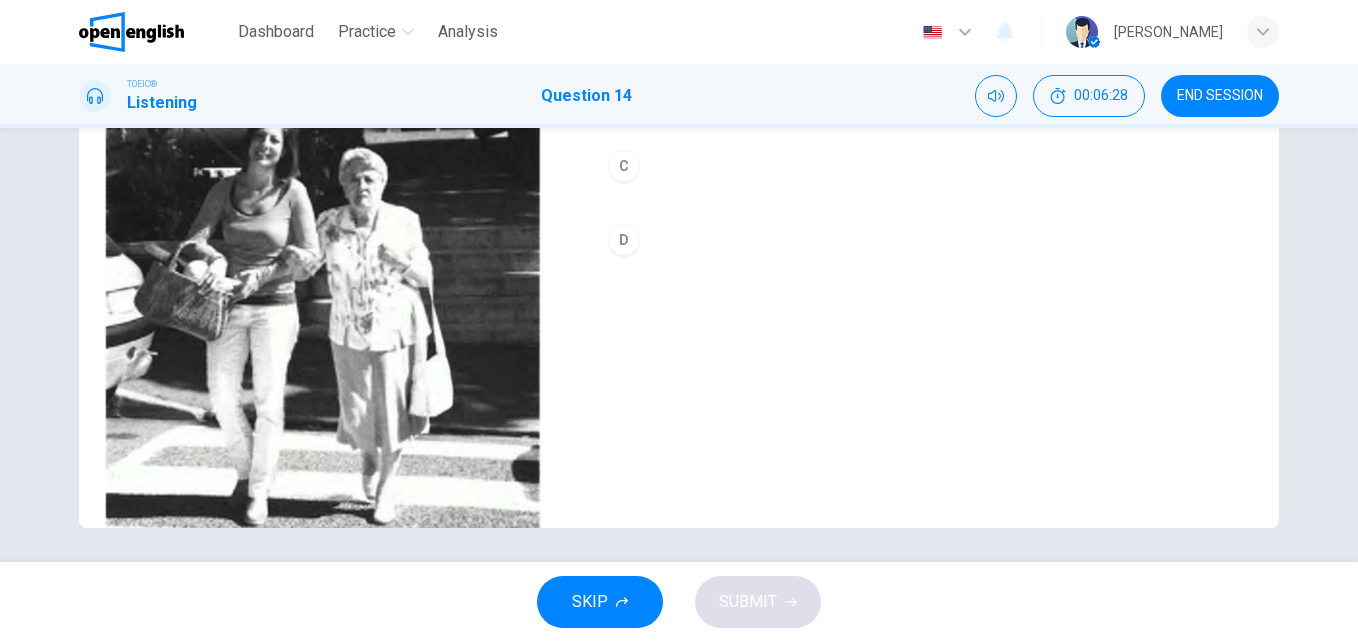 scroll, scrollTop: 341, scrollLeft: 0, axis: vertical 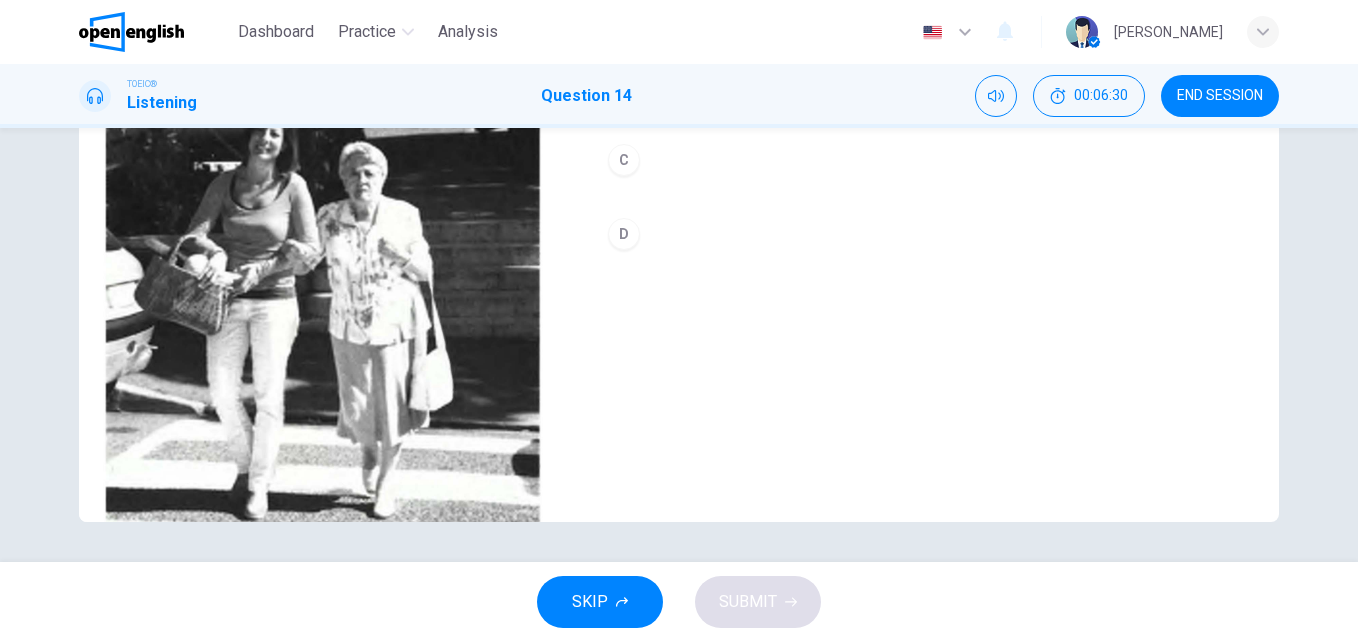 type on "*" 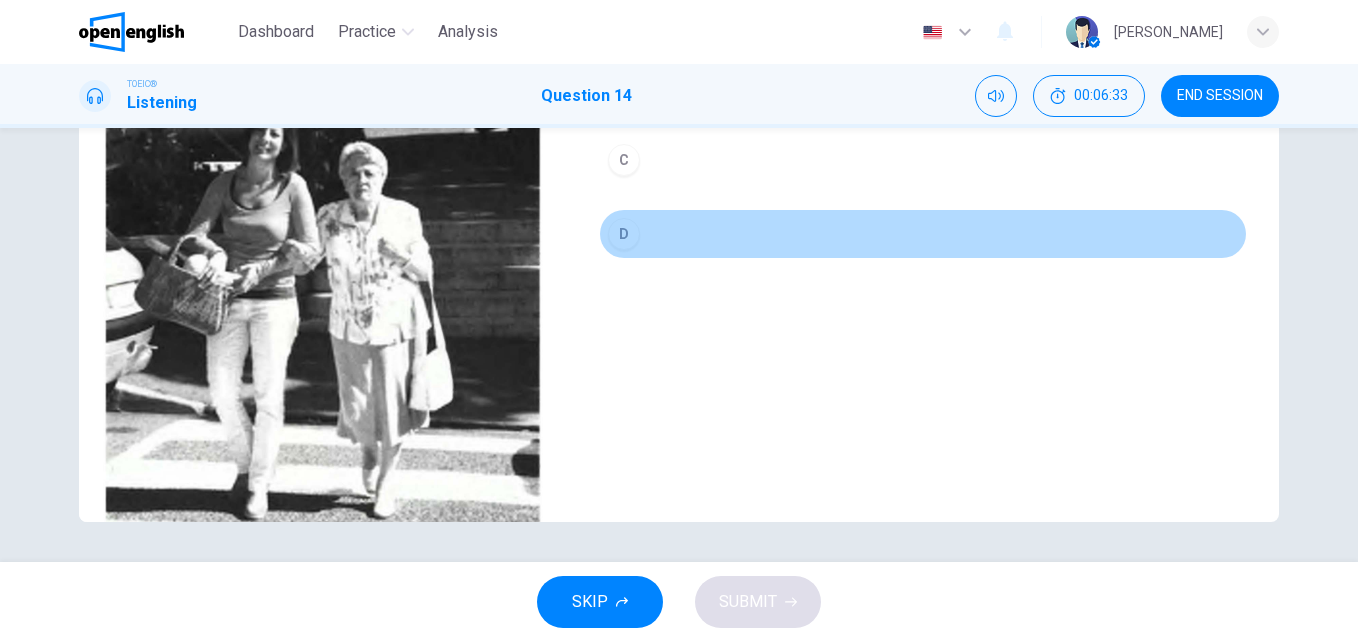 click on "D" at bounding box center [624, 234] 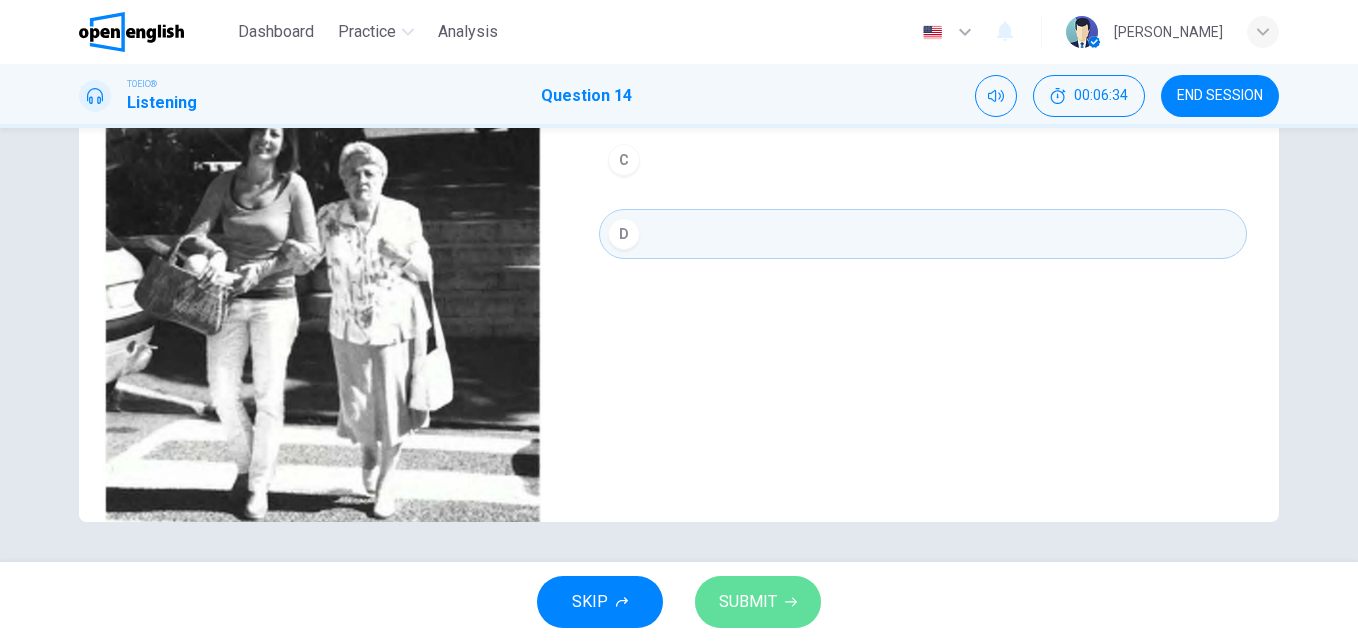 click on "SUBMIT" at bounding box center [748, 602] 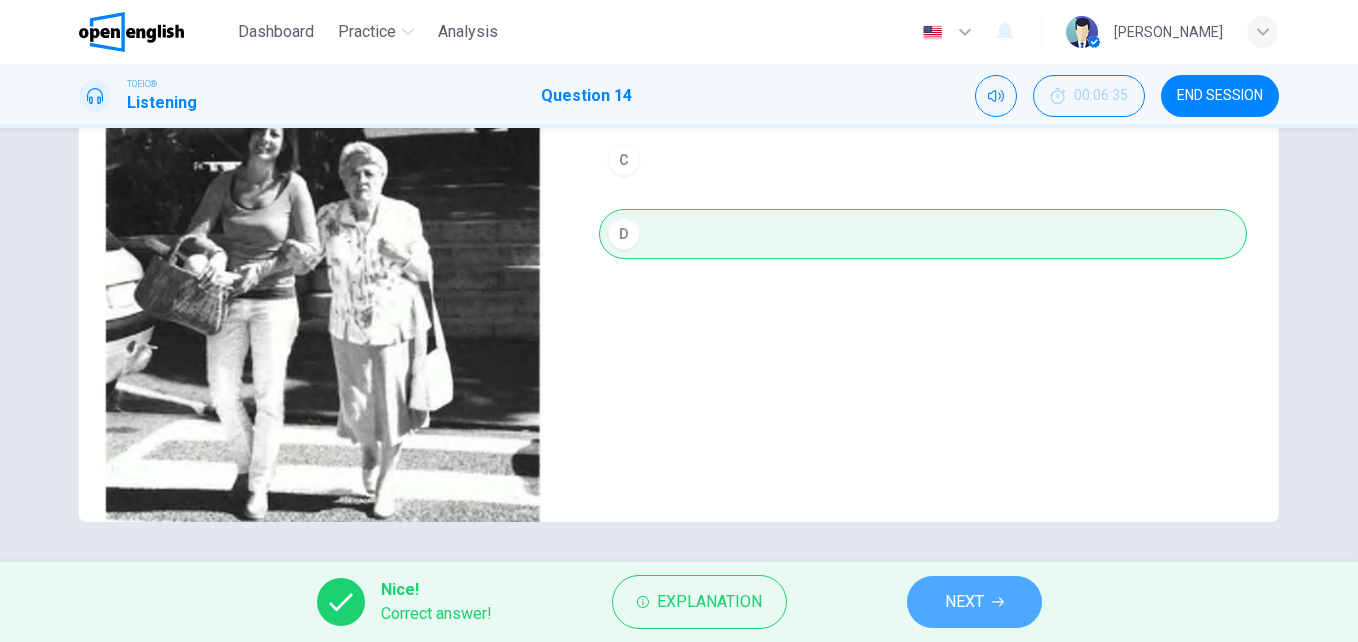 click on "NEXT" at bounding box center [964, 602] 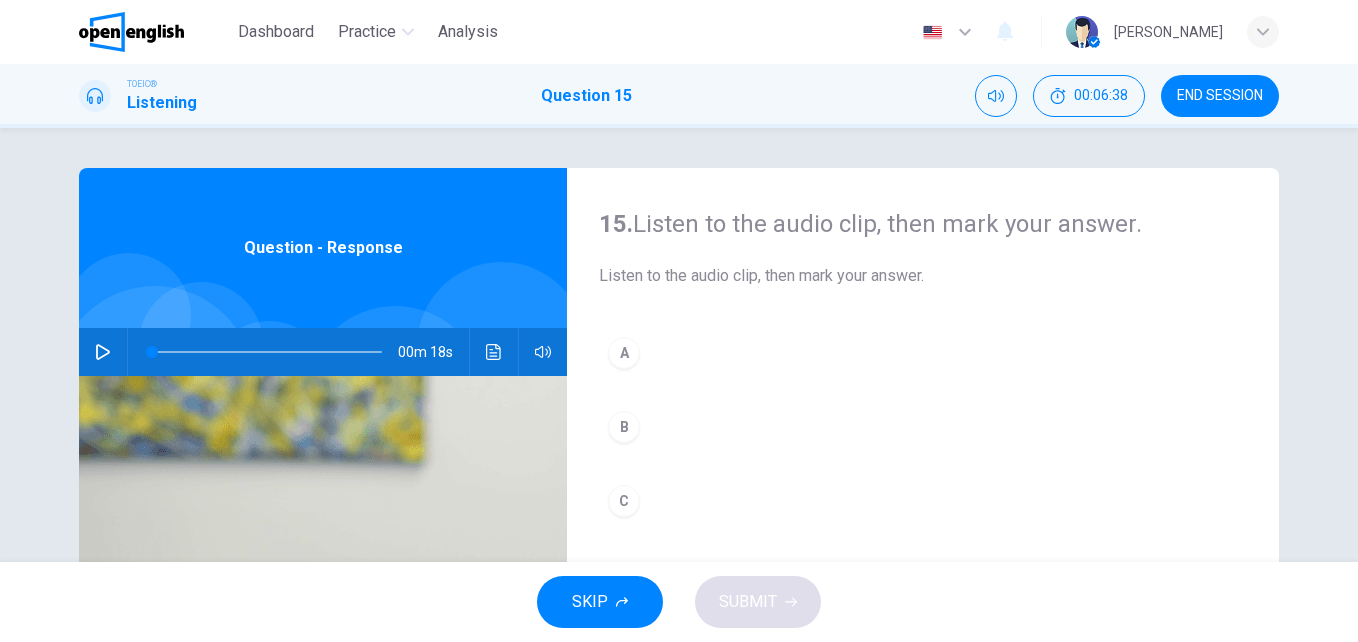 click 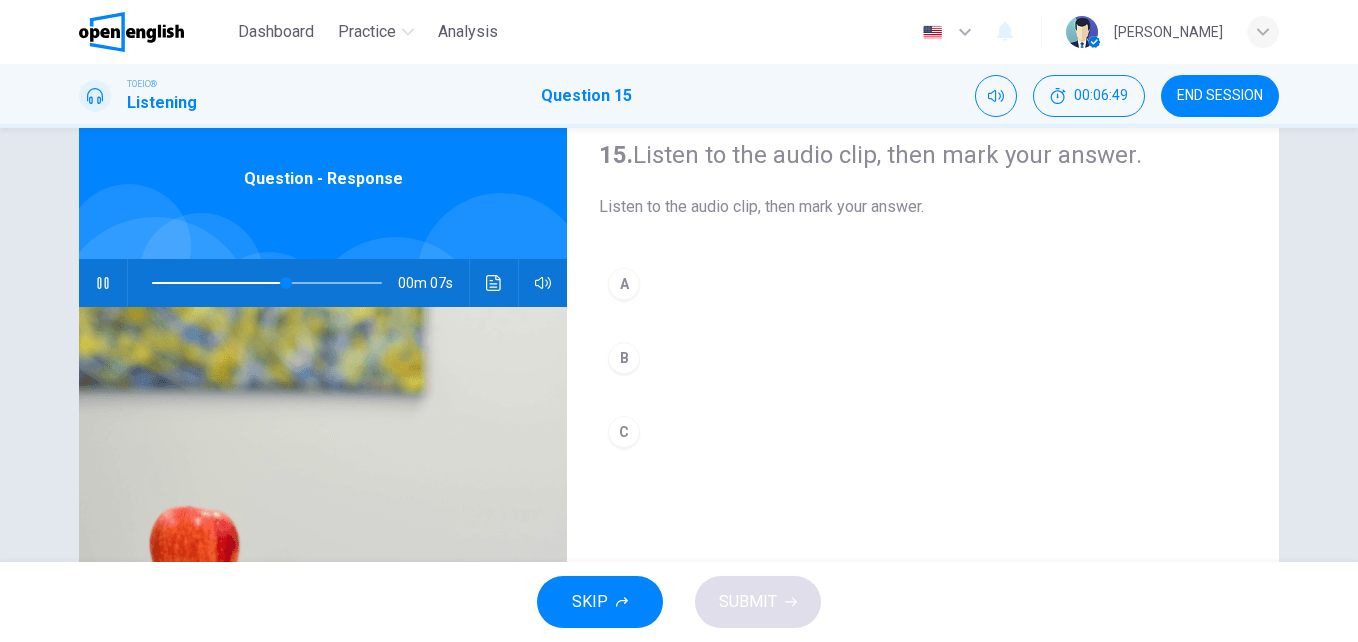scroll, scrollTop: 63, scrollLeft: 0, axis: vertical 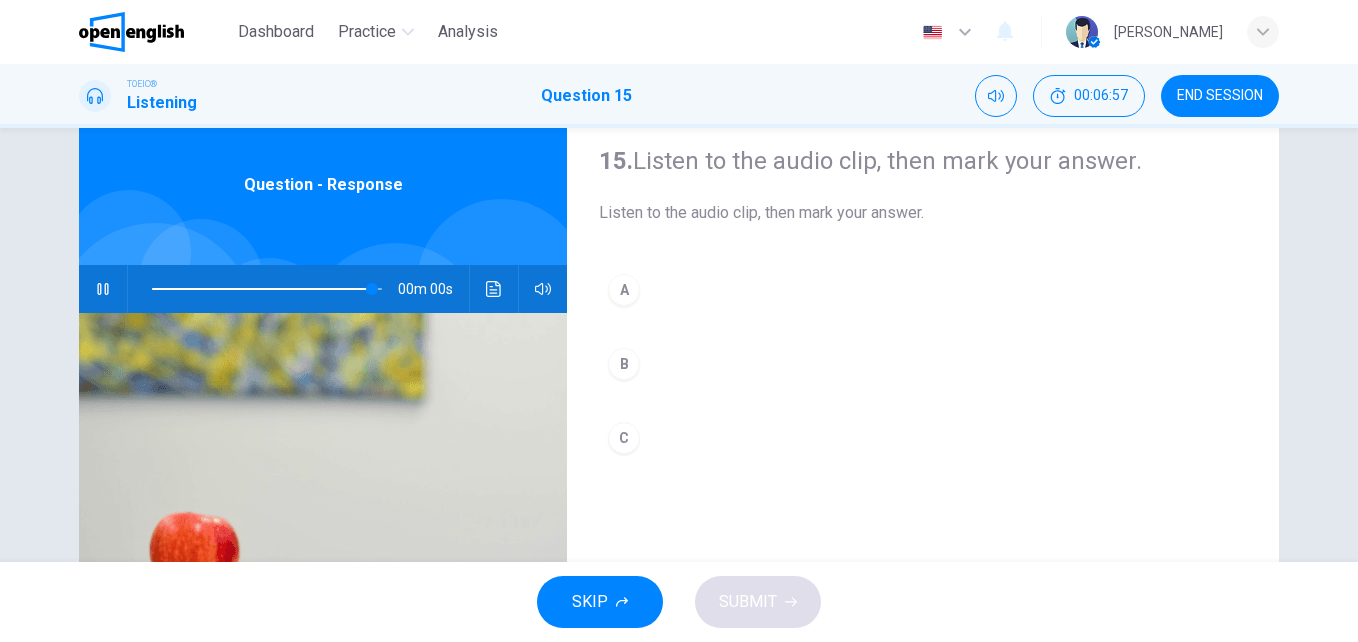 type on "*" 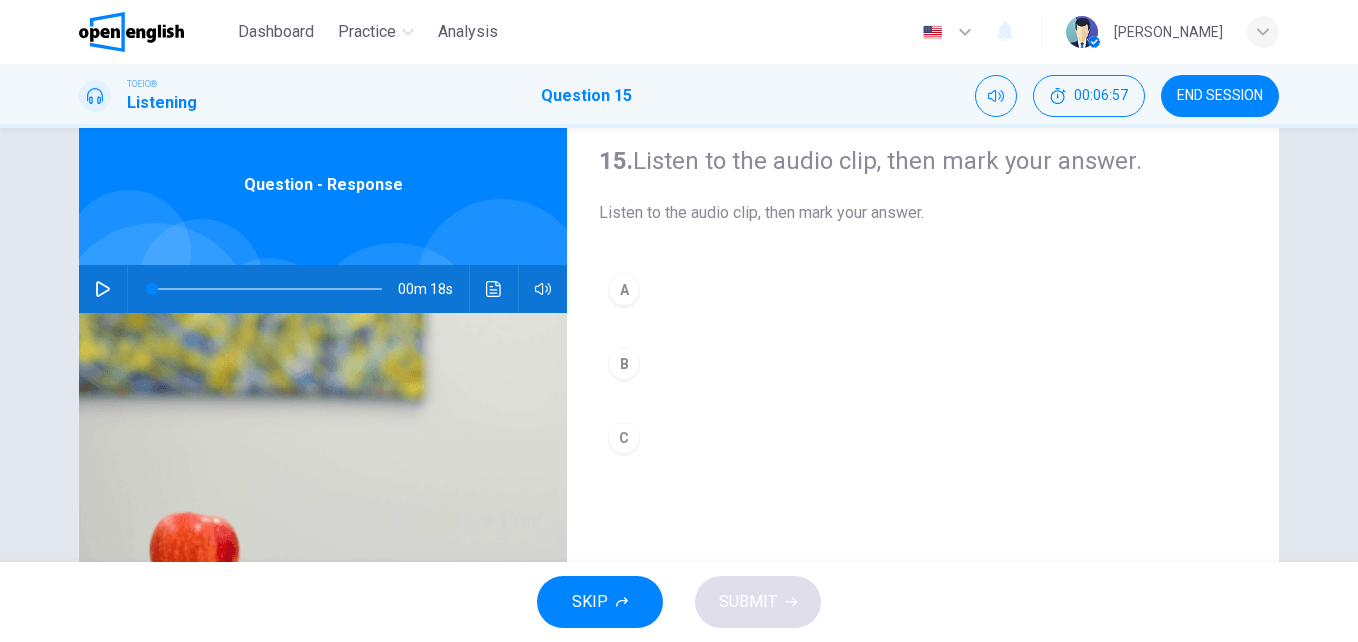 click on "B" at bounding box center (624, 364) 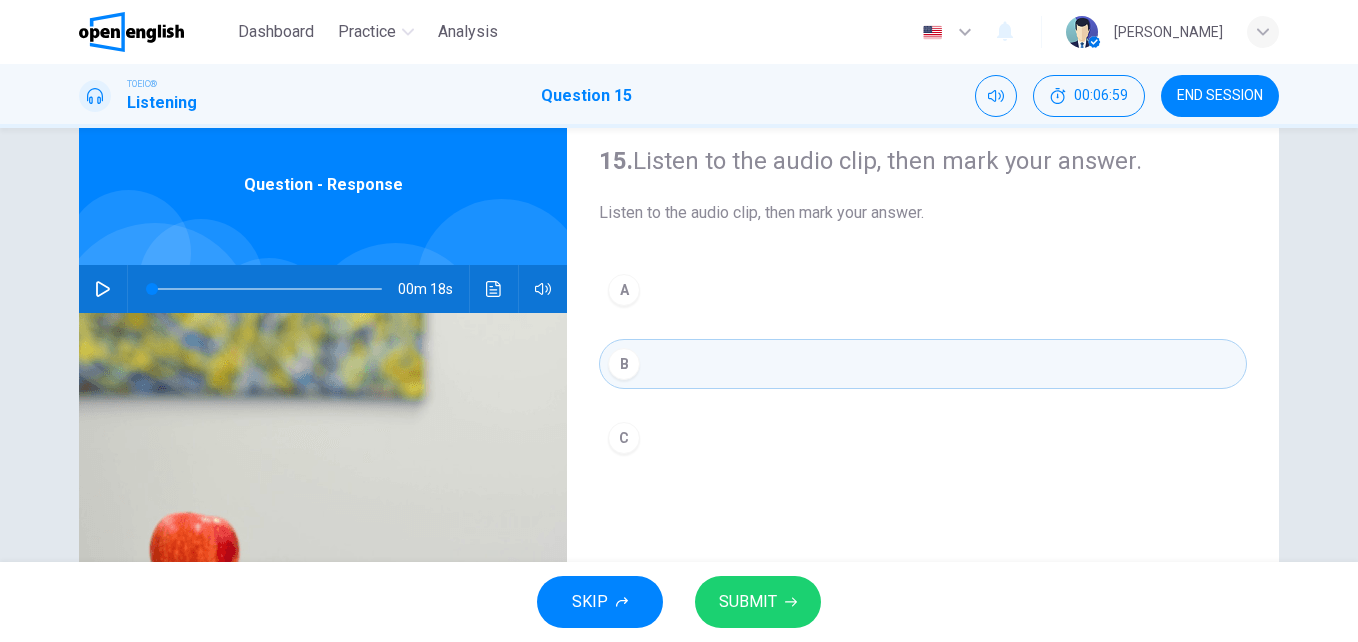 click on "SUBMIT" at bounding box center [748, 602] 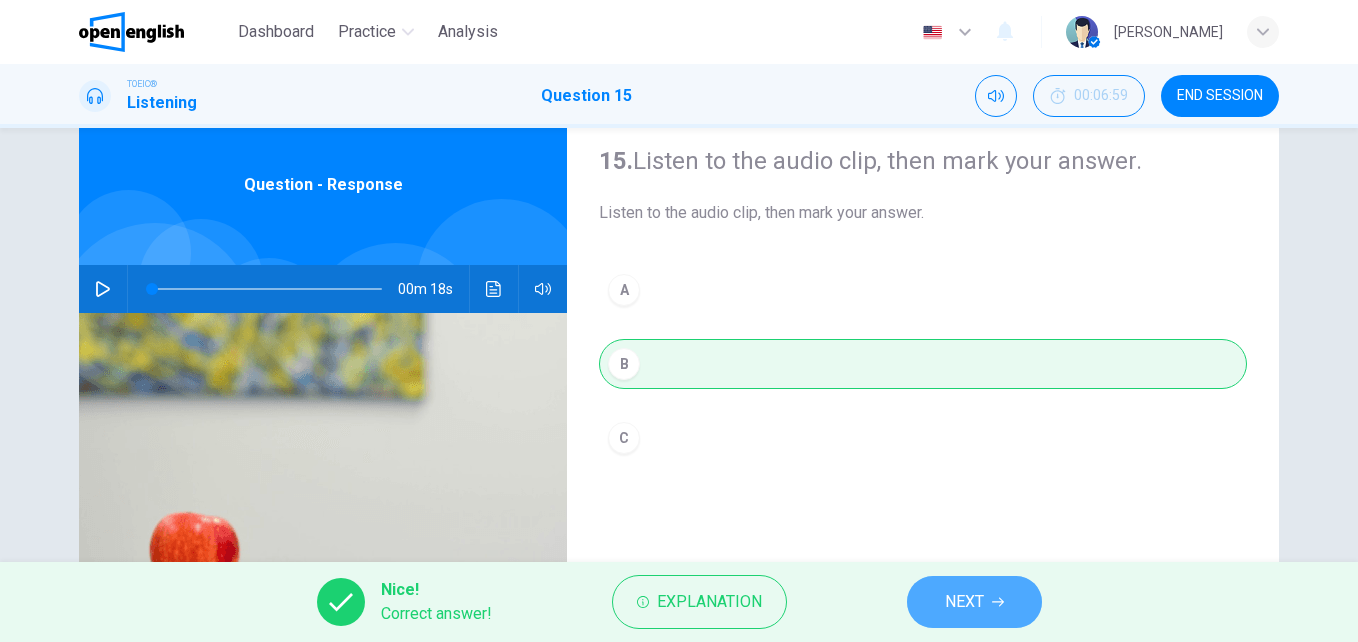 click on "NEXT" at bounding box center [964, 602] 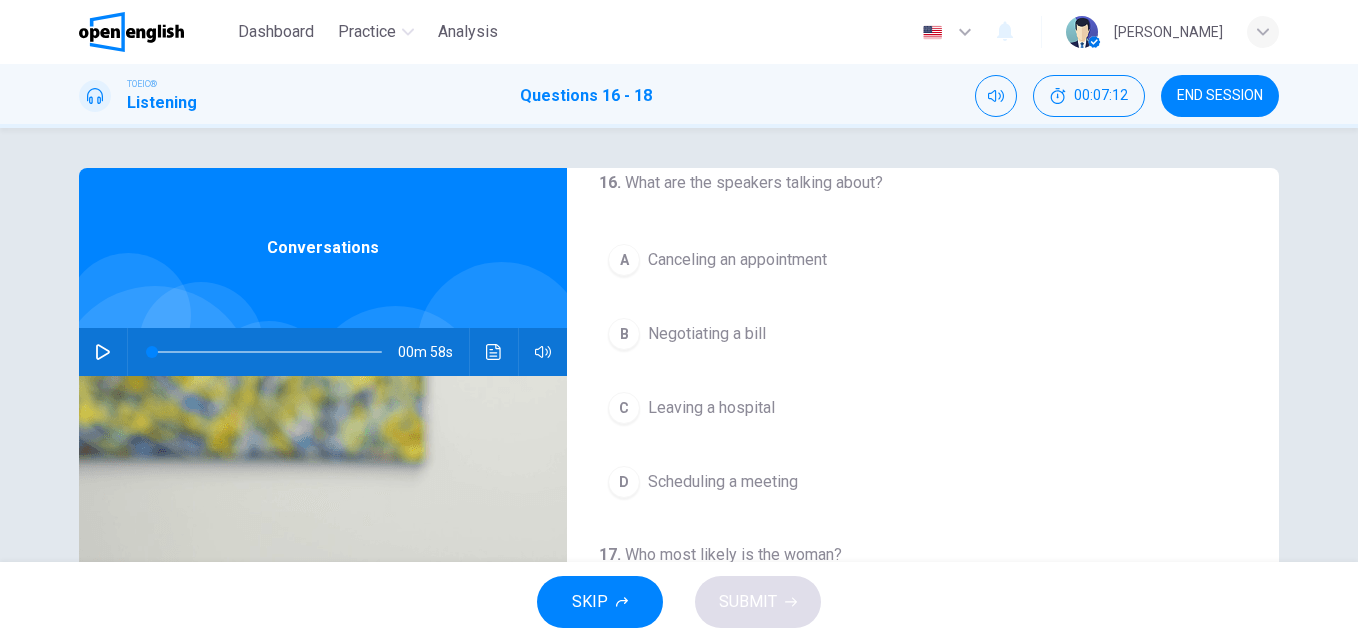 scroll, scrollTop: 0, scrollLeft: 0, axis: both 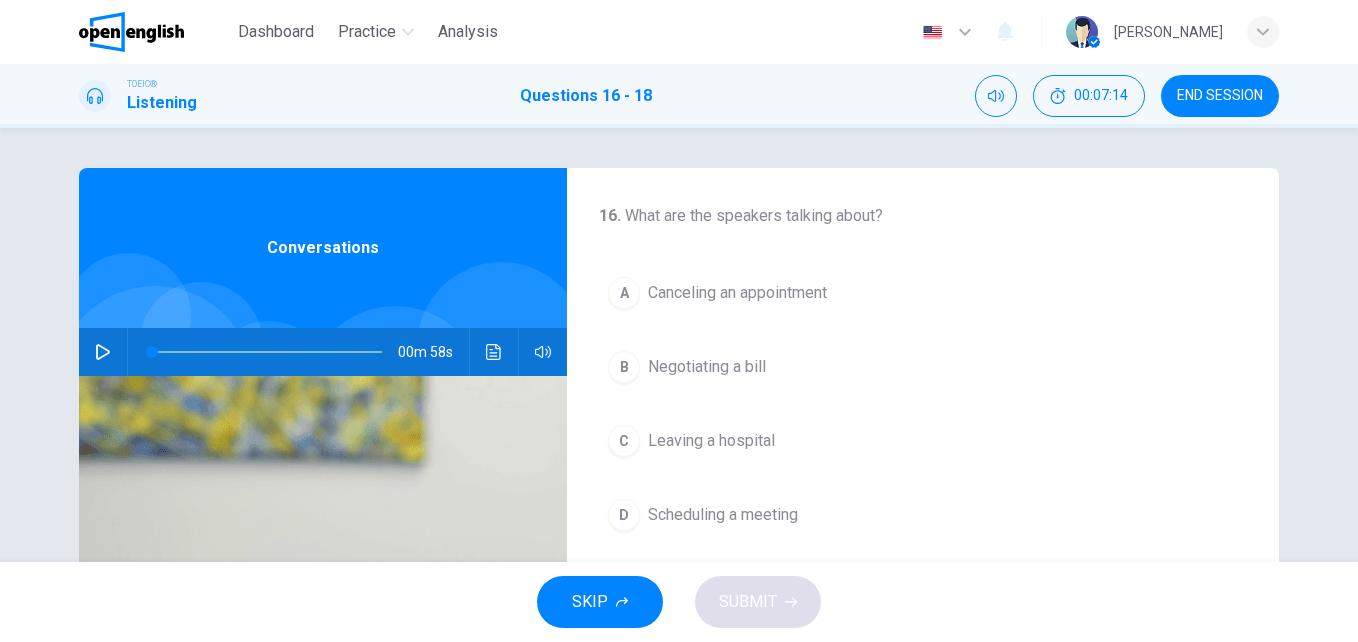 click at bounding box center [103, 352] 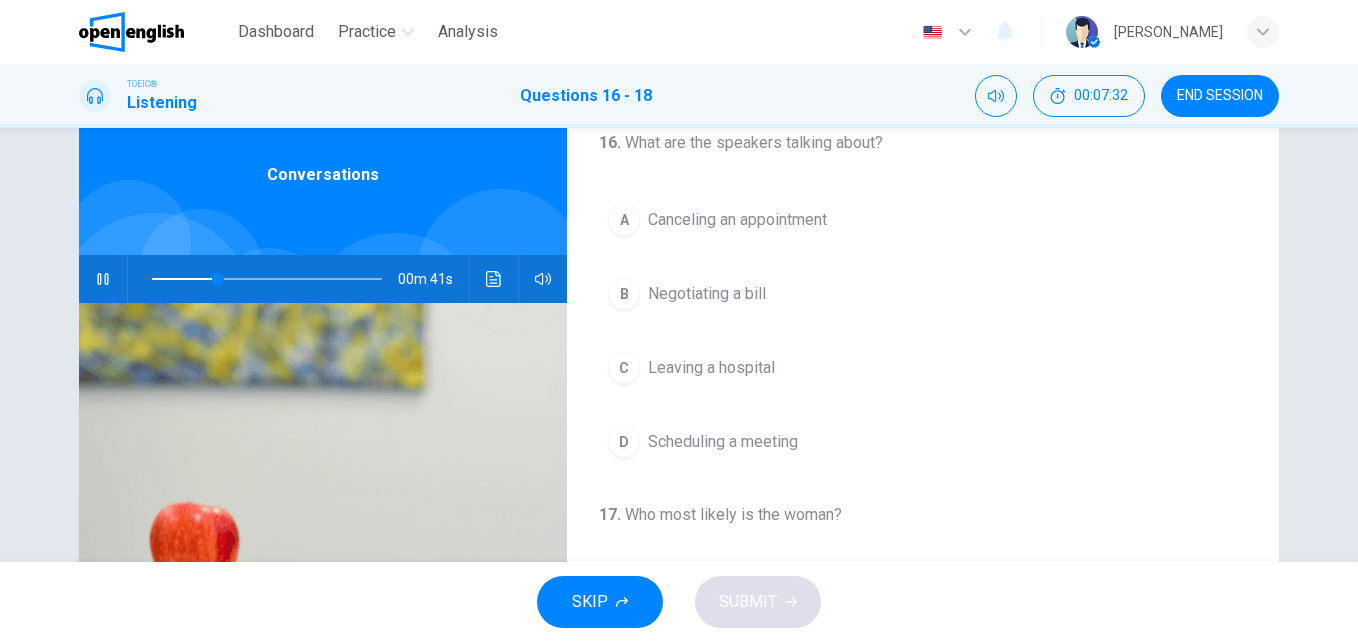 scroll, scrollTop: 57, scrollLeft: 0, axis: vertical 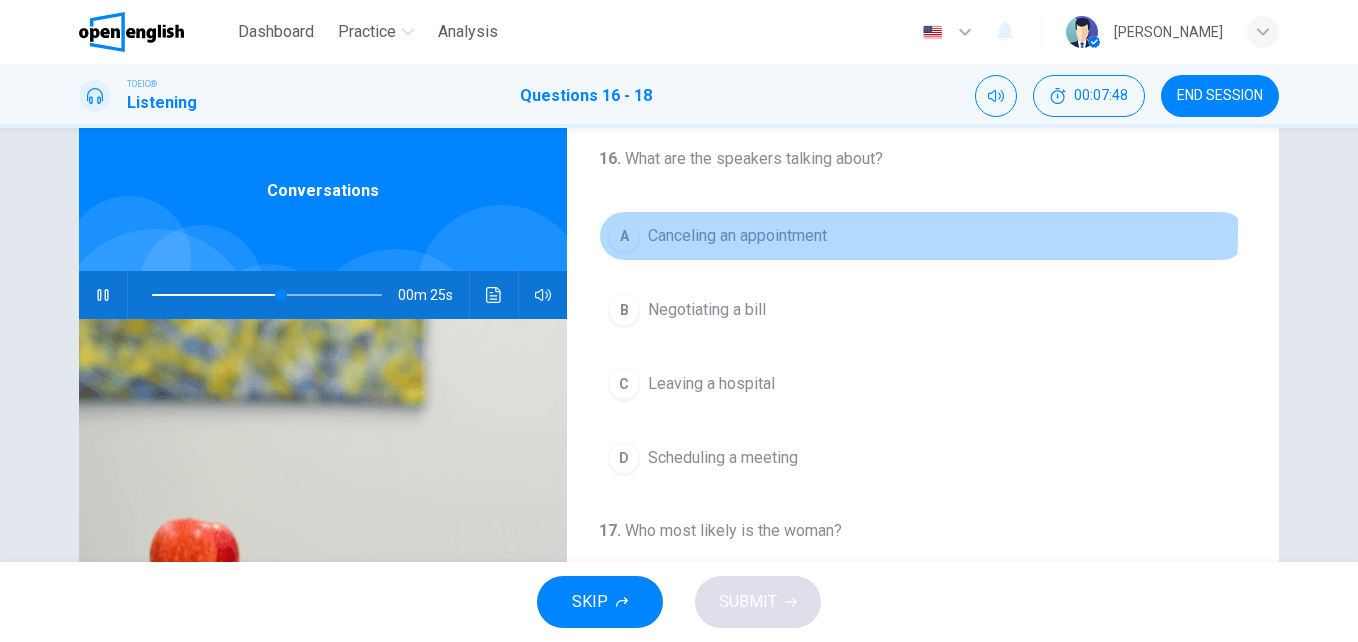 click on "A" at bounding box center (624, 236) 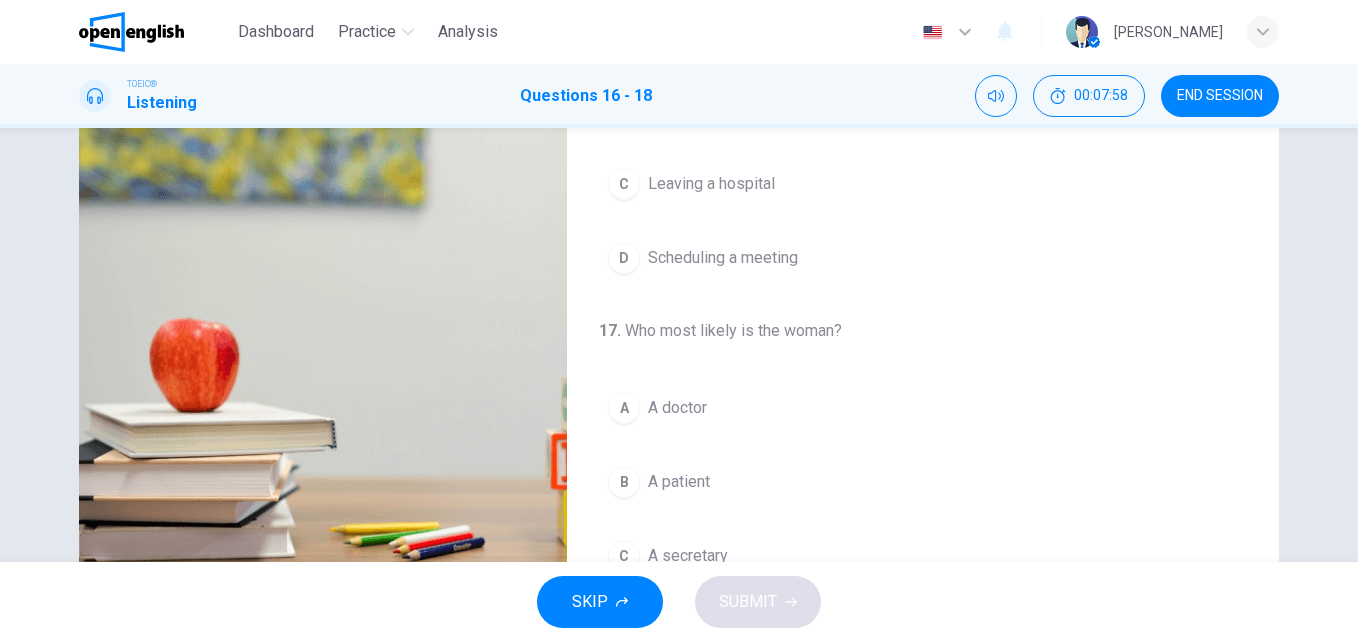 scroll, scrollTop: 341, scrollLeft: 0, axis: vertical 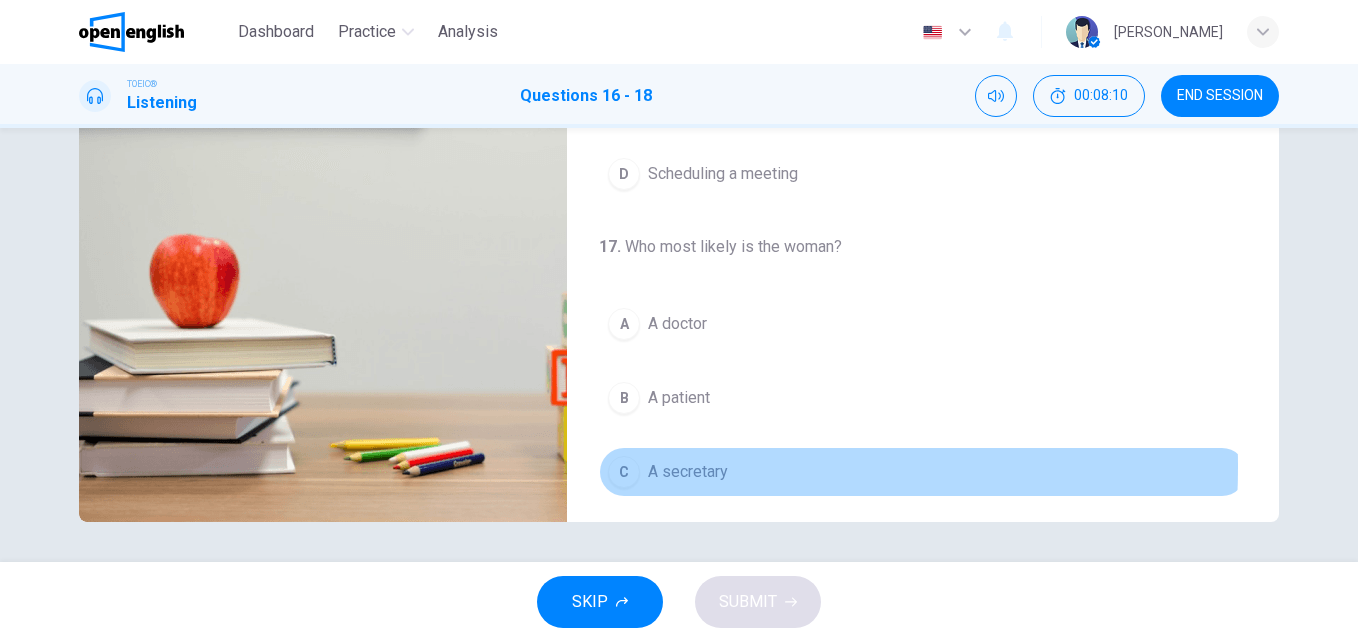 click on "C" at bounding box center [624, 472] 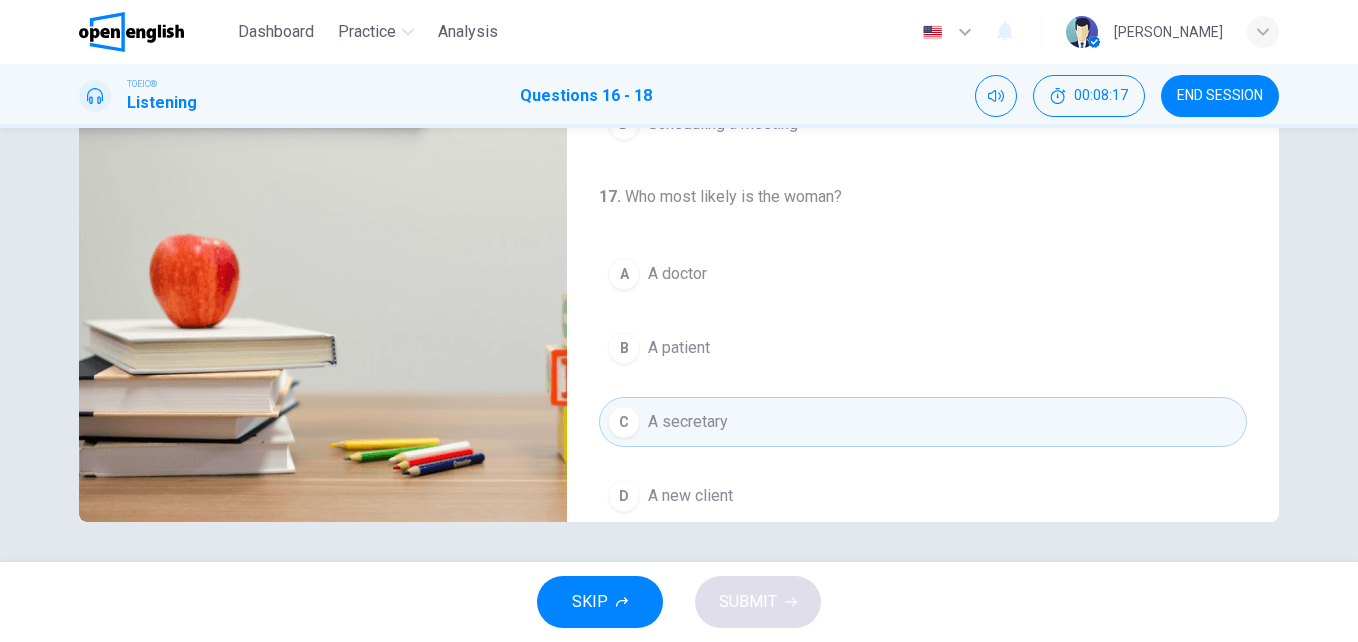 scroll, scrollTop: 0, scrollLeft: 0, axis: both 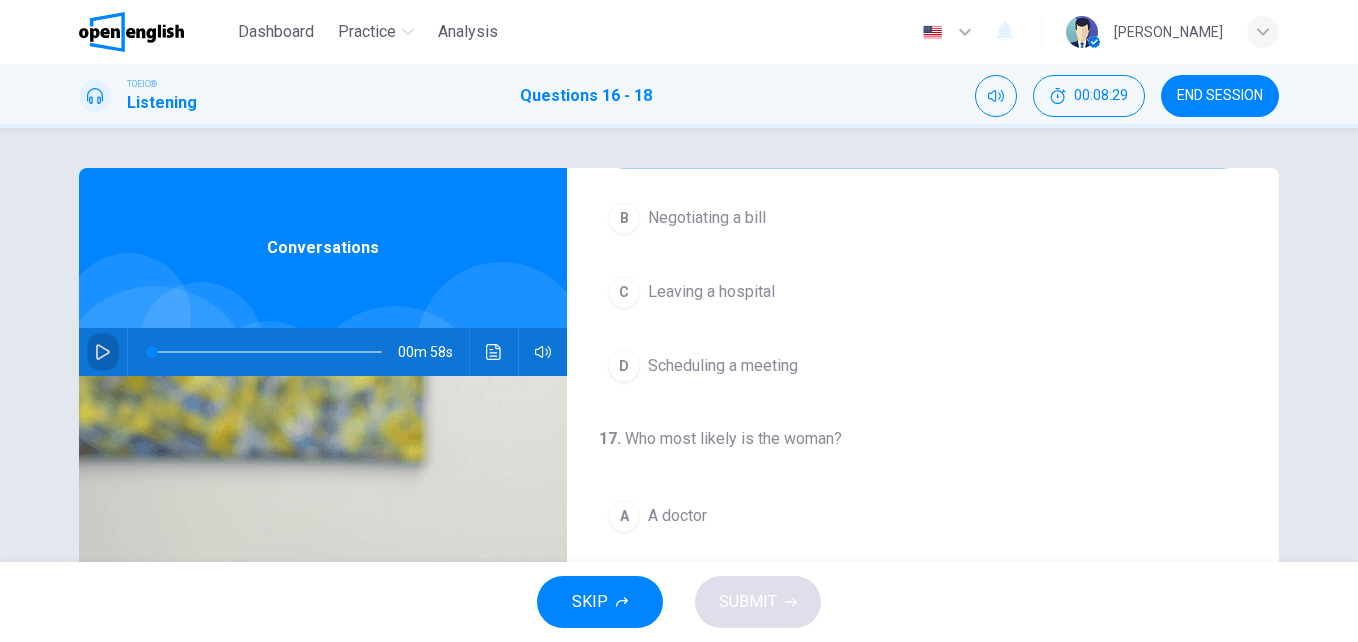 click 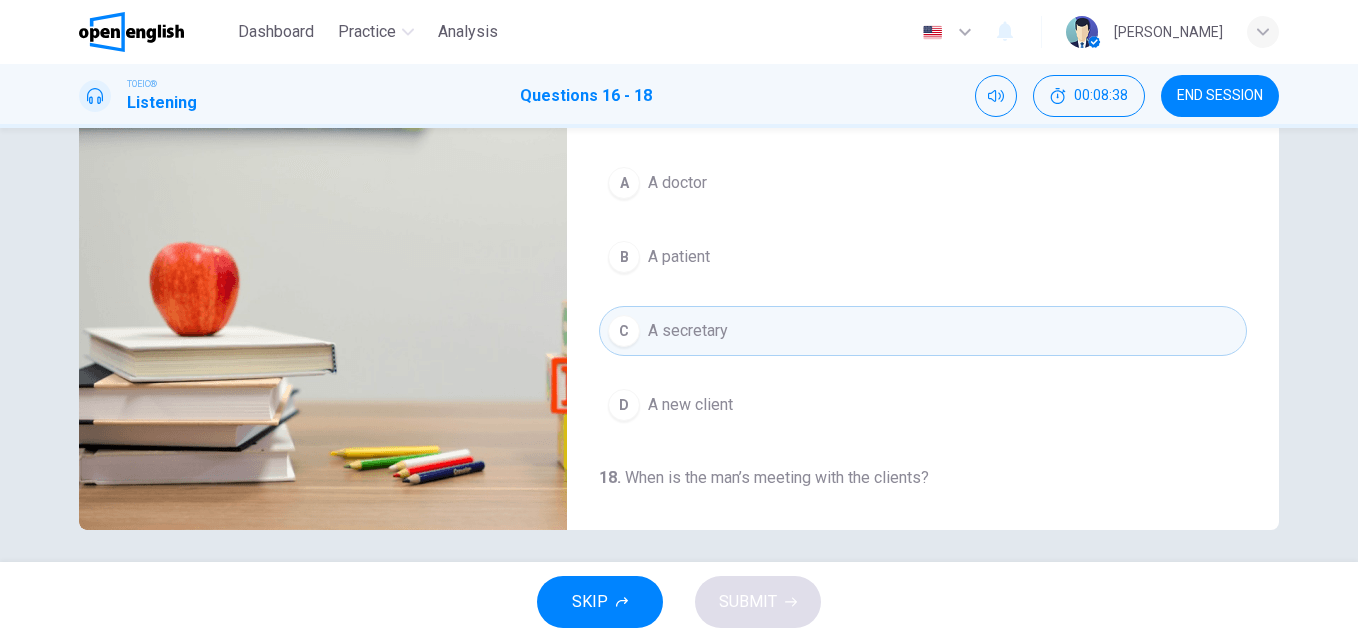 scroll, scrollTop: 341, scrollLeft: 0, axis: vertical 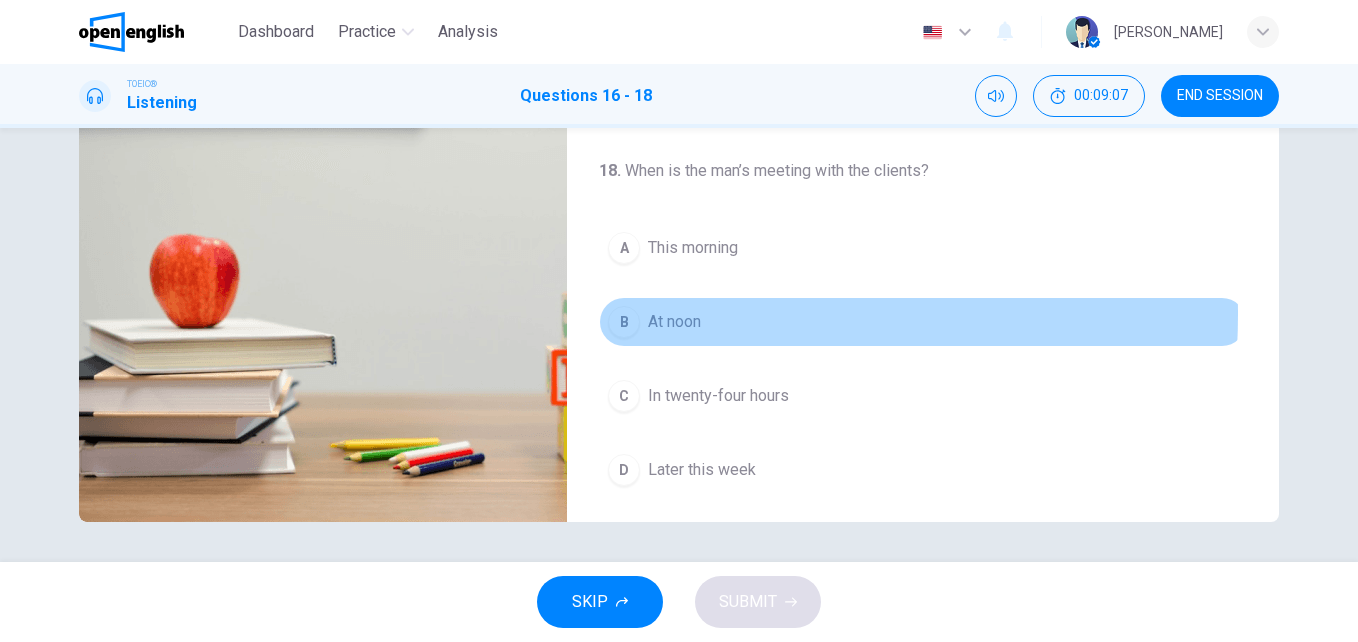 click on "B" at bounding box center [624, 322] 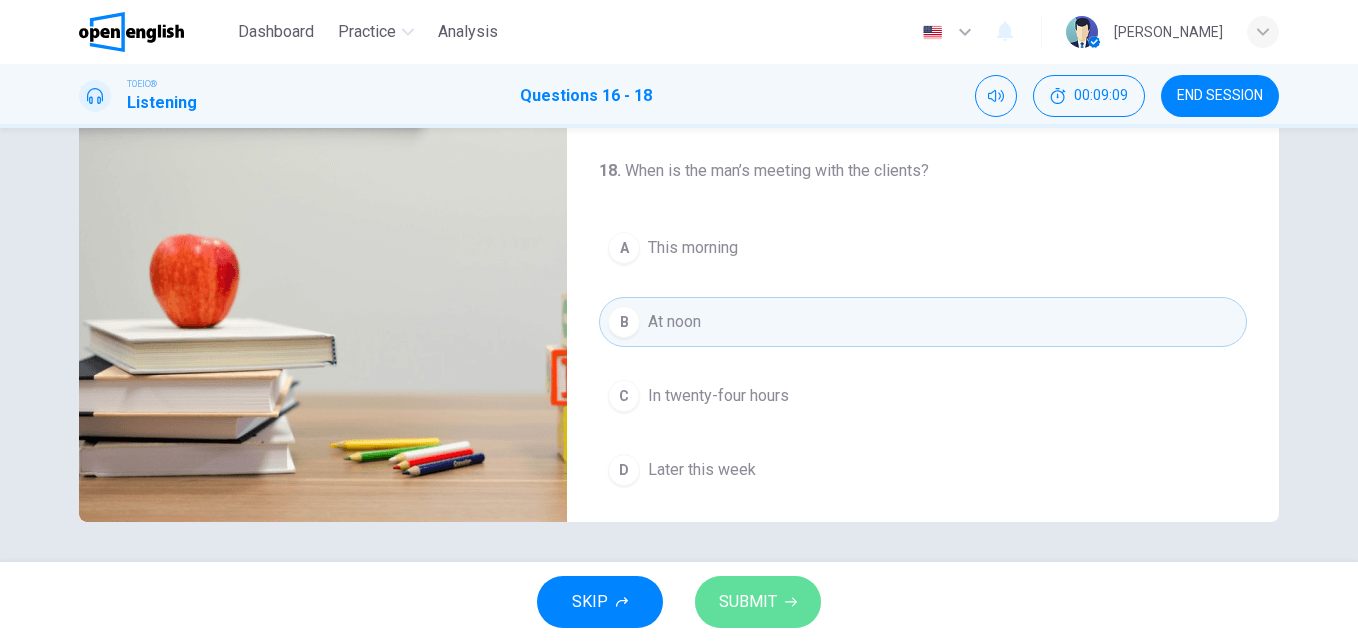 click on "SUBMIT" at bounding box center (748, 602) 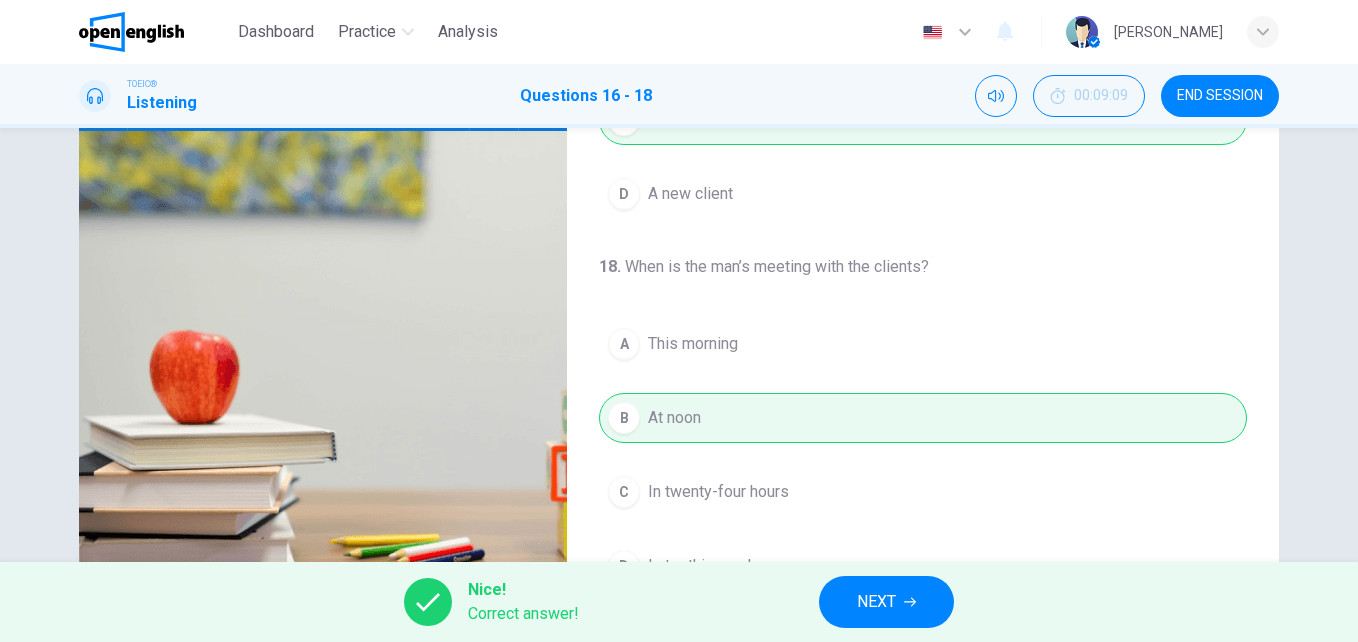 scroll, scrollTop: 341, scrollLeft: 0, axis: vertical 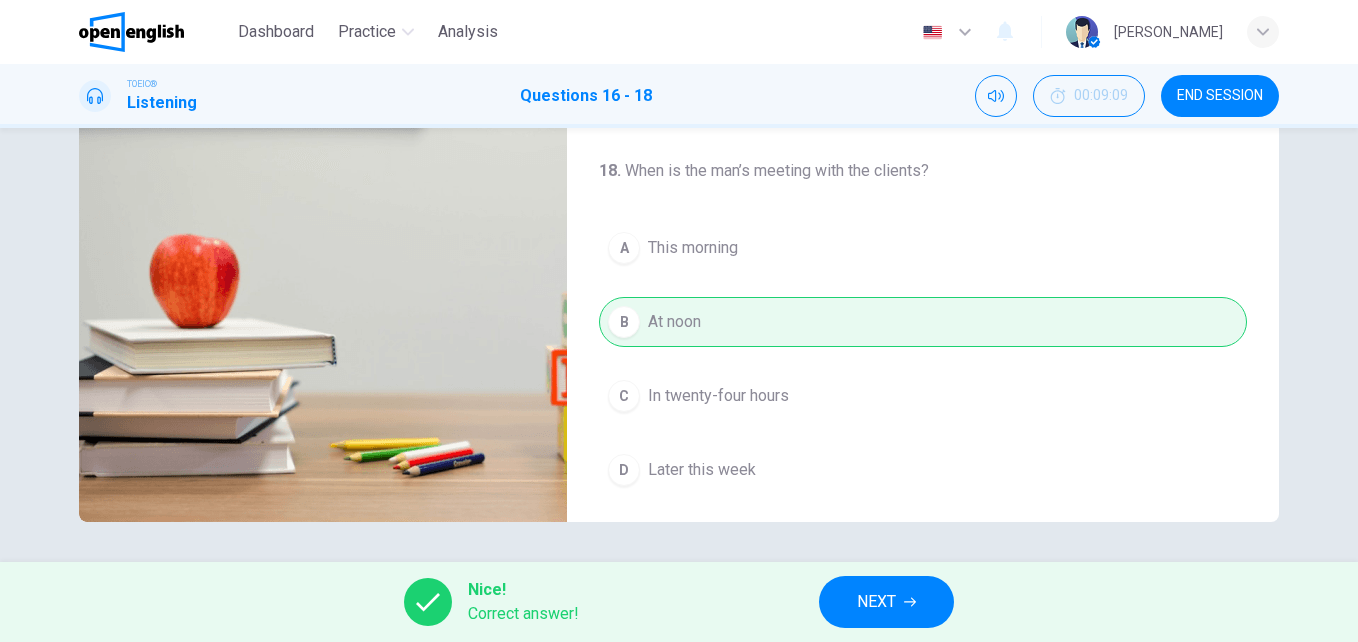 type on "**" 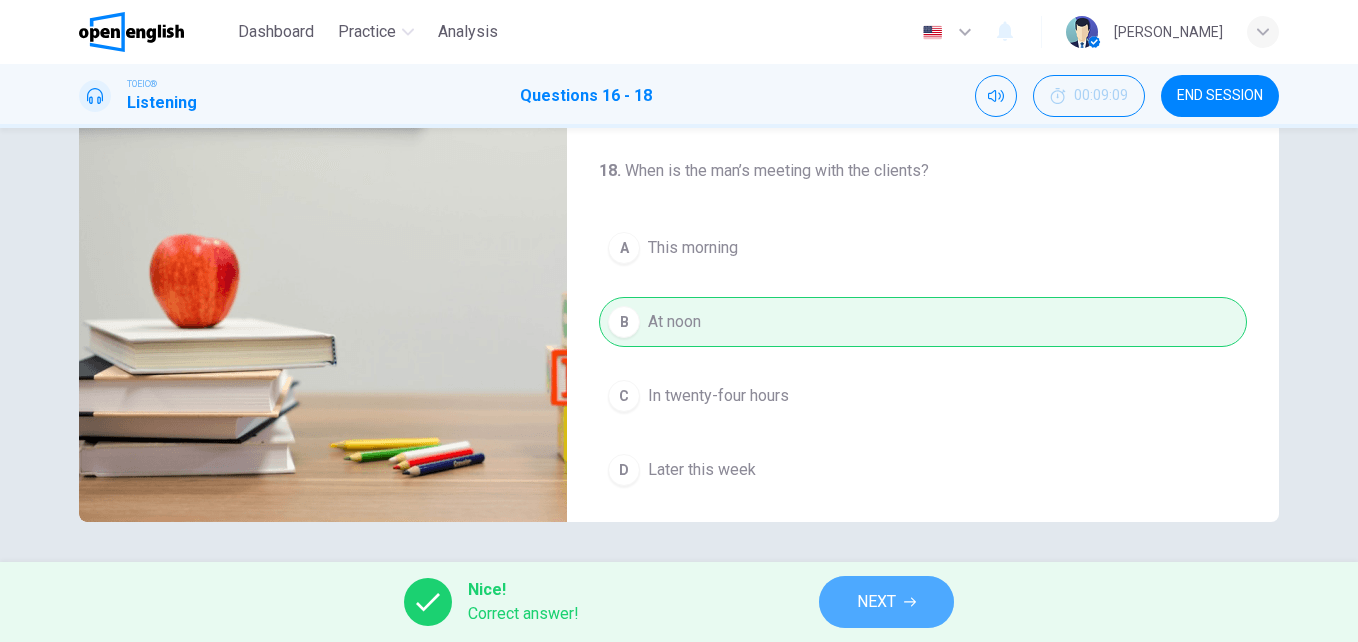 click on "NEXT" at bounding box center [876, 602] 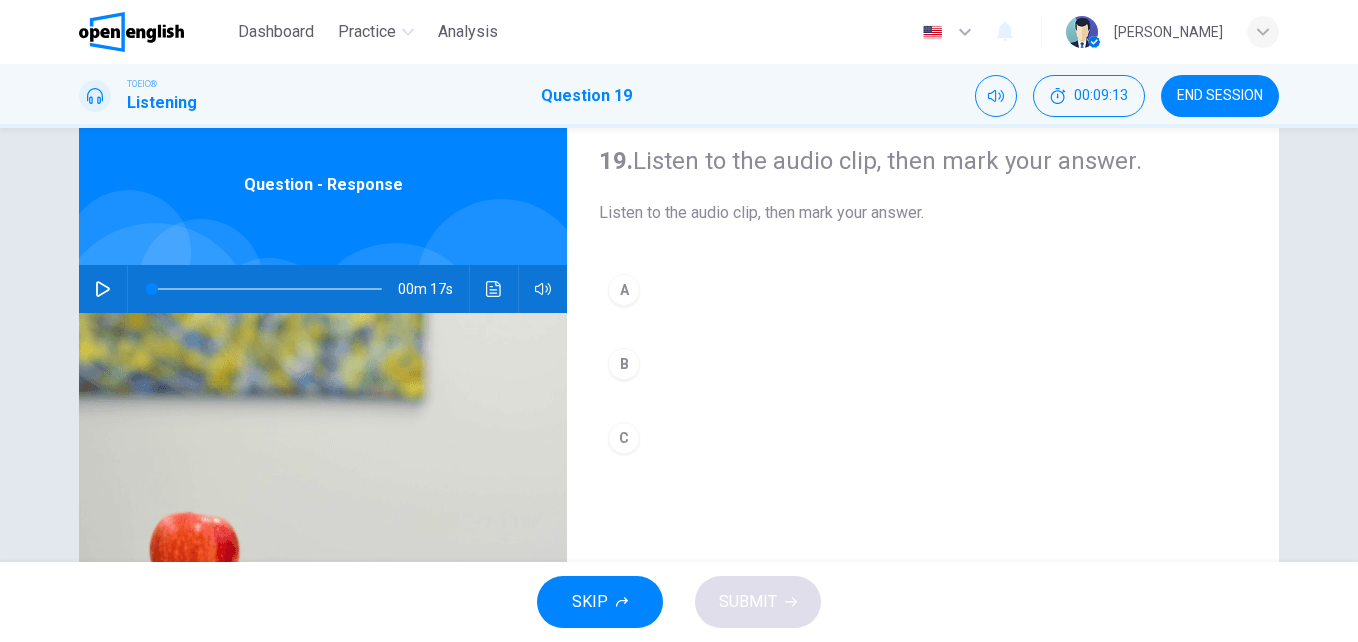 scroll, scrollTop: 56, scrollLeft: 0, axis: vertical 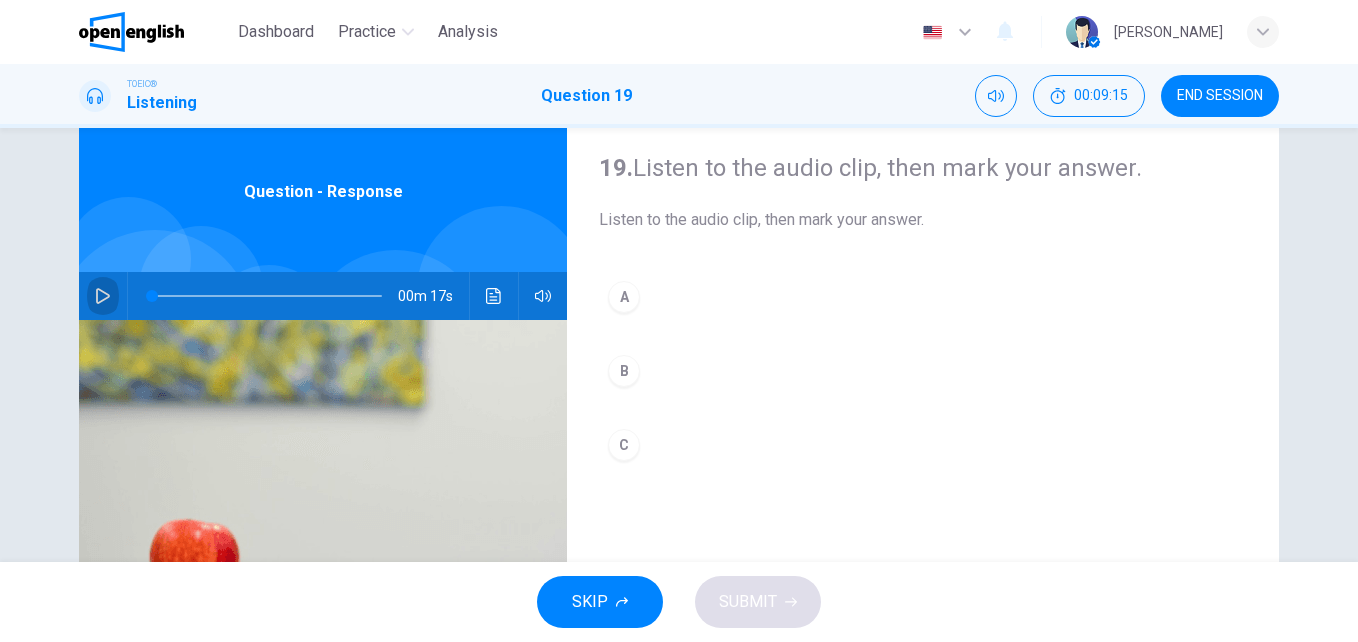 click 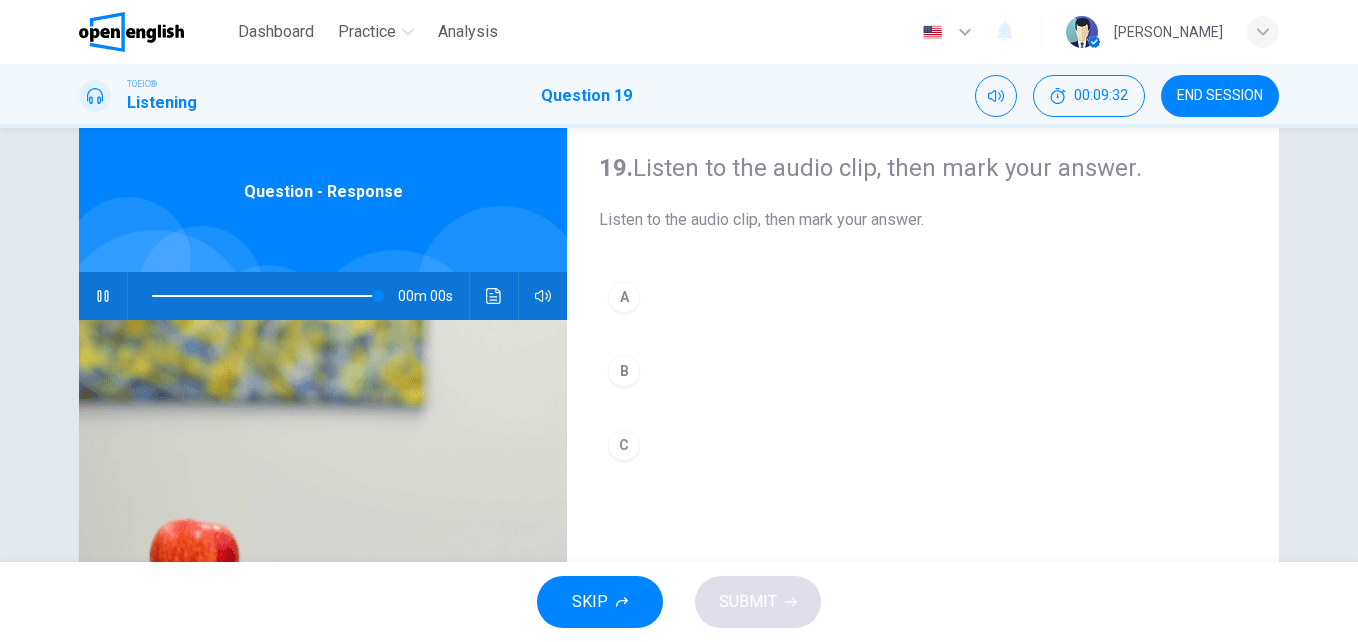 type on "*" 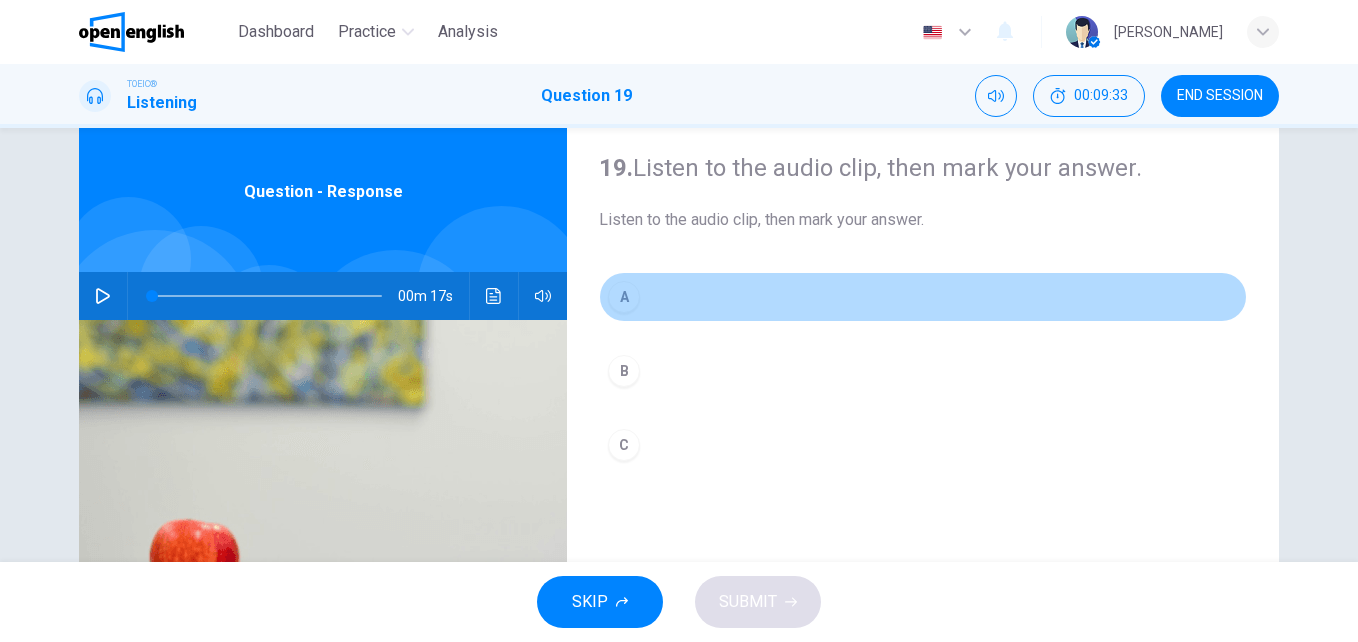 click on "A" at bounding box center (624, 297) 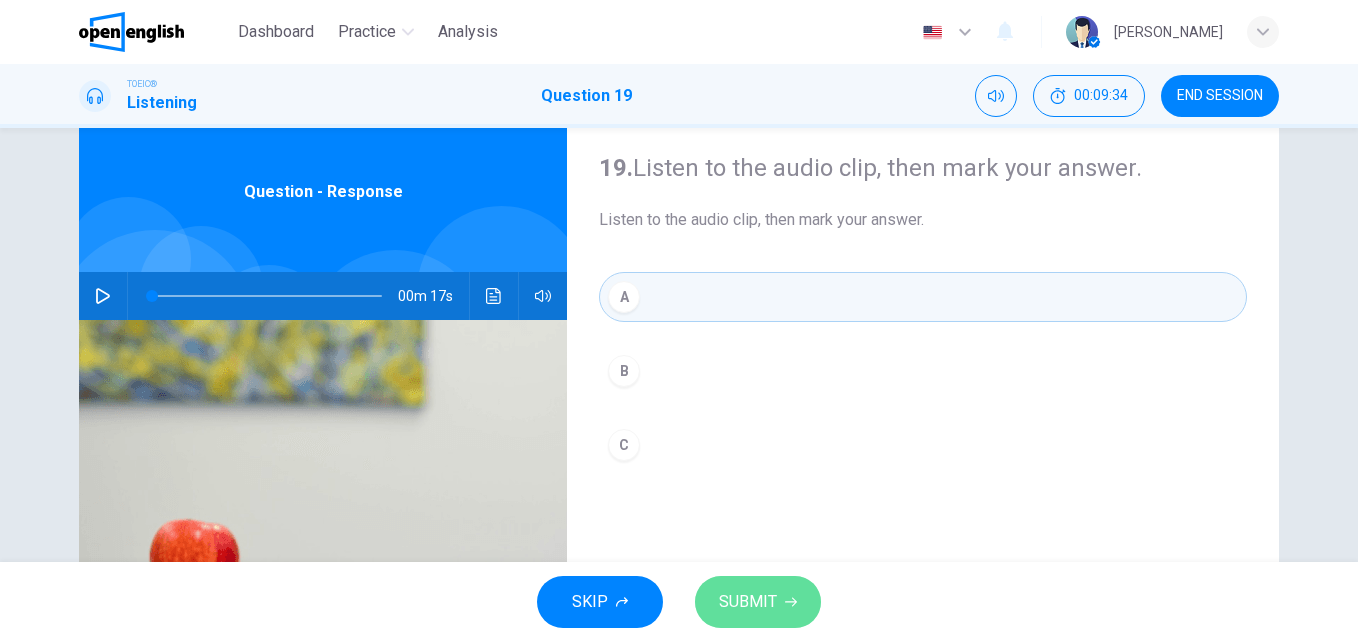 click on "SUBMIT" at bounding box center [748, 602] 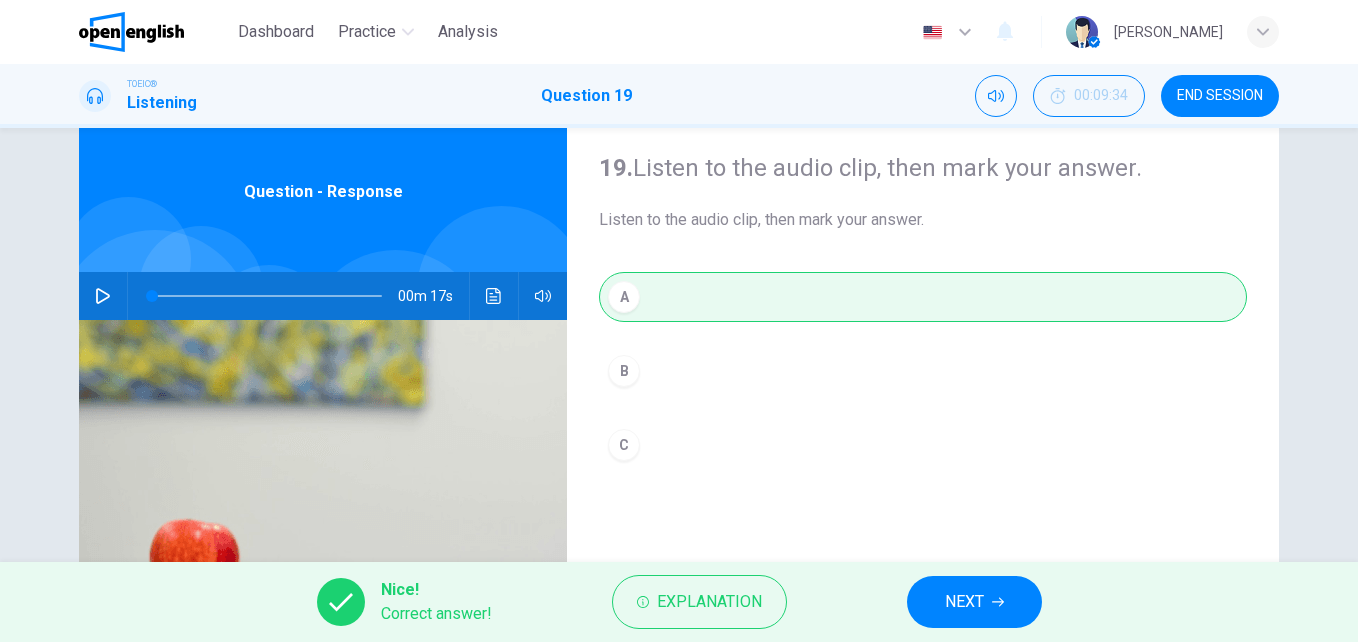 click on "NEXT" at bounding box center (964, 602) 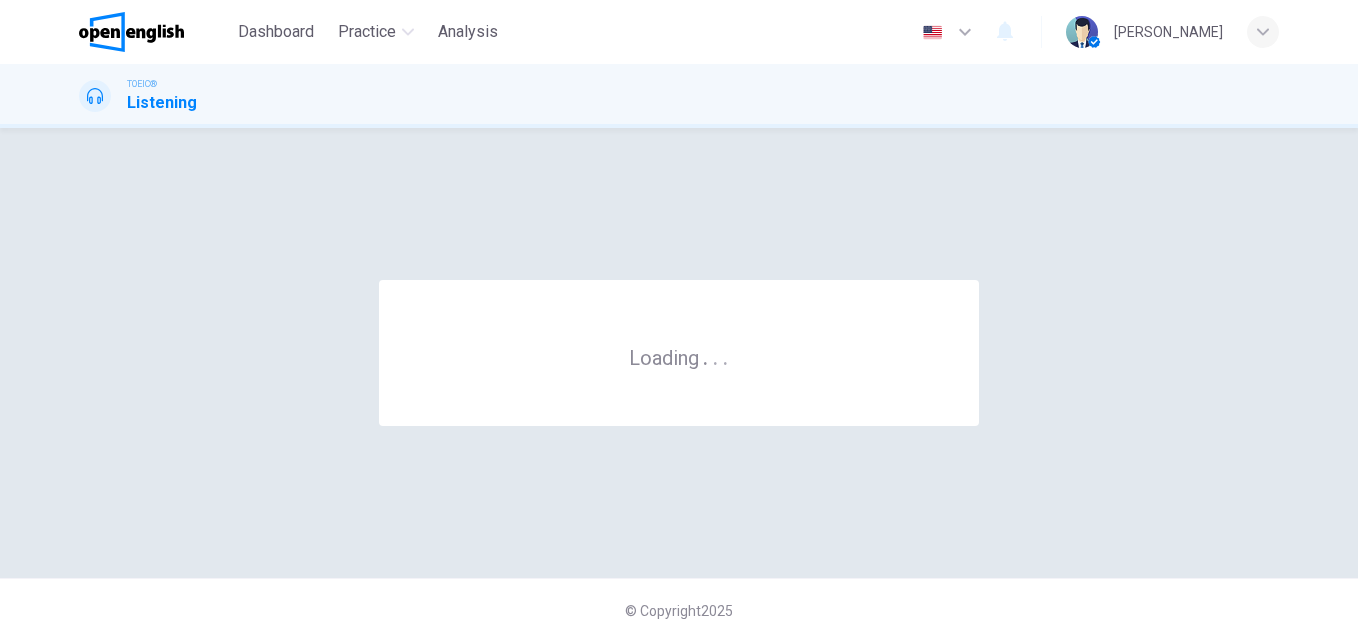 scroll, scrollTop: 0, scrollLeft: 0, axis: both 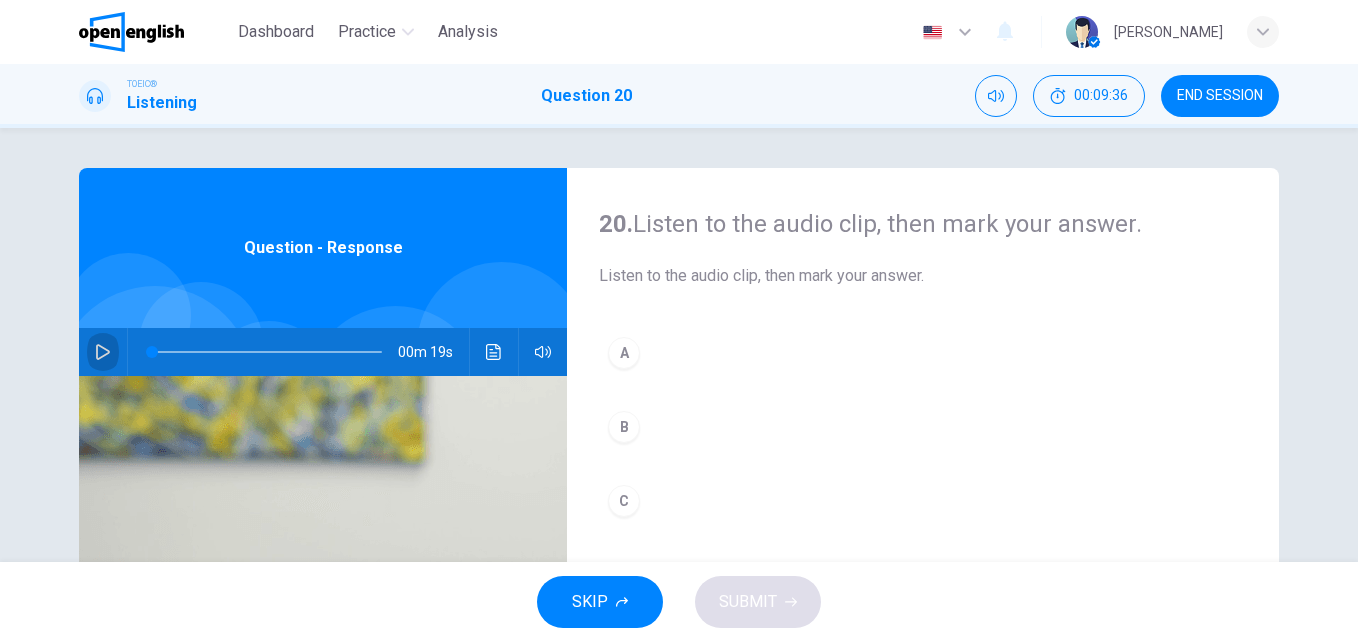 click 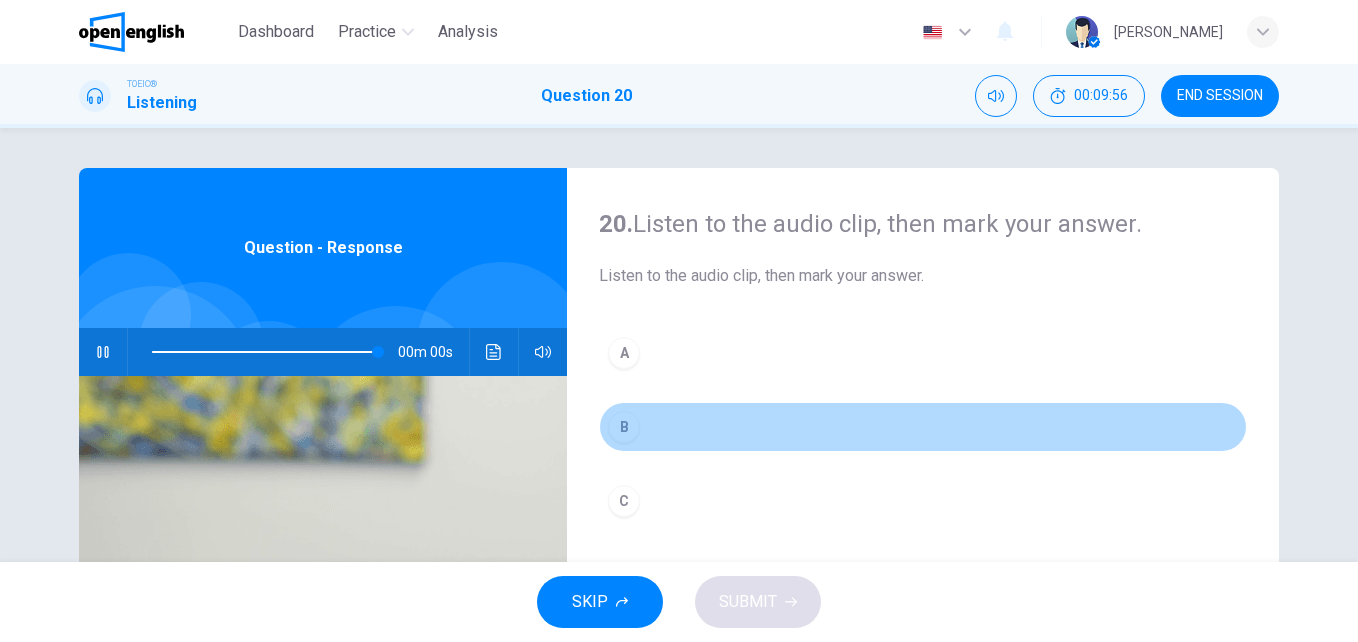 click on "B" at bounding box center [624, 427] 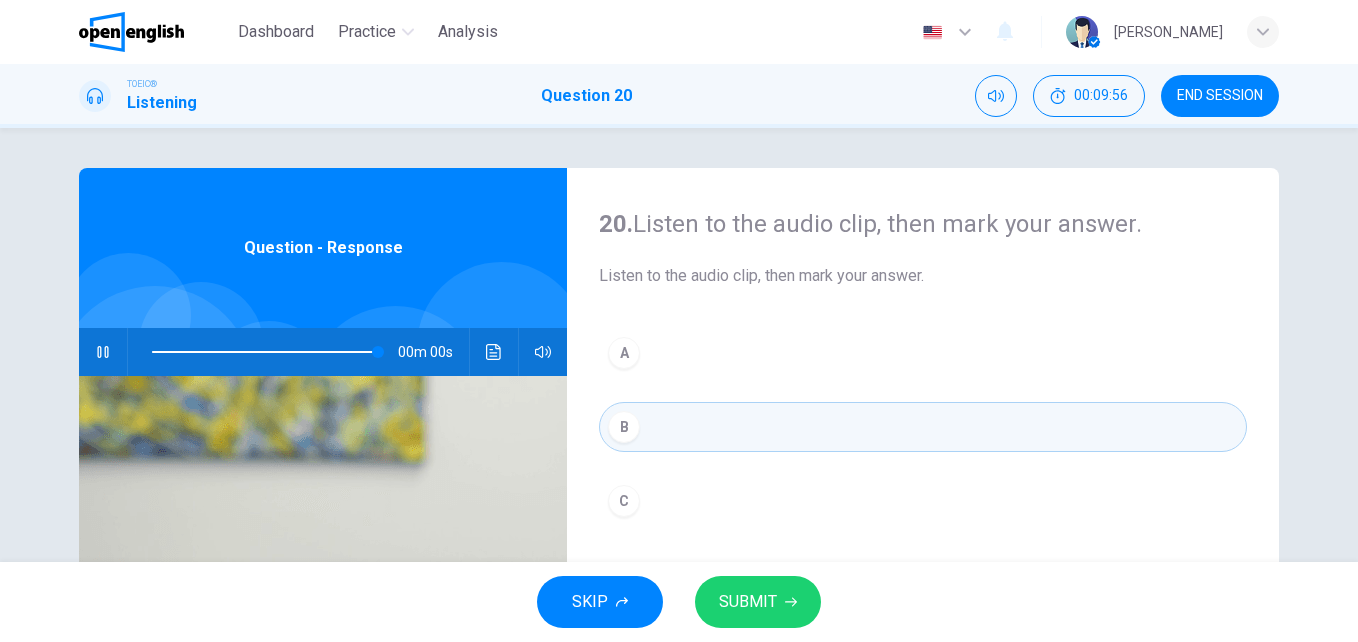 type on "*" 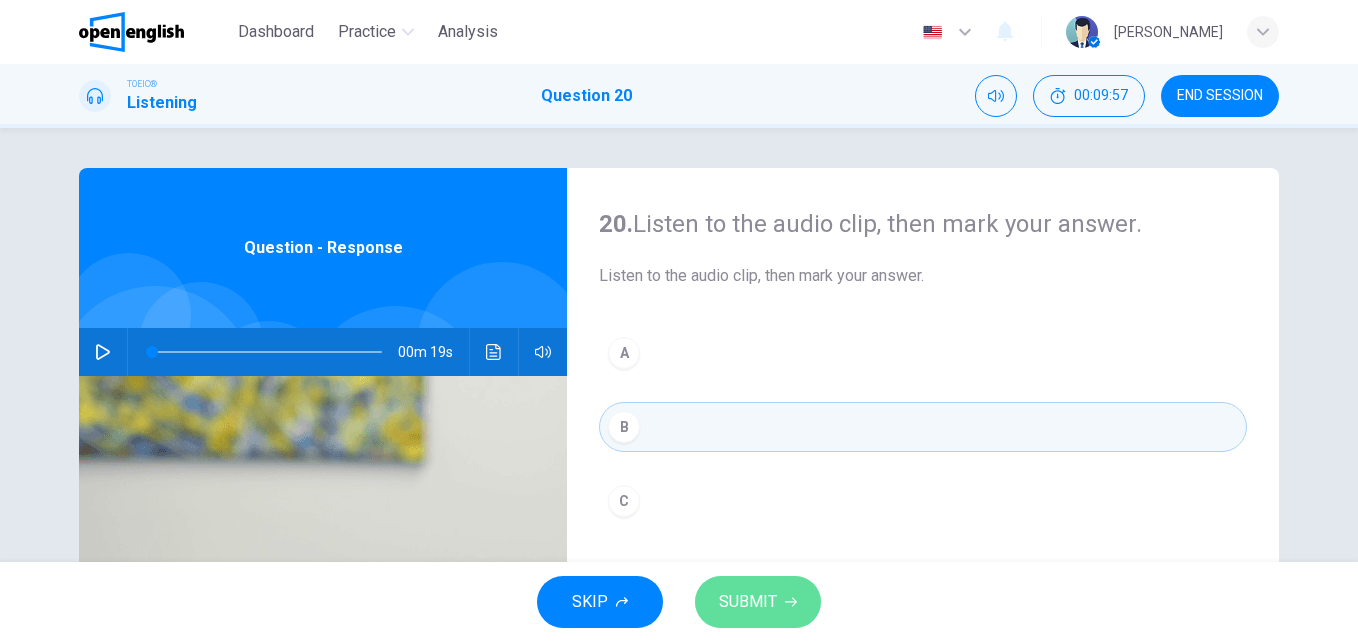 click on "SUBMIT" at bounding box center (748, 602) 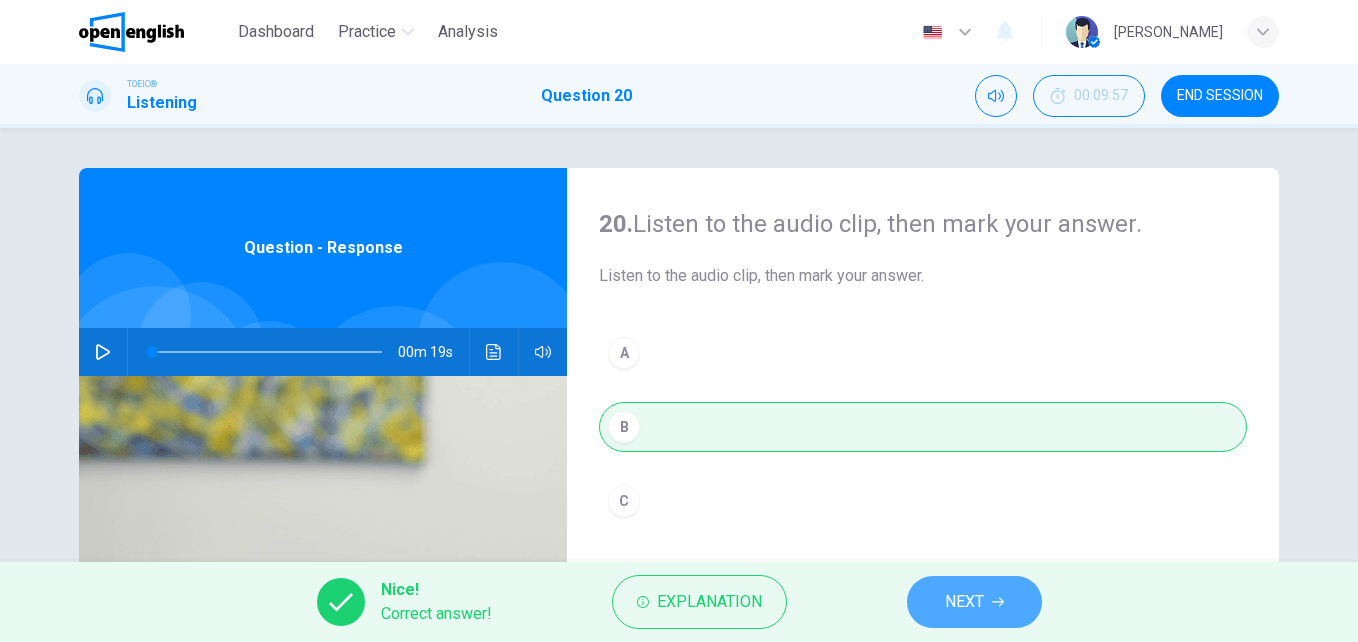 click on "NEXT" at bounding box center (964, 602) 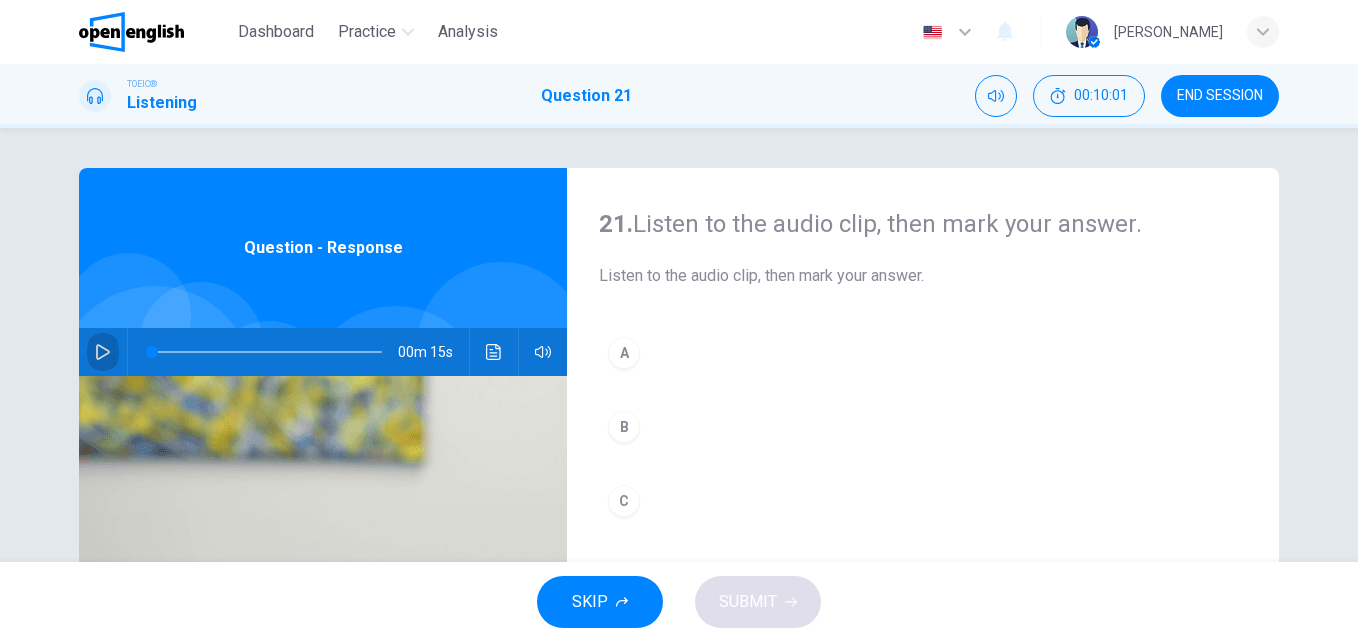 click 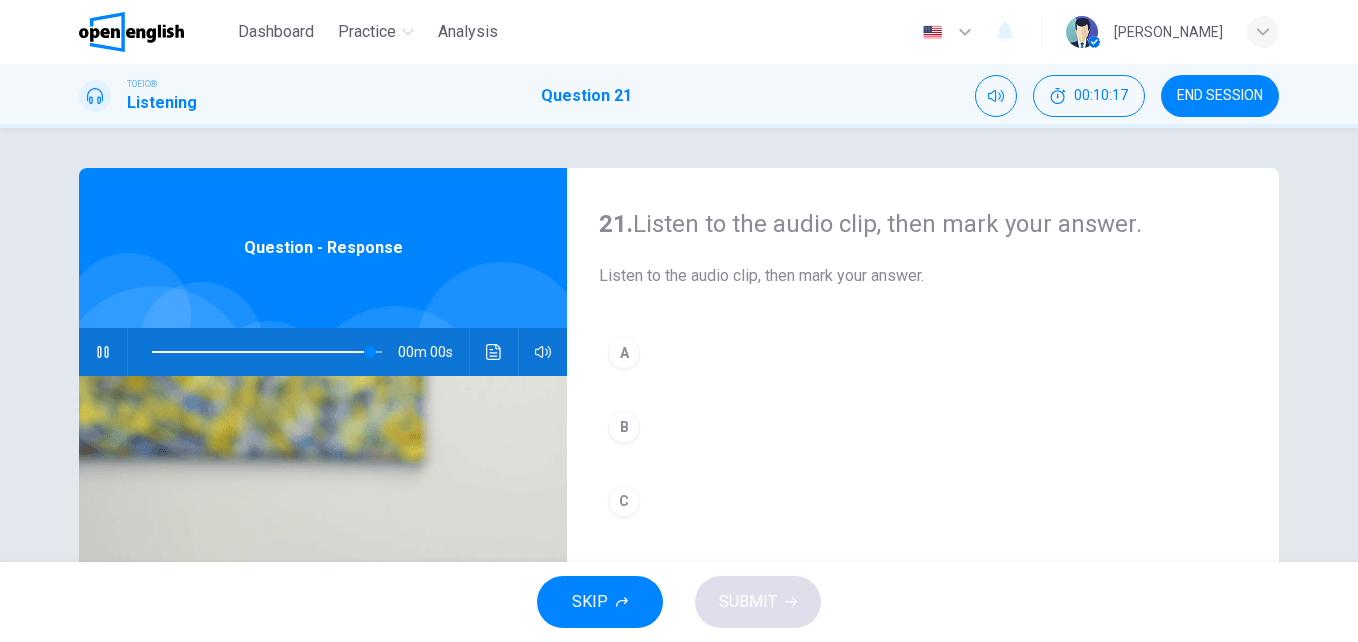 type on "*" 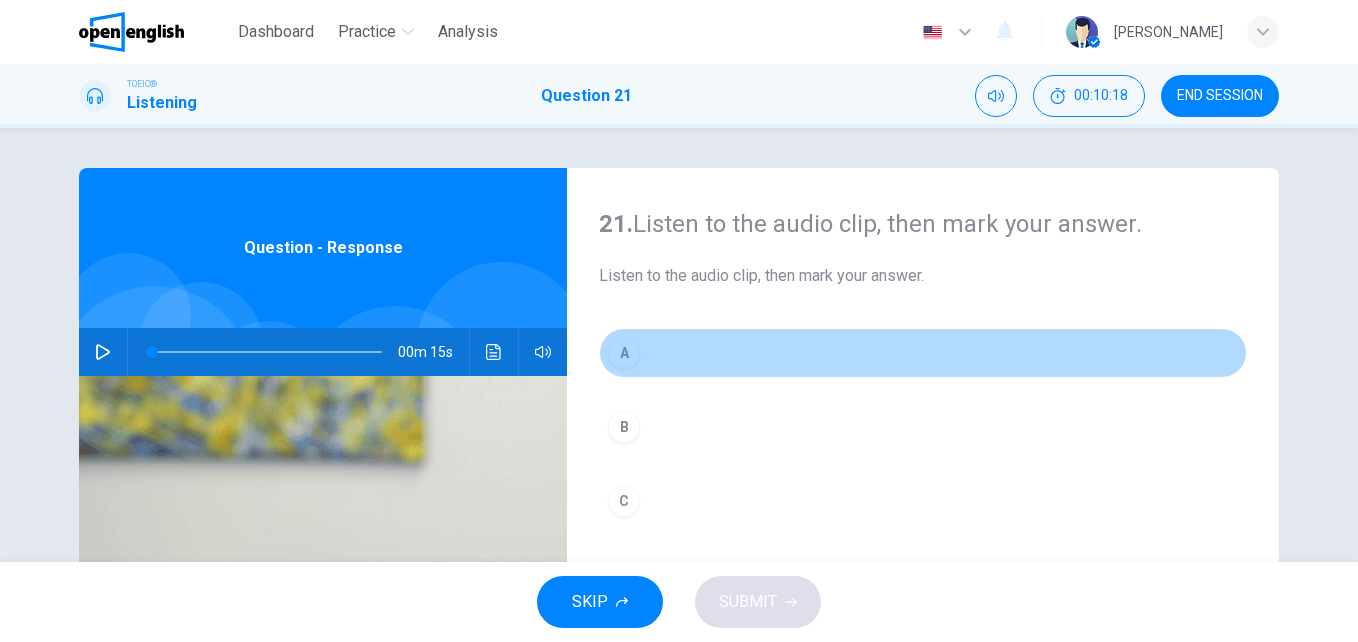 click on "A" at bounding box center [624, 353] 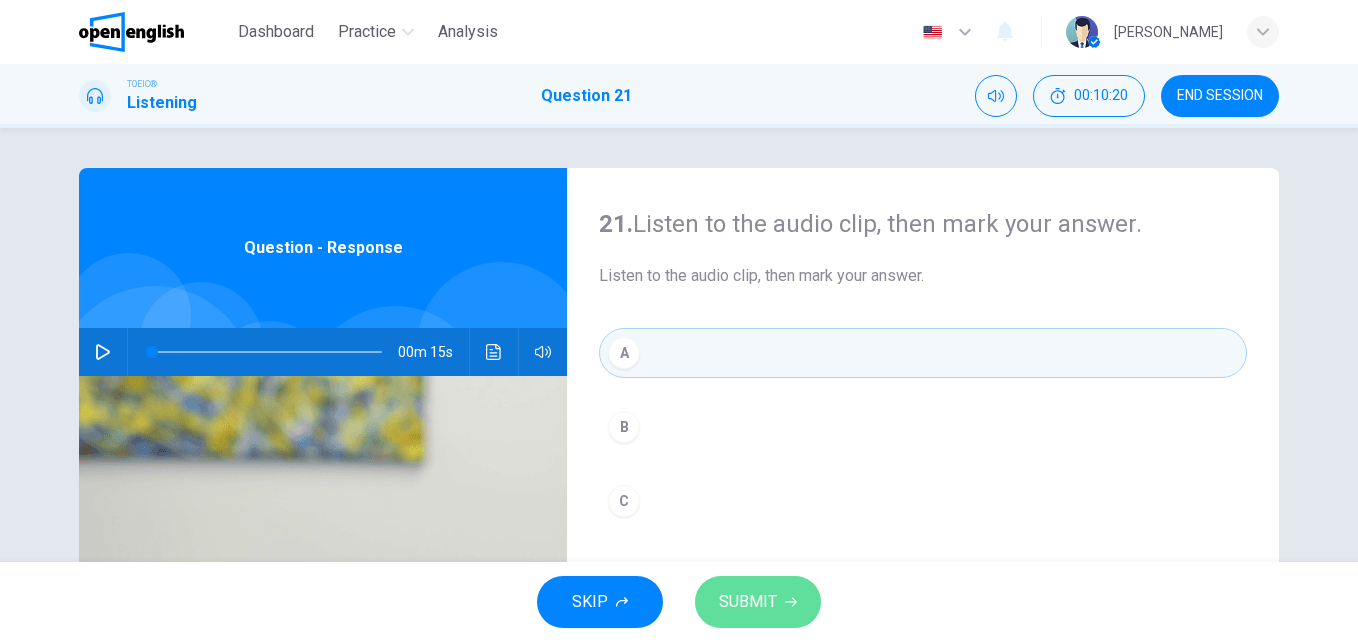 click on "SUBMIT" at bounding box center [748, 602] 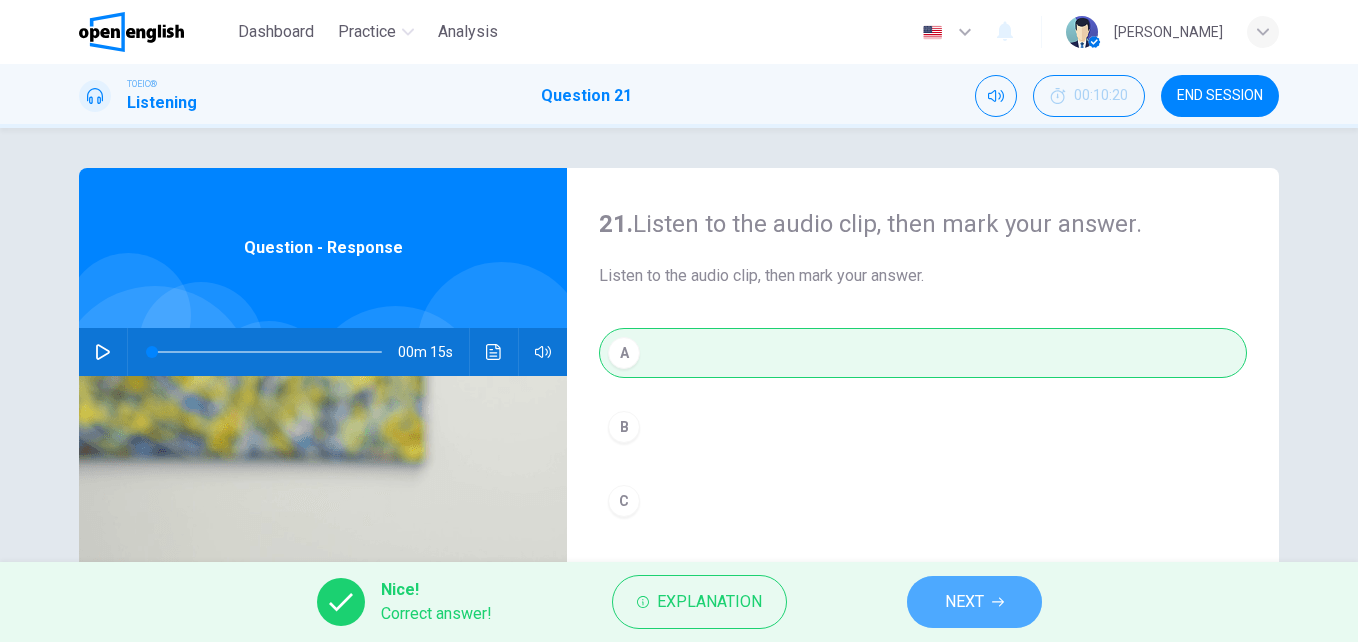 click on "NEXT" at bounding box center [964, 602] 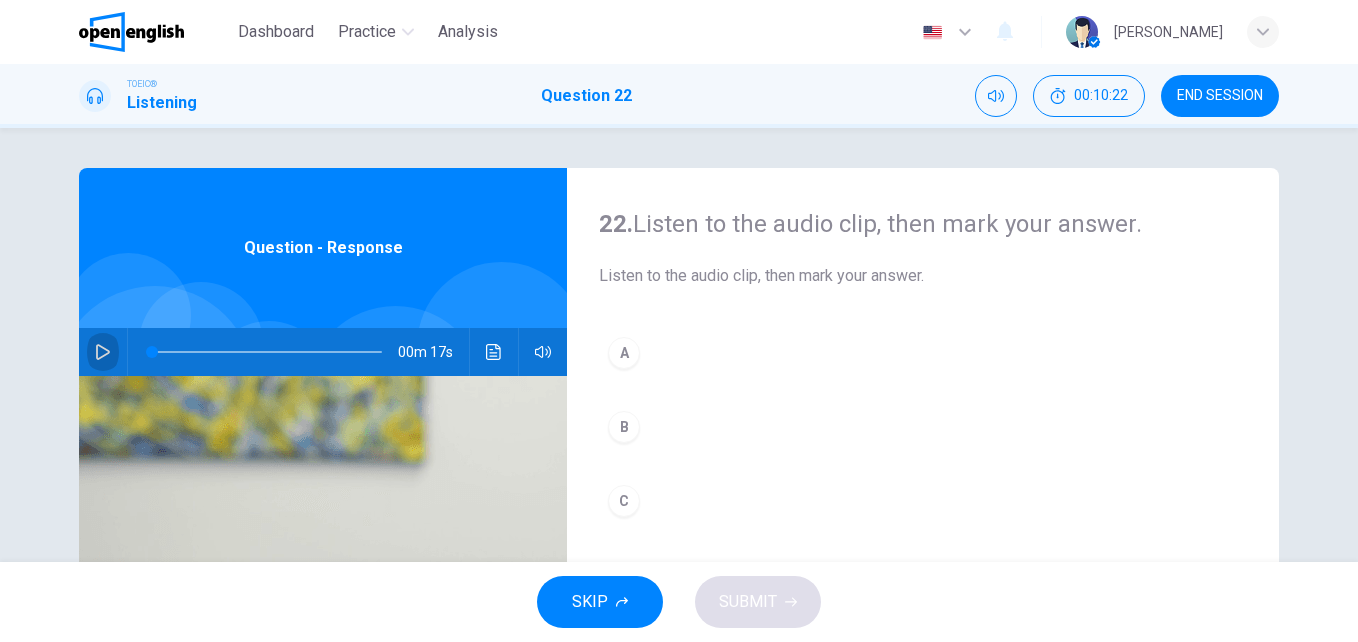 click 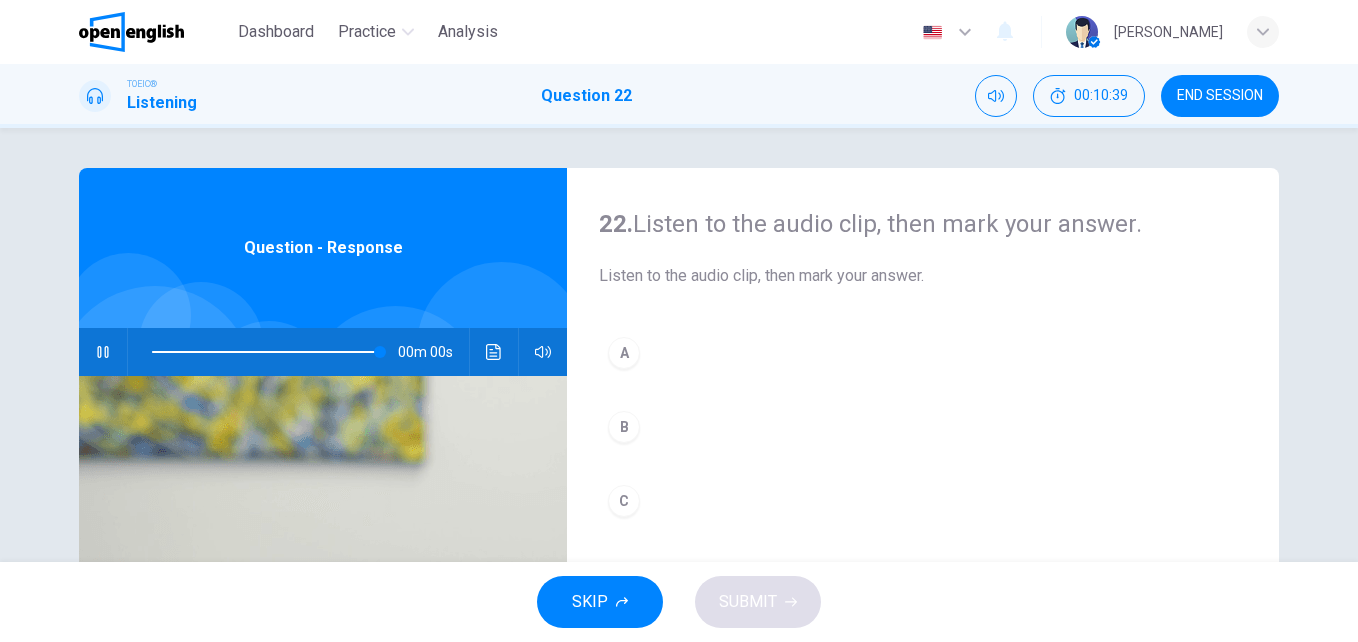 type on "*" 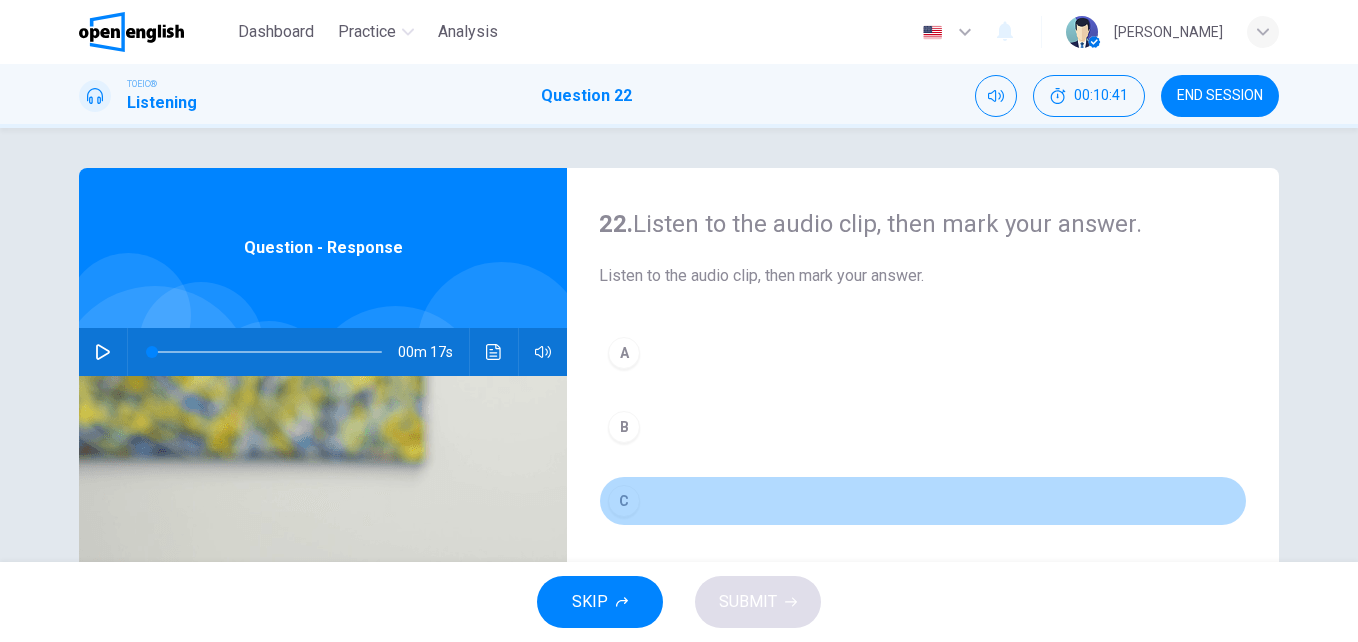 click on "C" at bounding box center [624, 501] 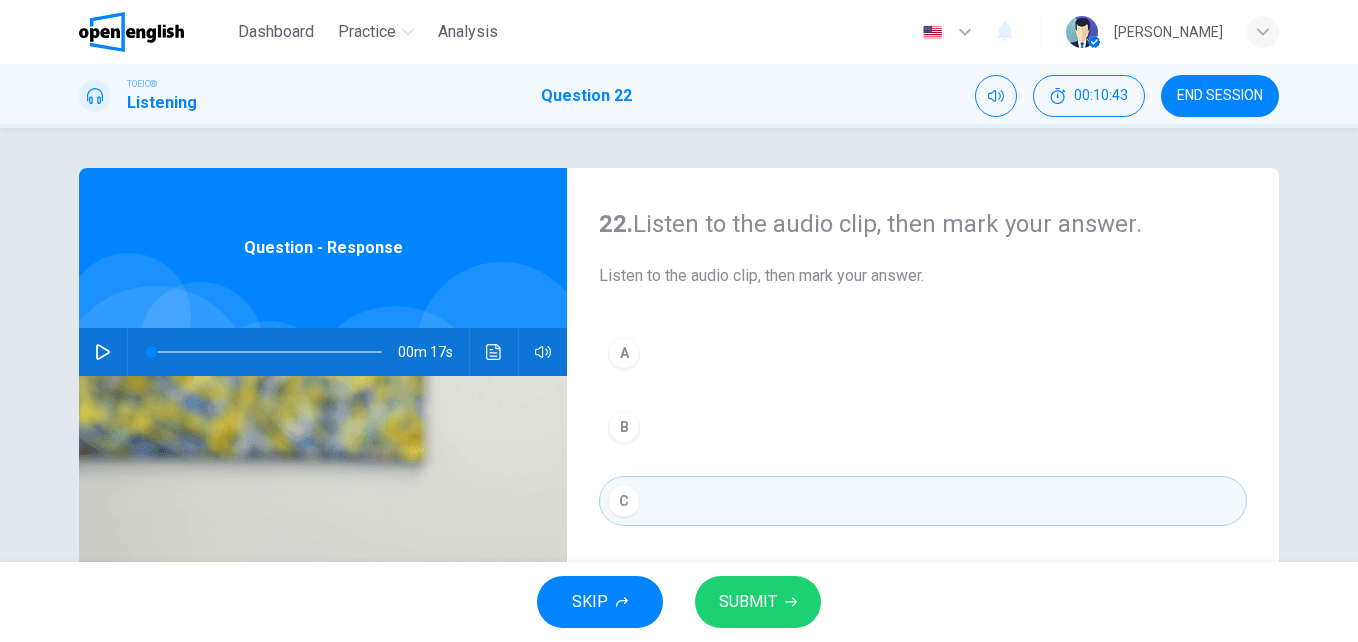 click on "SUBMIT" at bounding box center [748, 602] 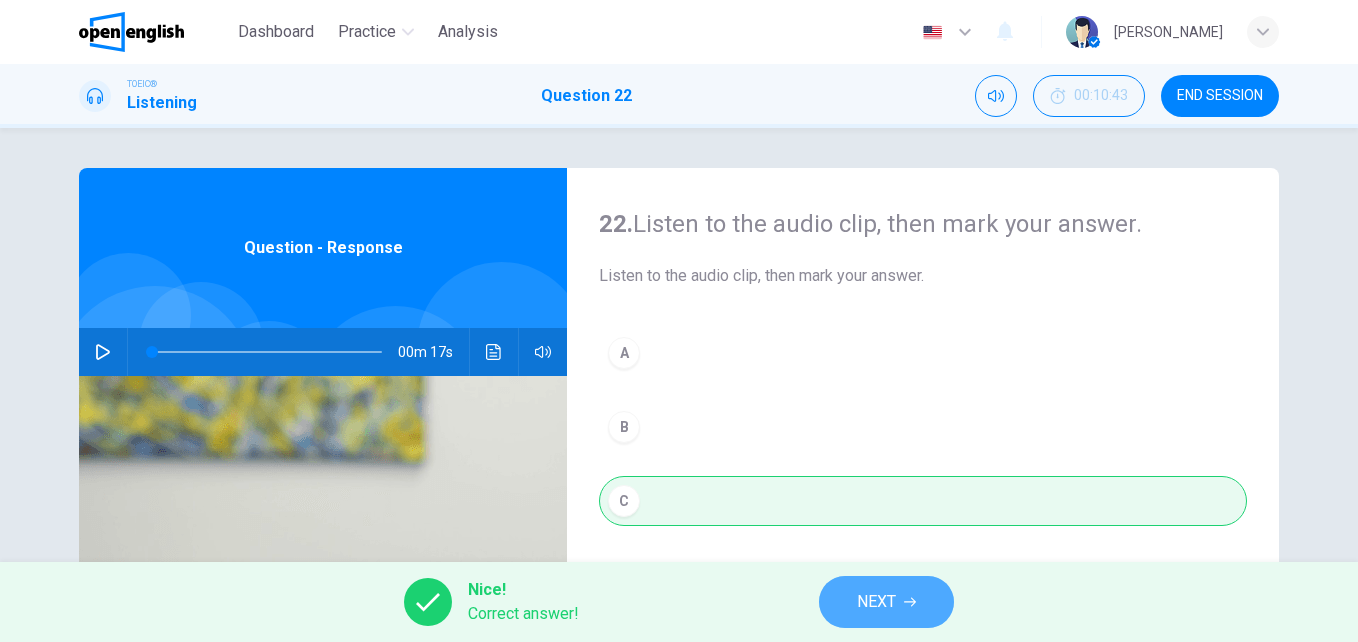 click on "NEXT" at bounding box center (876, 602) 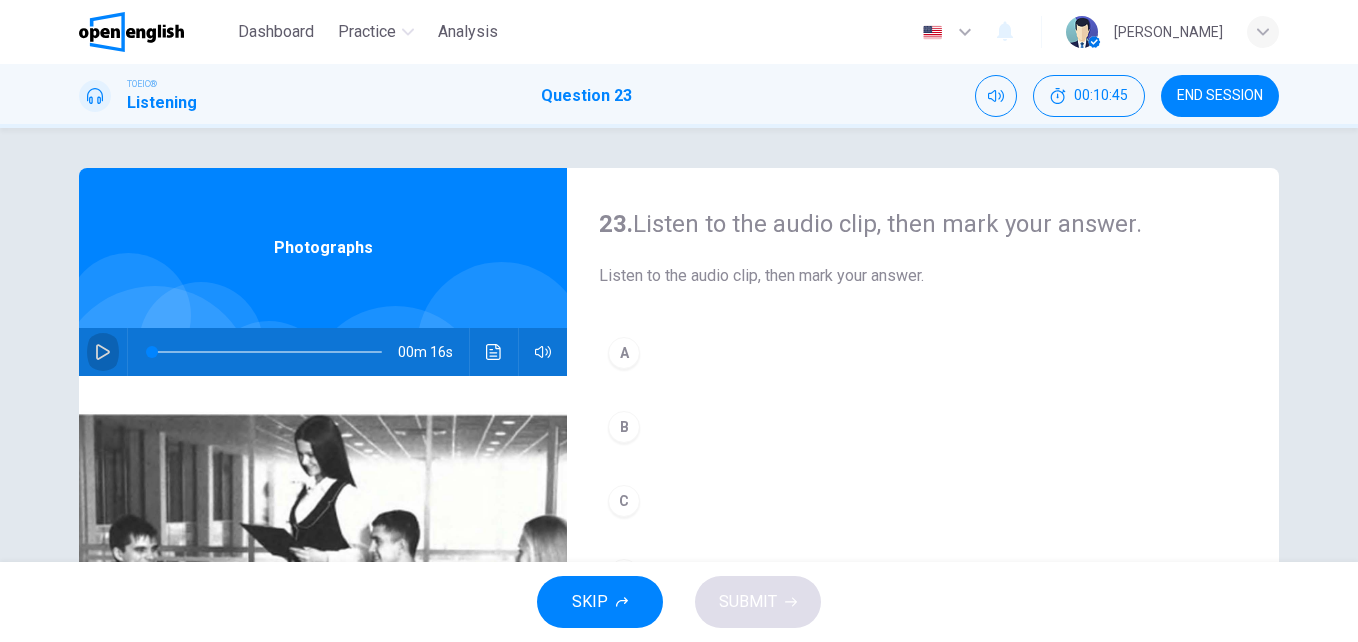 click 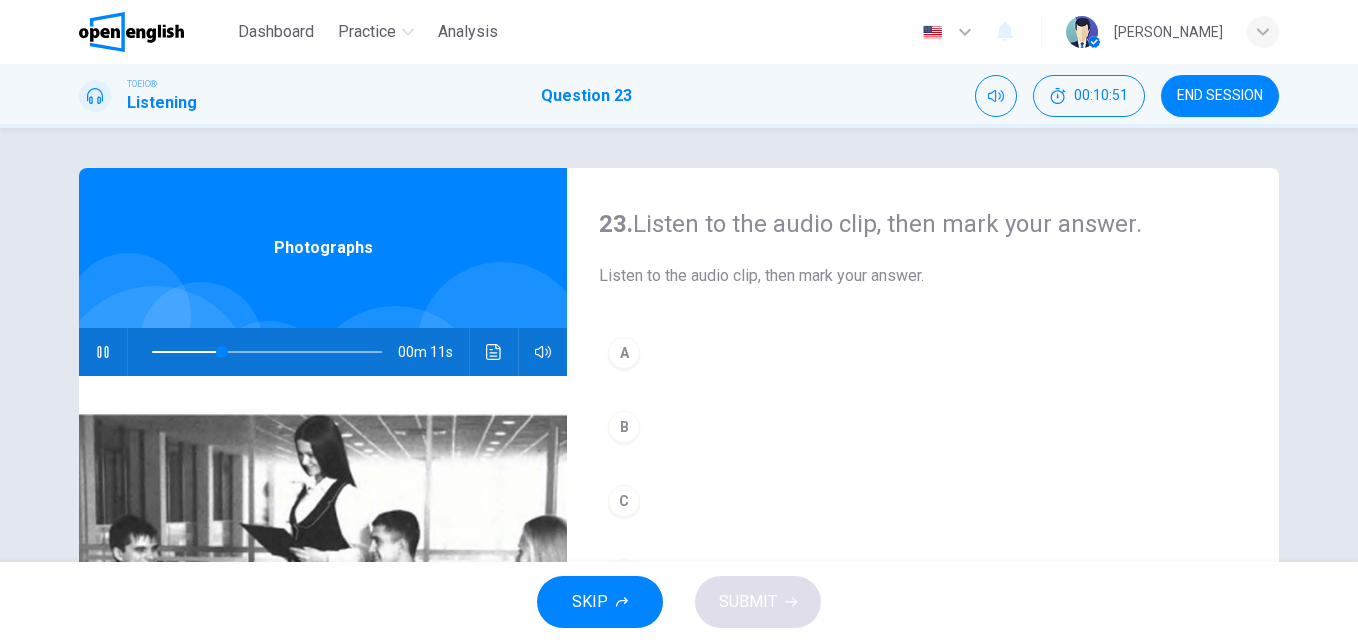 scroll, scrollTop: 341, scrollLeft: 0, axis: vertical 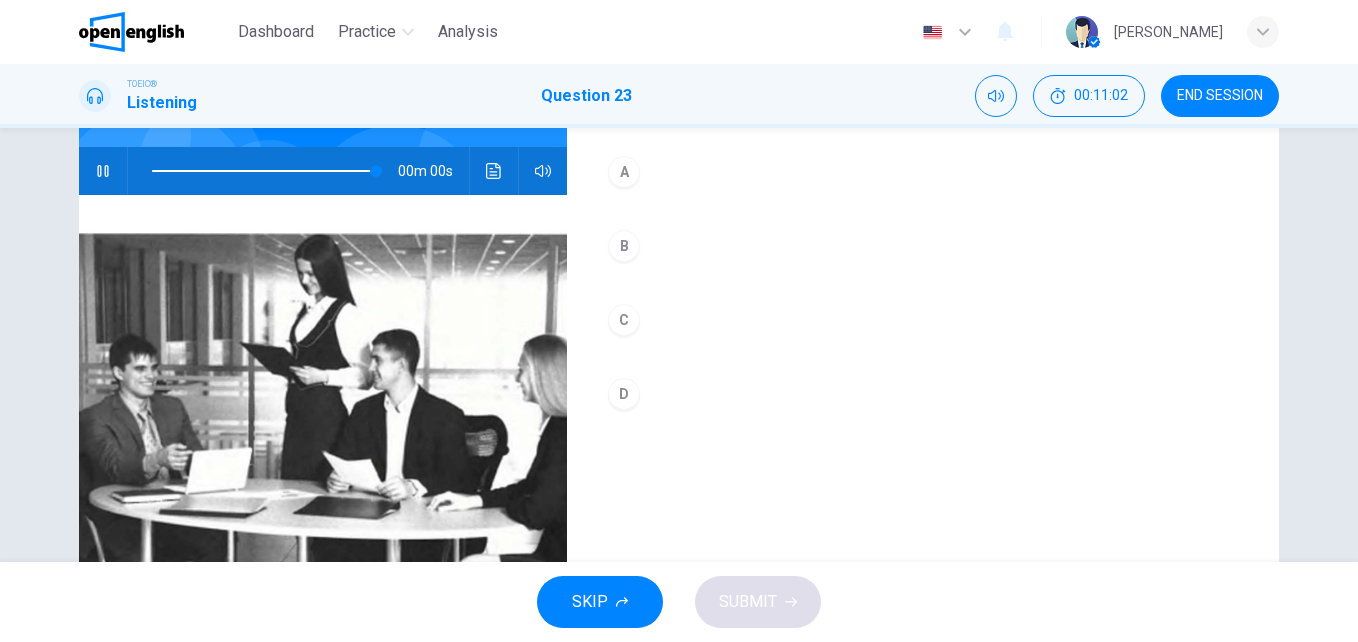 type on "*" 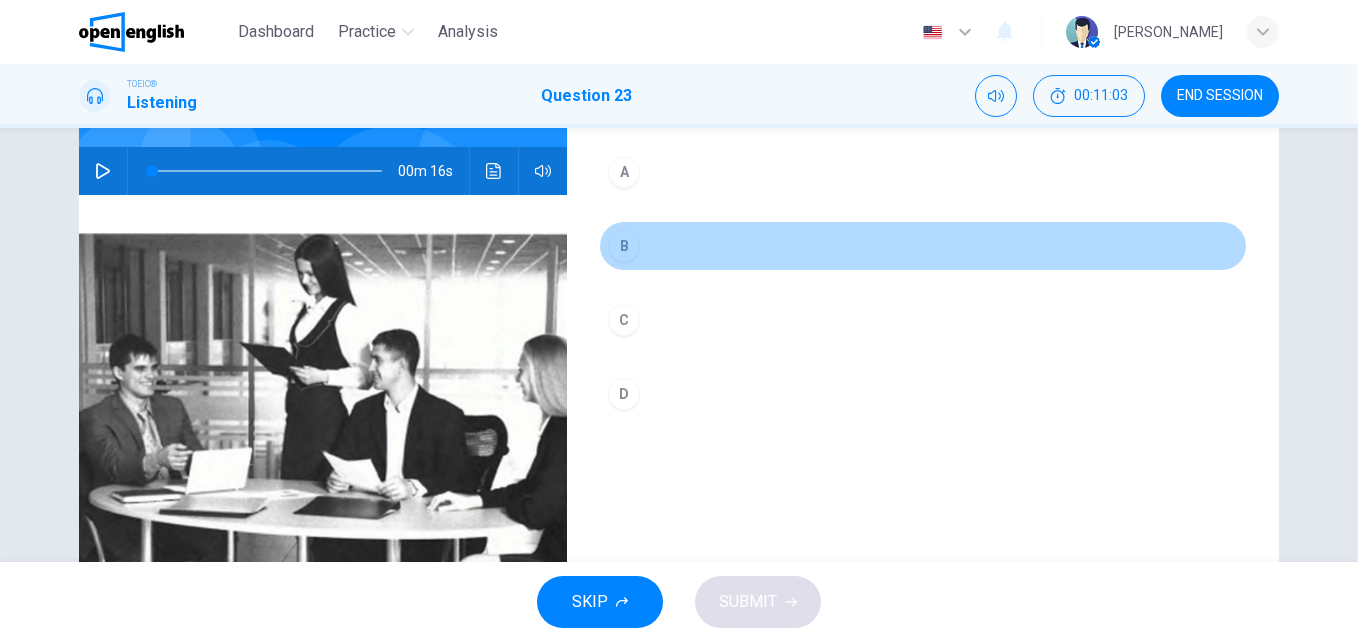 click on "B" at bounding box center (624, 246) 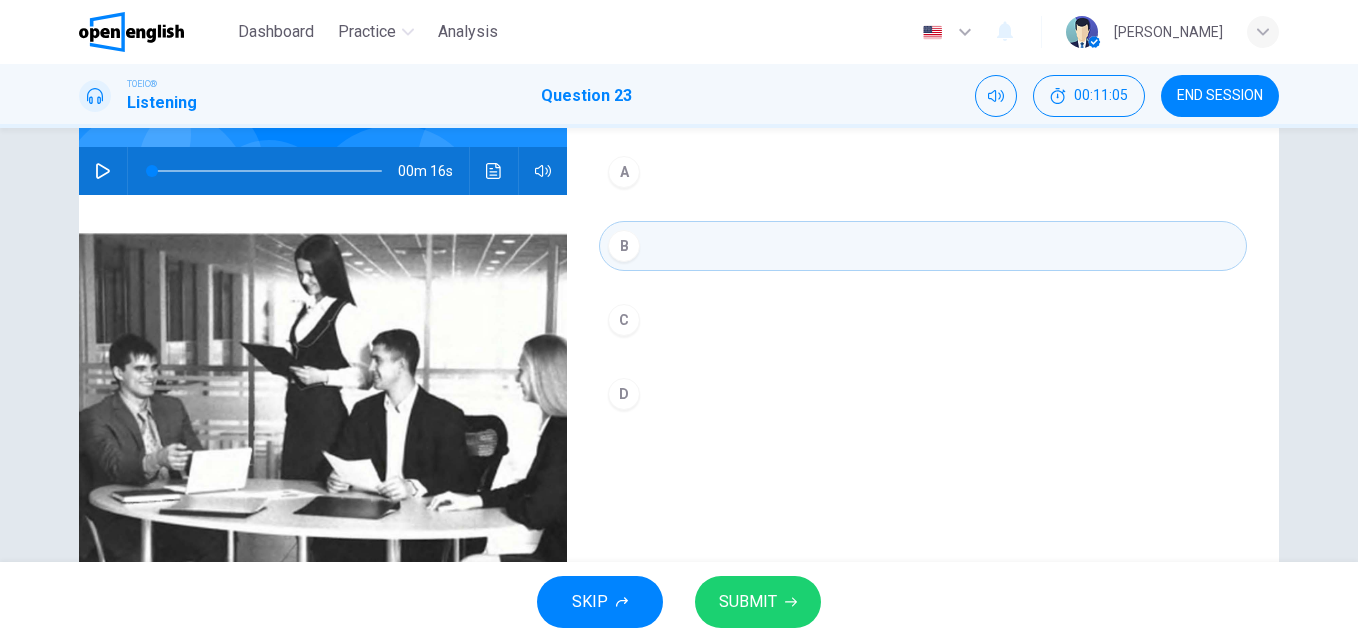 click on "SUBMIT" at bounding box center [748, 602] 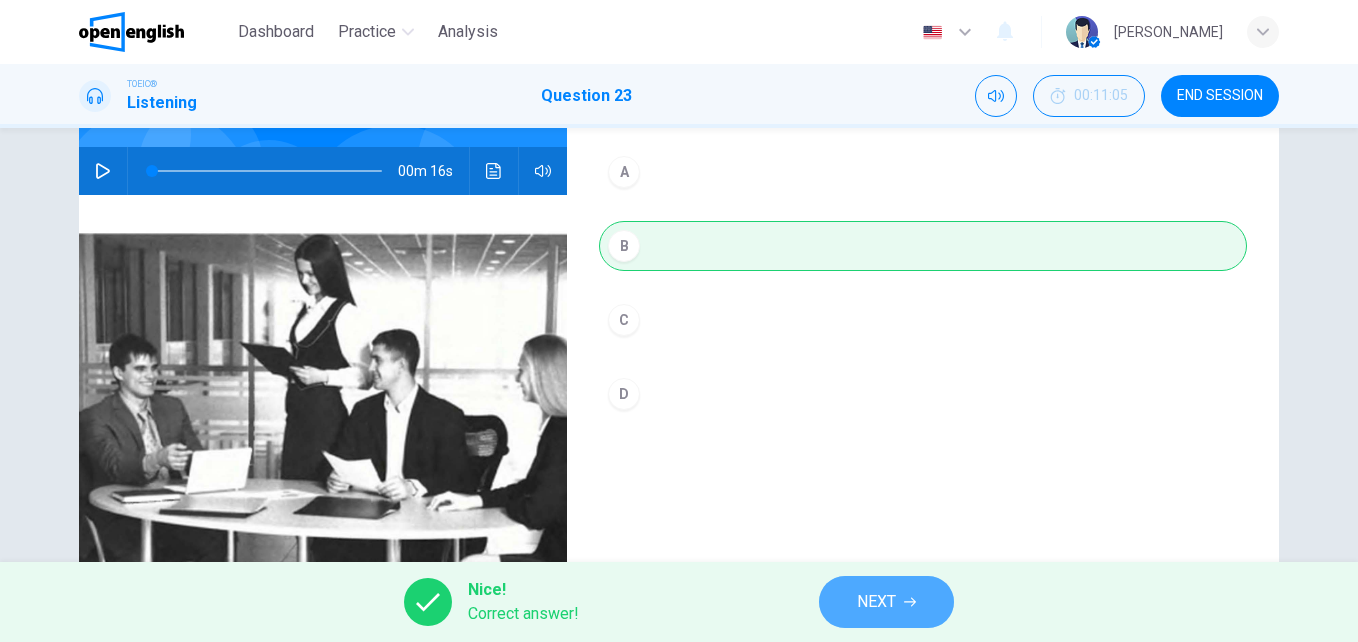 click on "NEXT" at bounding box center (876, 602) 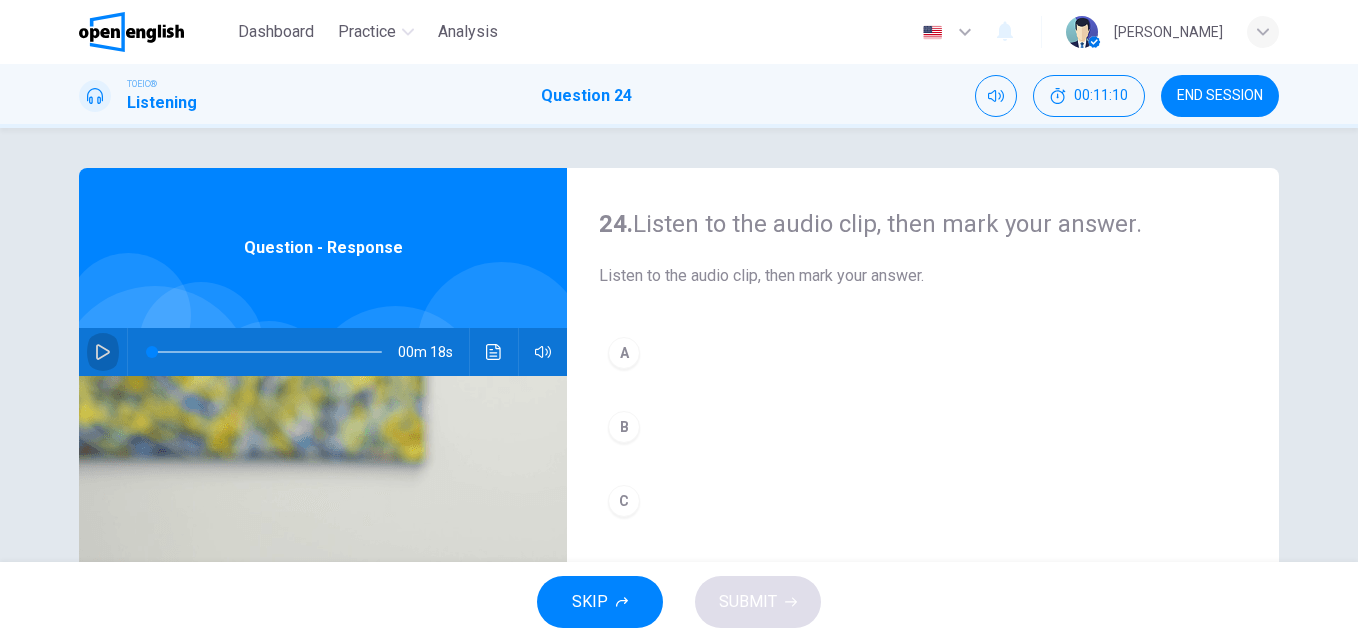 click 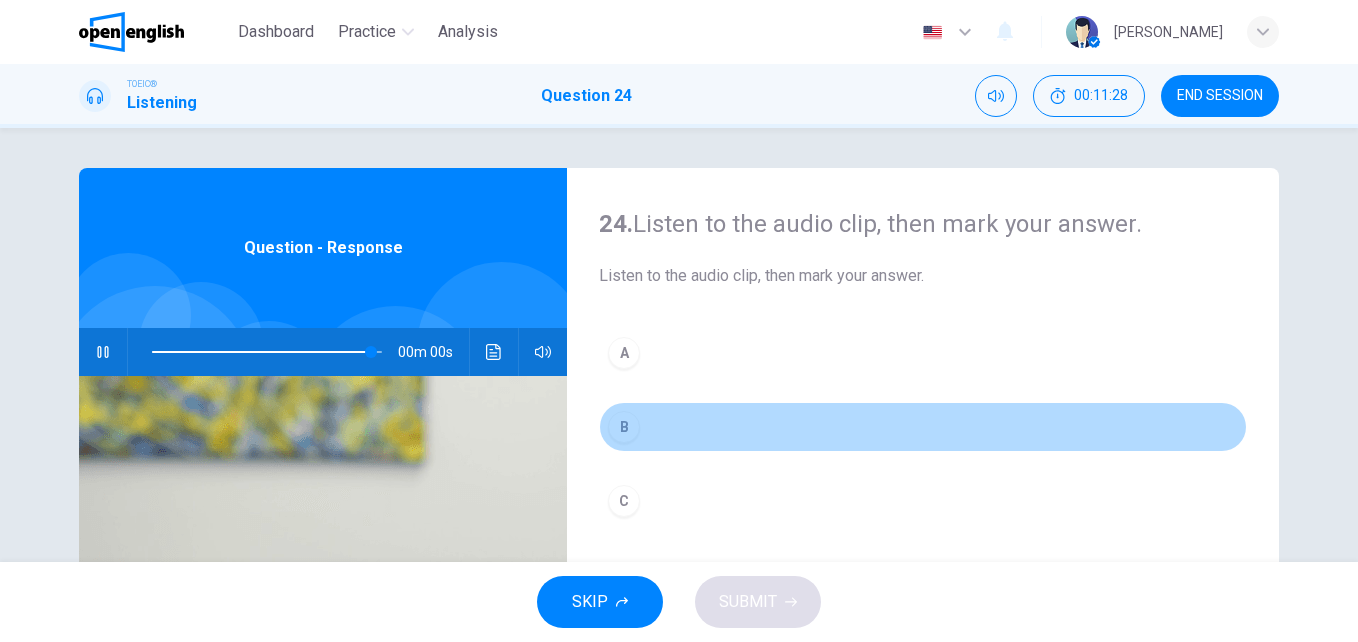 click on "B" at bounding box center (624, 427) 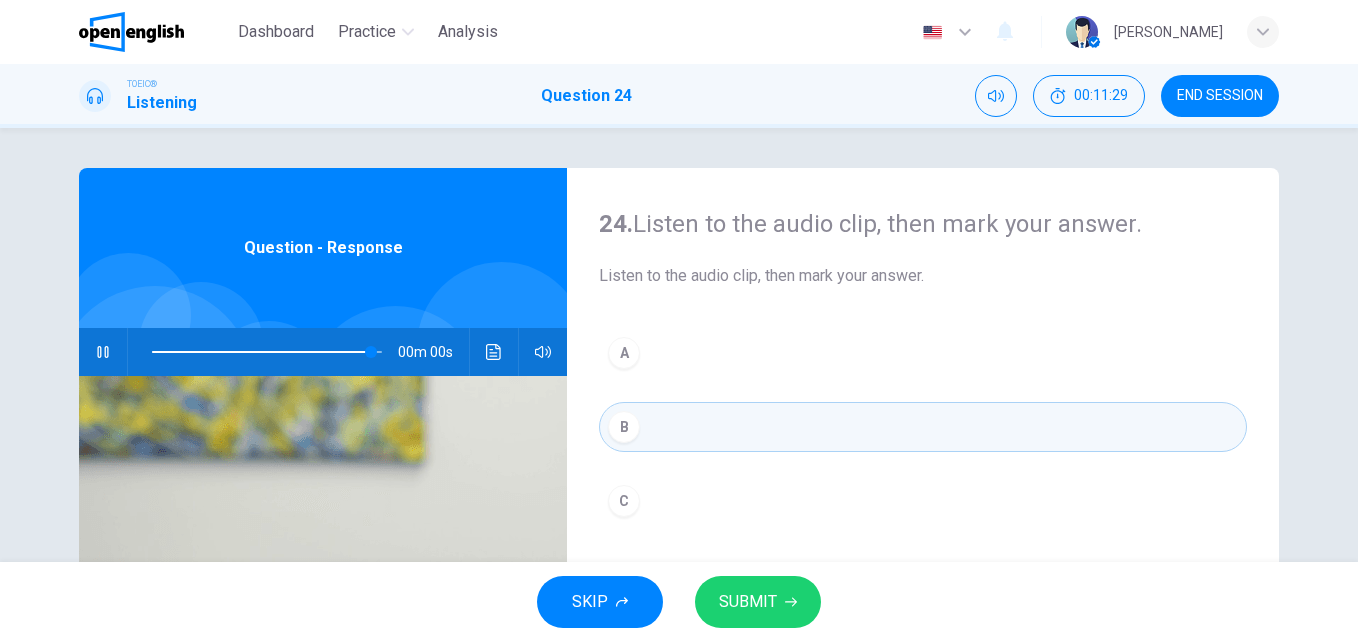 type on "*" 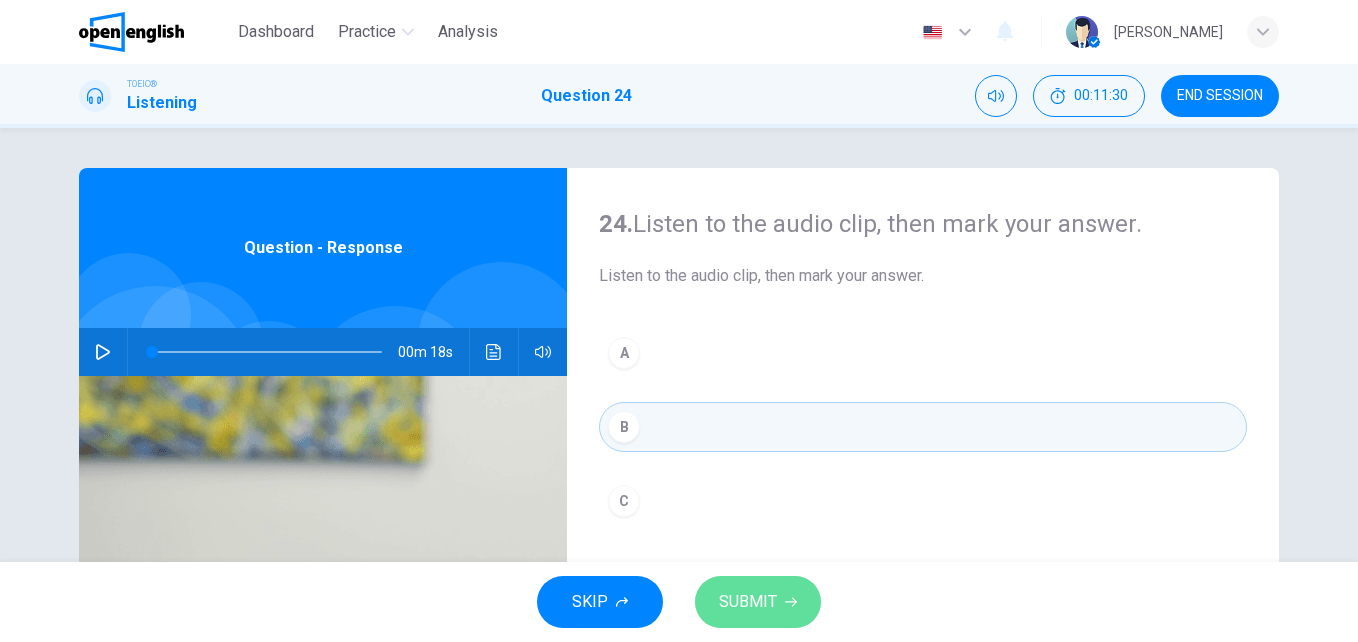 click on "SUBMIT" at bounding box center [748, 602] 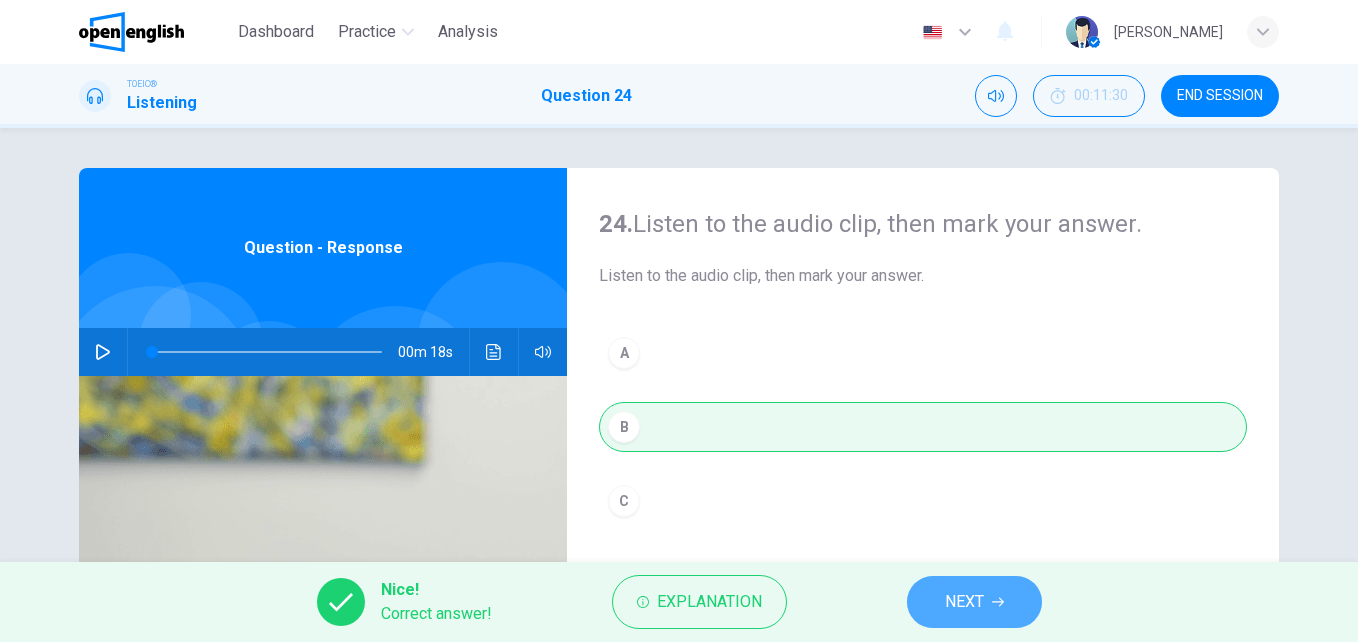 click on "NEXT" at bounding box center (964, 602) 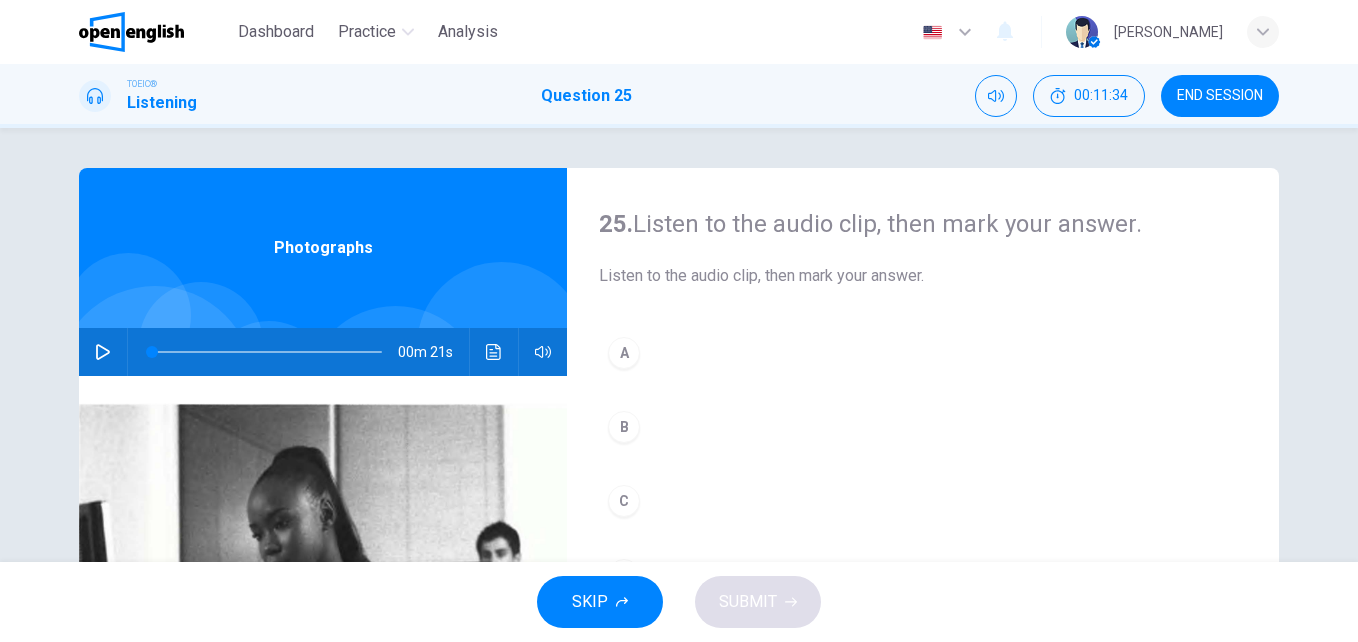 scroll, scrollTop: 40, scrollLeft: 0, axis: vertical 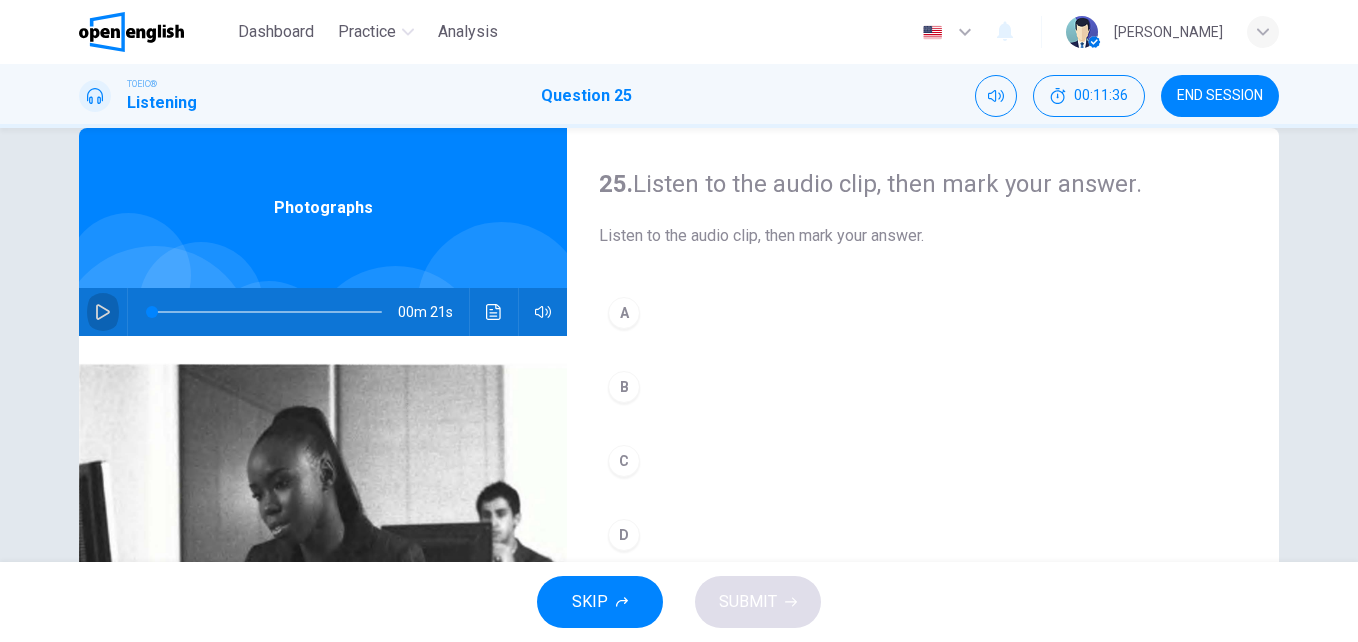 click 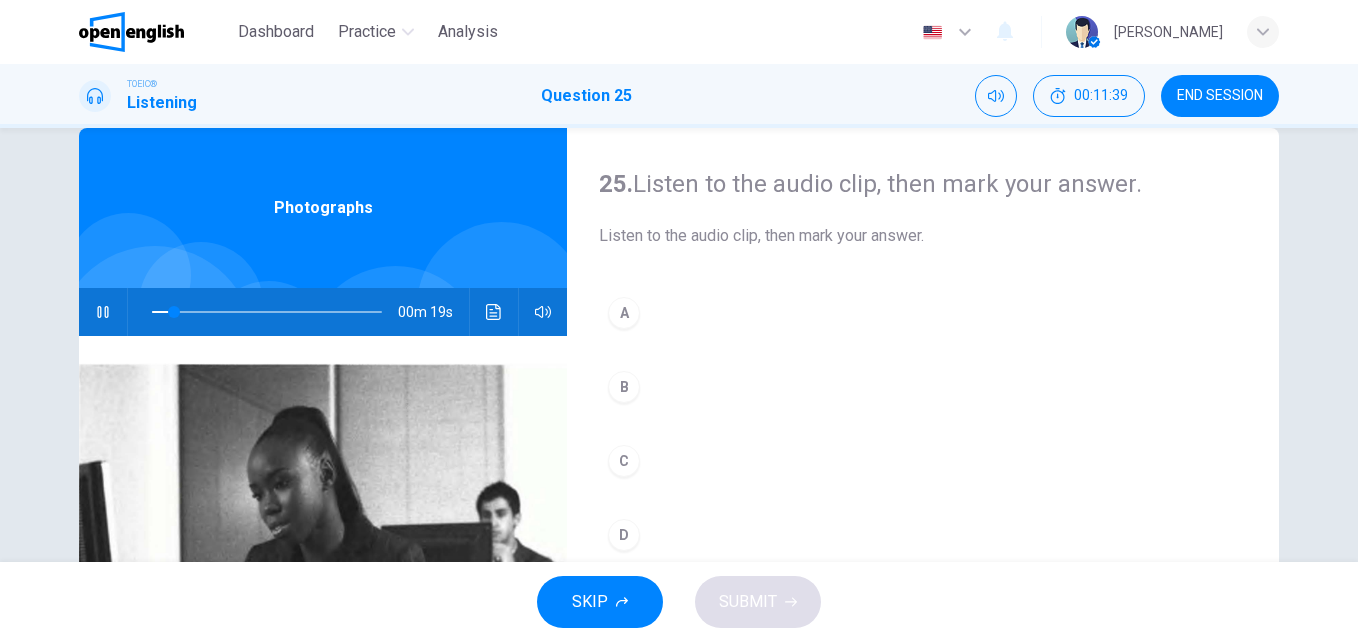 click on "25.  Listen to the audio clip, then [PERSON_NAME] your answer. Listen to the audio clip, then [PERSON_NAME] your answer. A B C D Photographs 00m 19s" at bounding box center [679, 345] 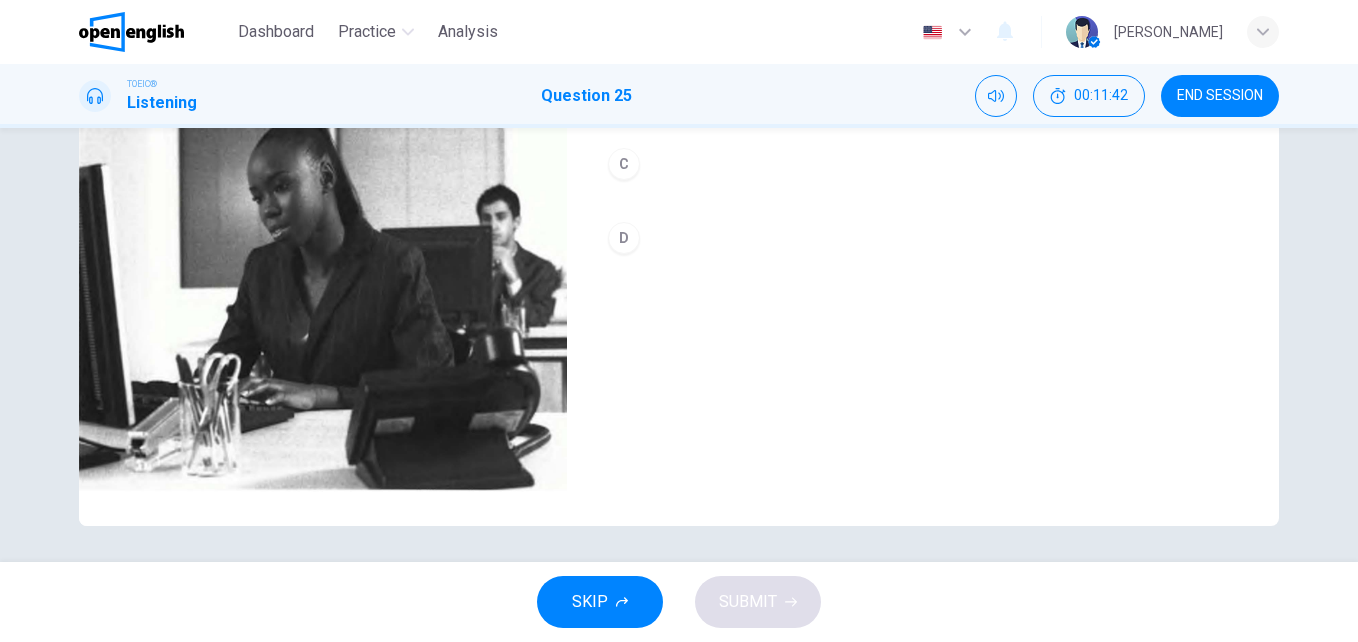 scroll, scrollTop: 341, scrollLeft: 0, axis: vertical 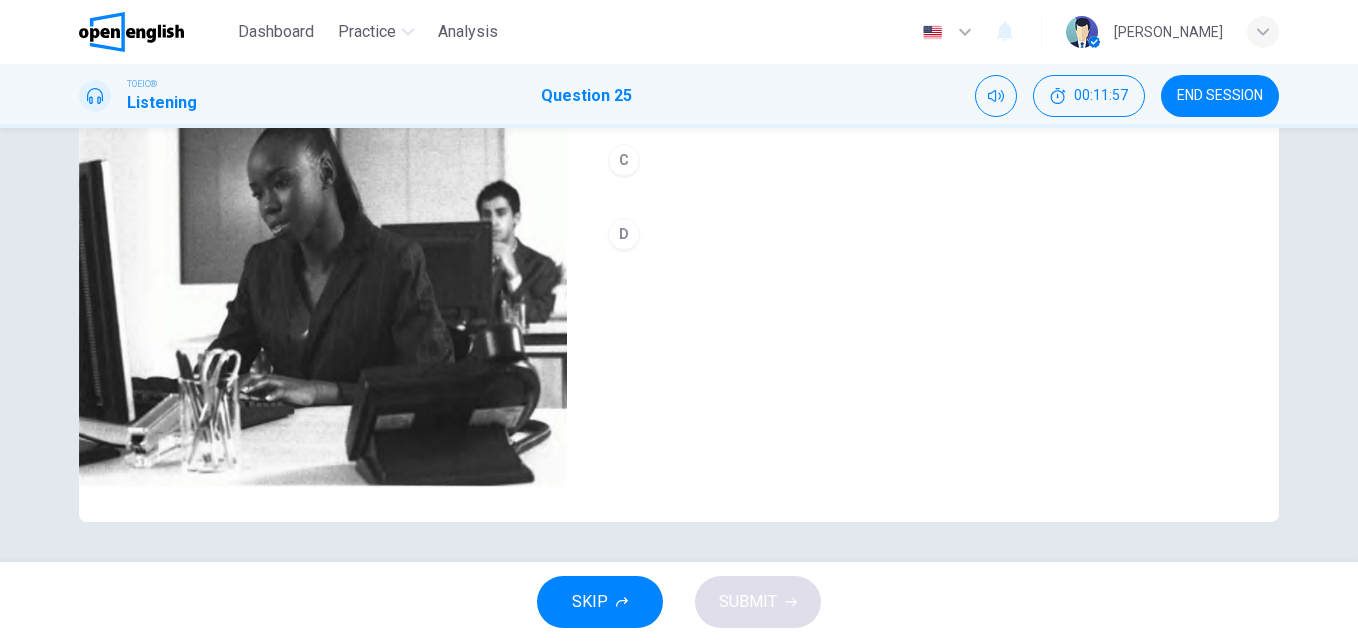 type on "*" 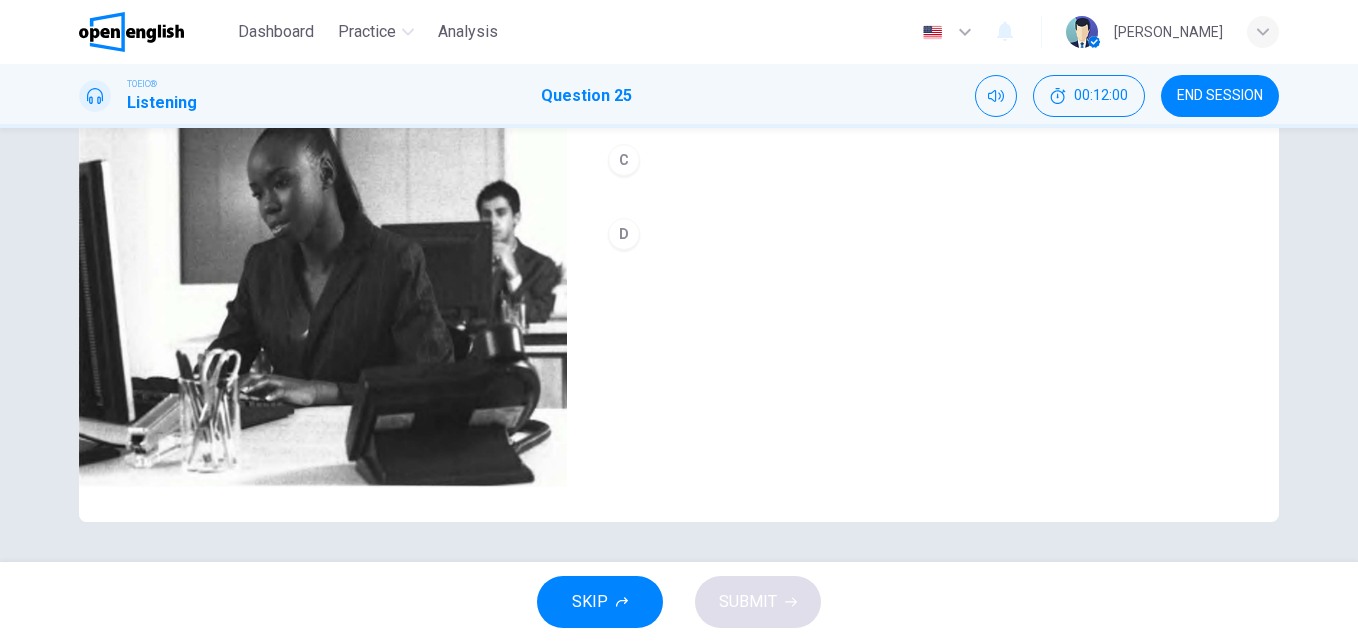 scroll, scrollTop: 0, scrollLeft: 0, axis: both 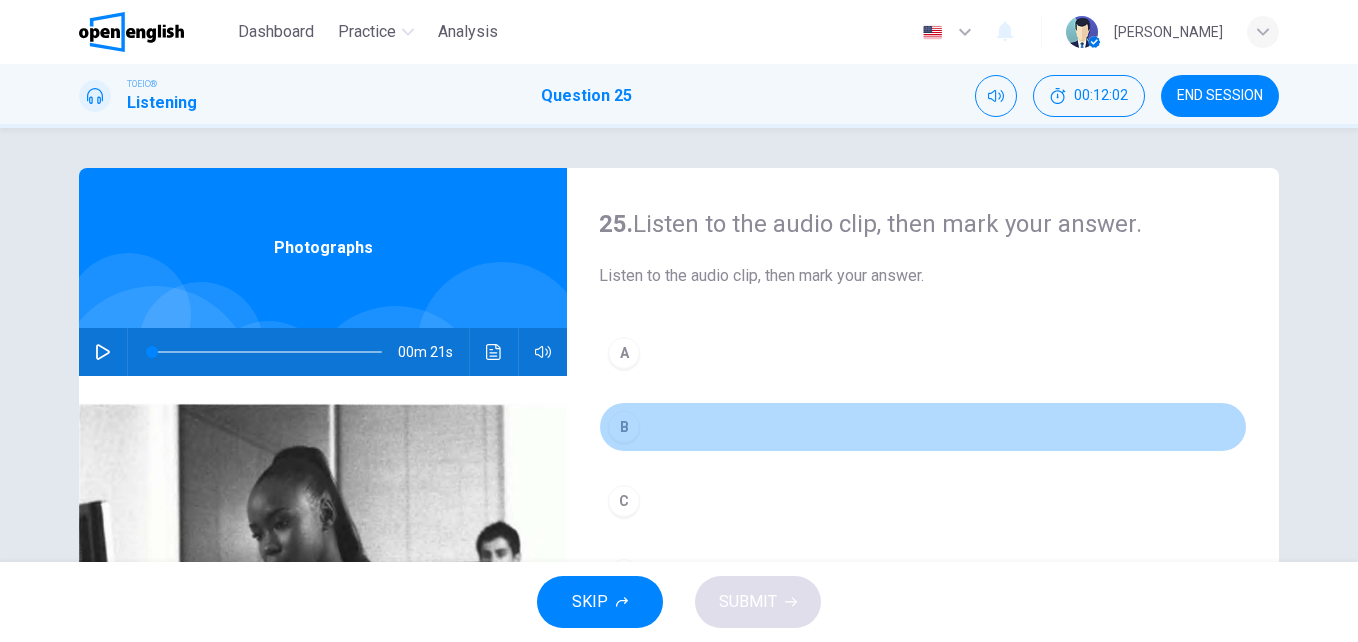 click on "B" at bounding box center [624, 427] 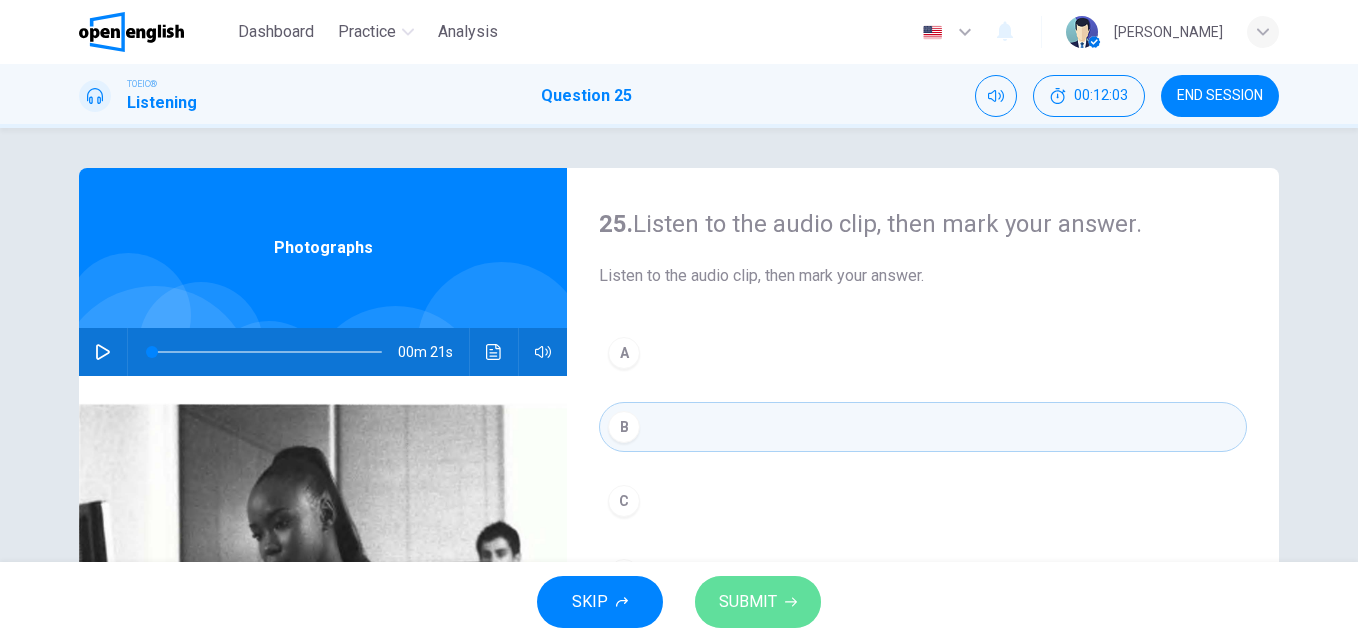 click on "SUBMIT" at bounding box center (748, 602) 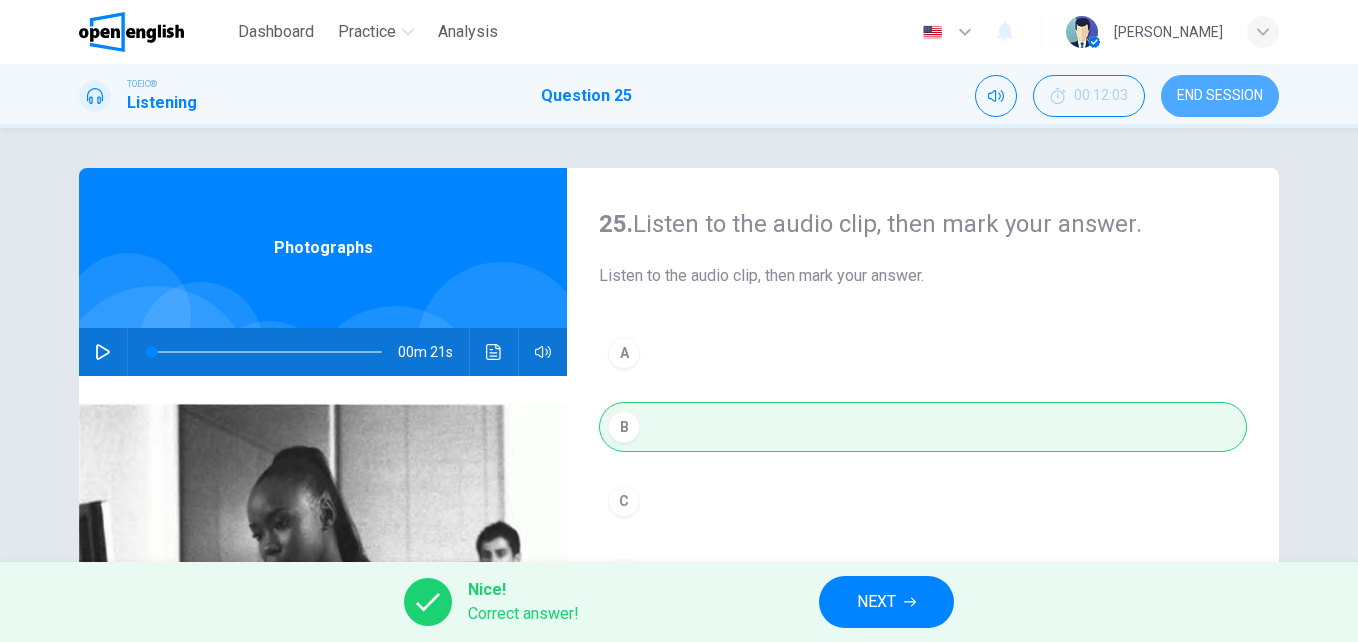 click on "END SESSION" at bounding box center [1220, 96] 